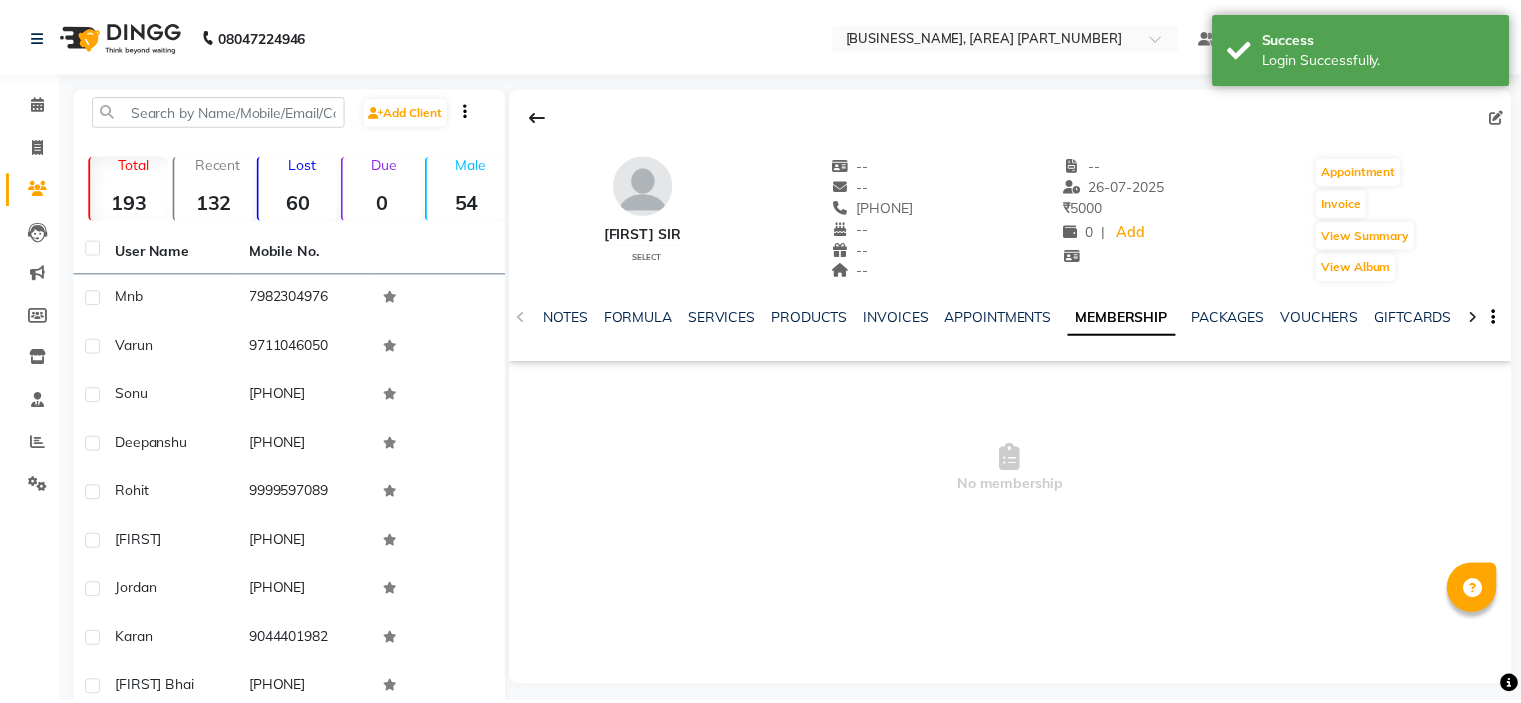 scroll, scrollTop: 0, scrollLeft: 0, axis: both 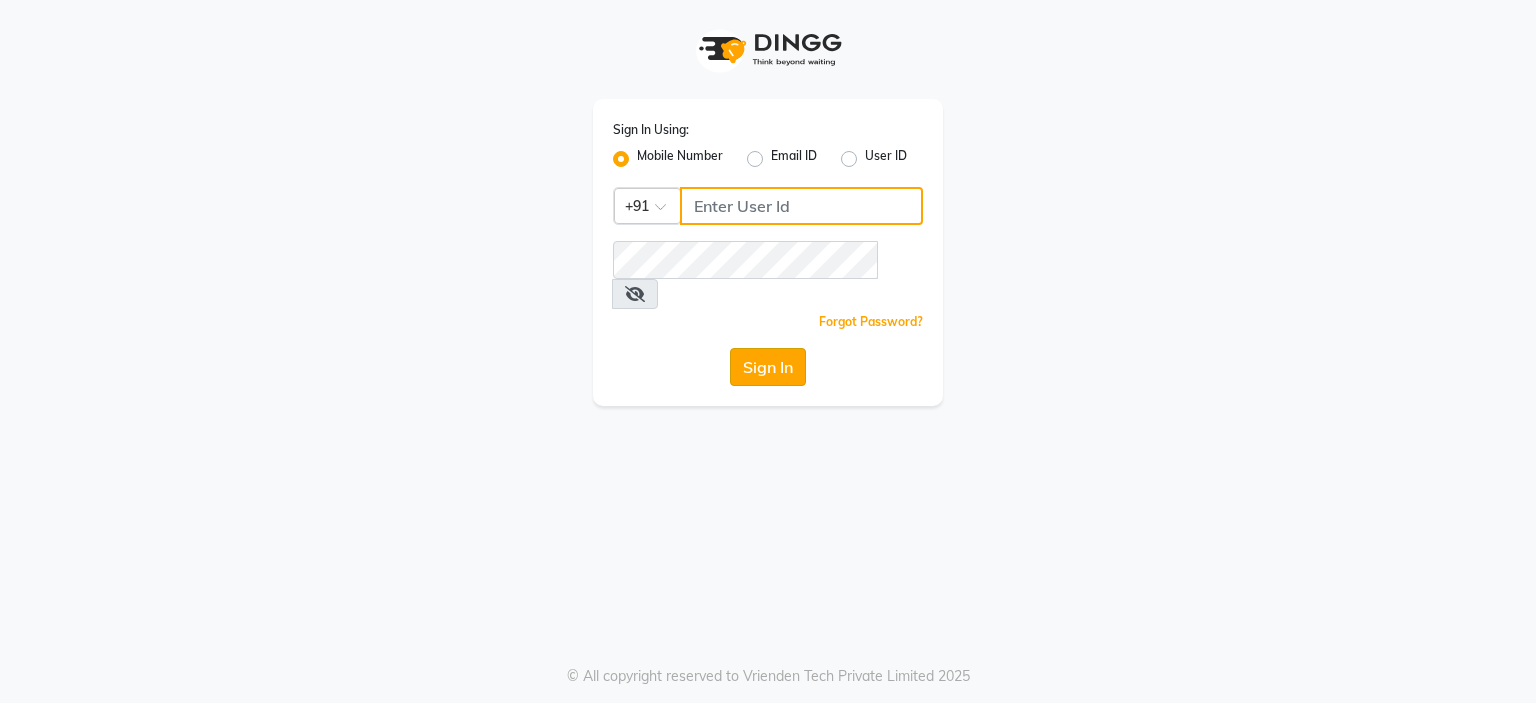 type on "9899525358" 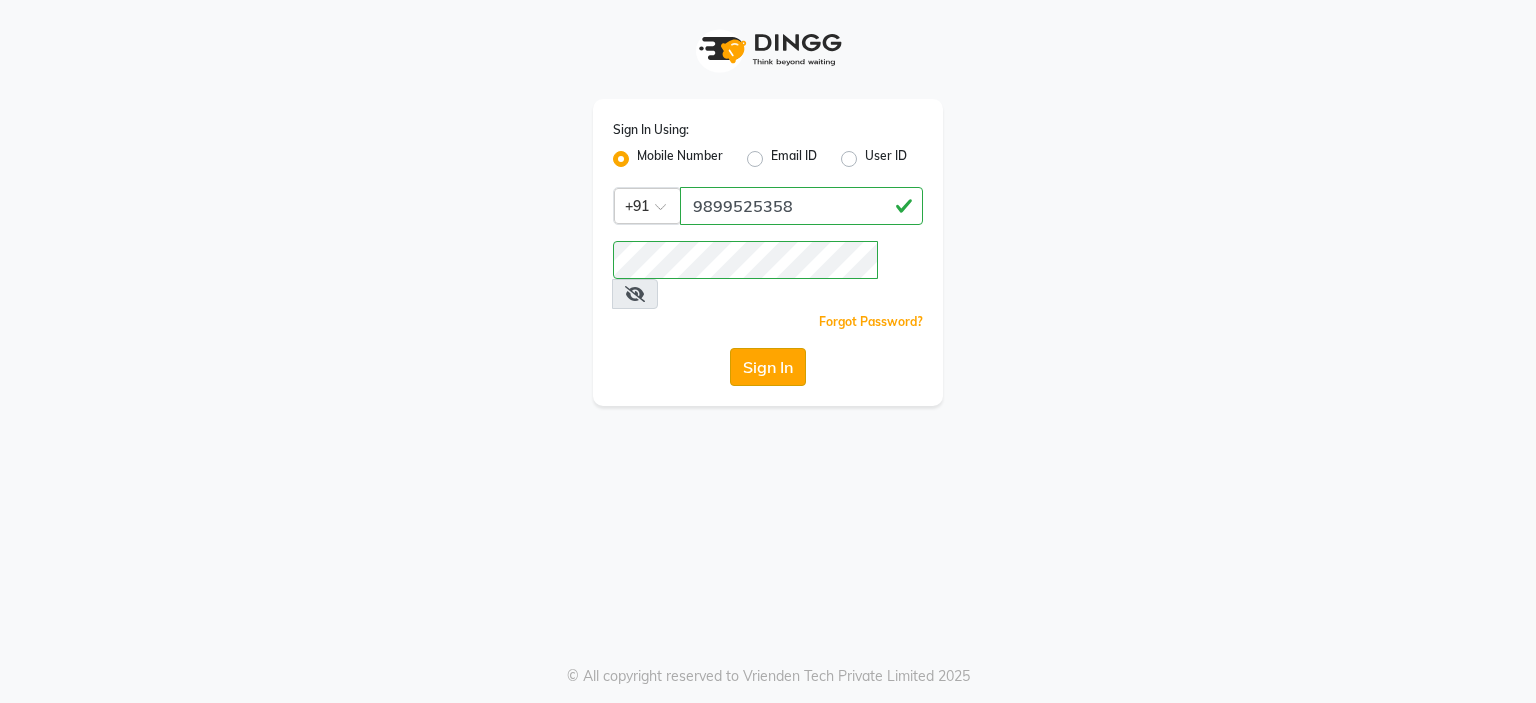 click on "Sign In" 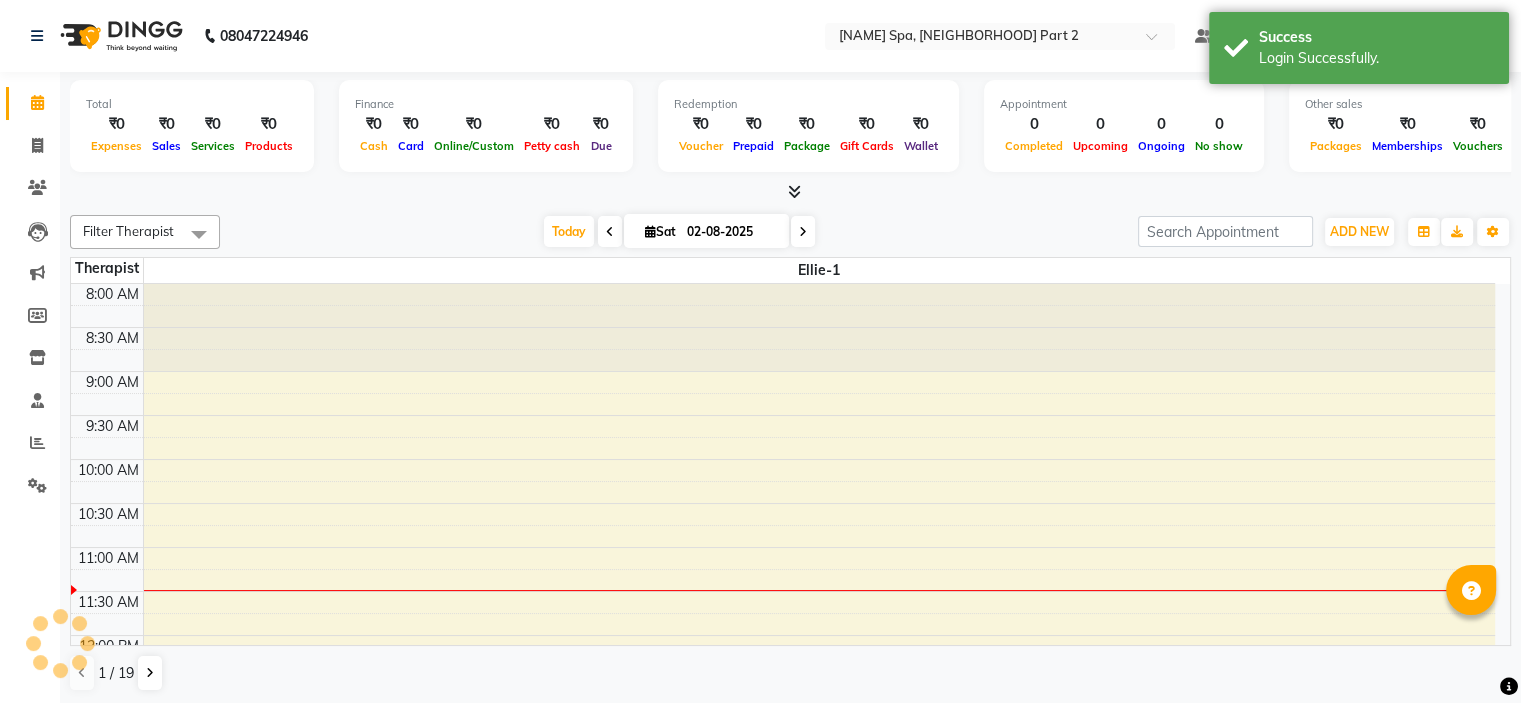scroll, scrollTop: 0, scrollLeft: 0, axis: both 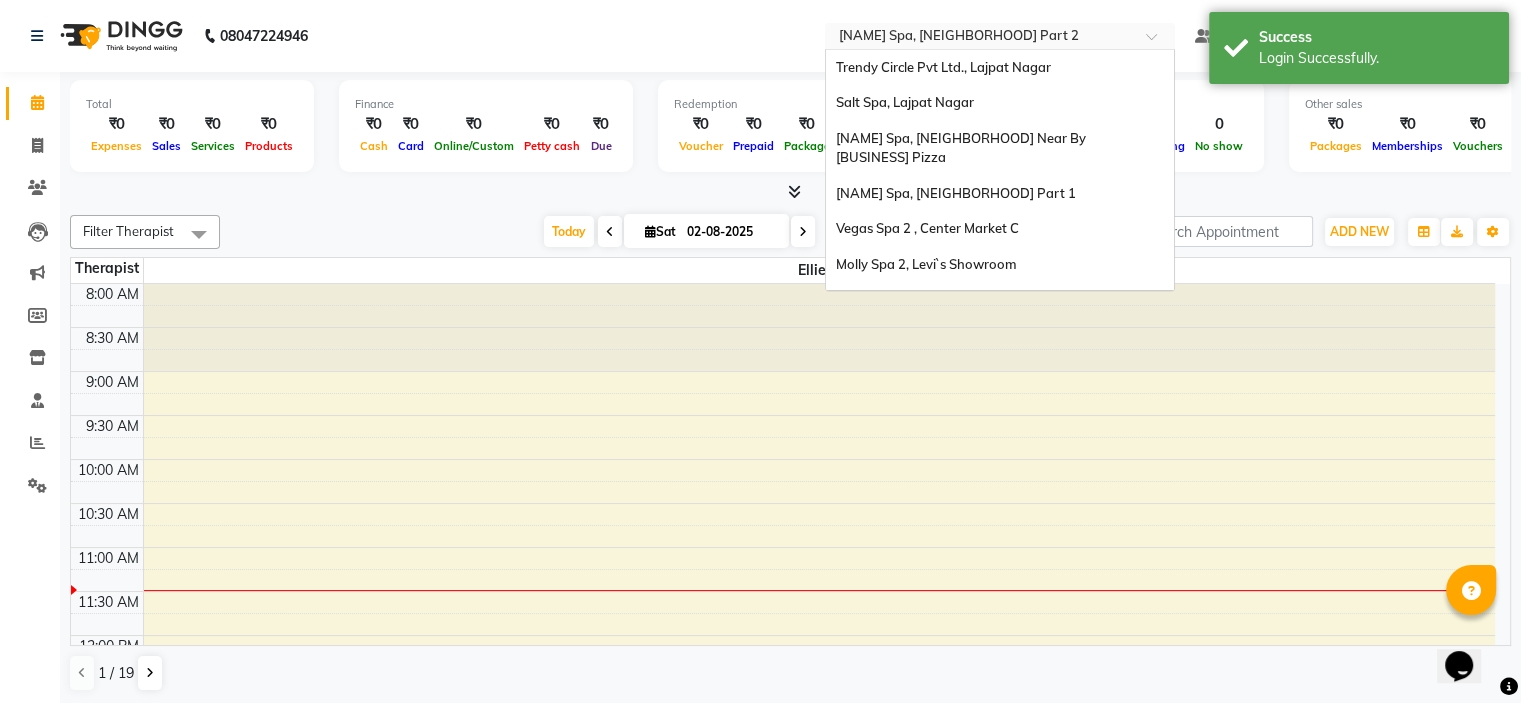 click at bounding box center [980, 38] 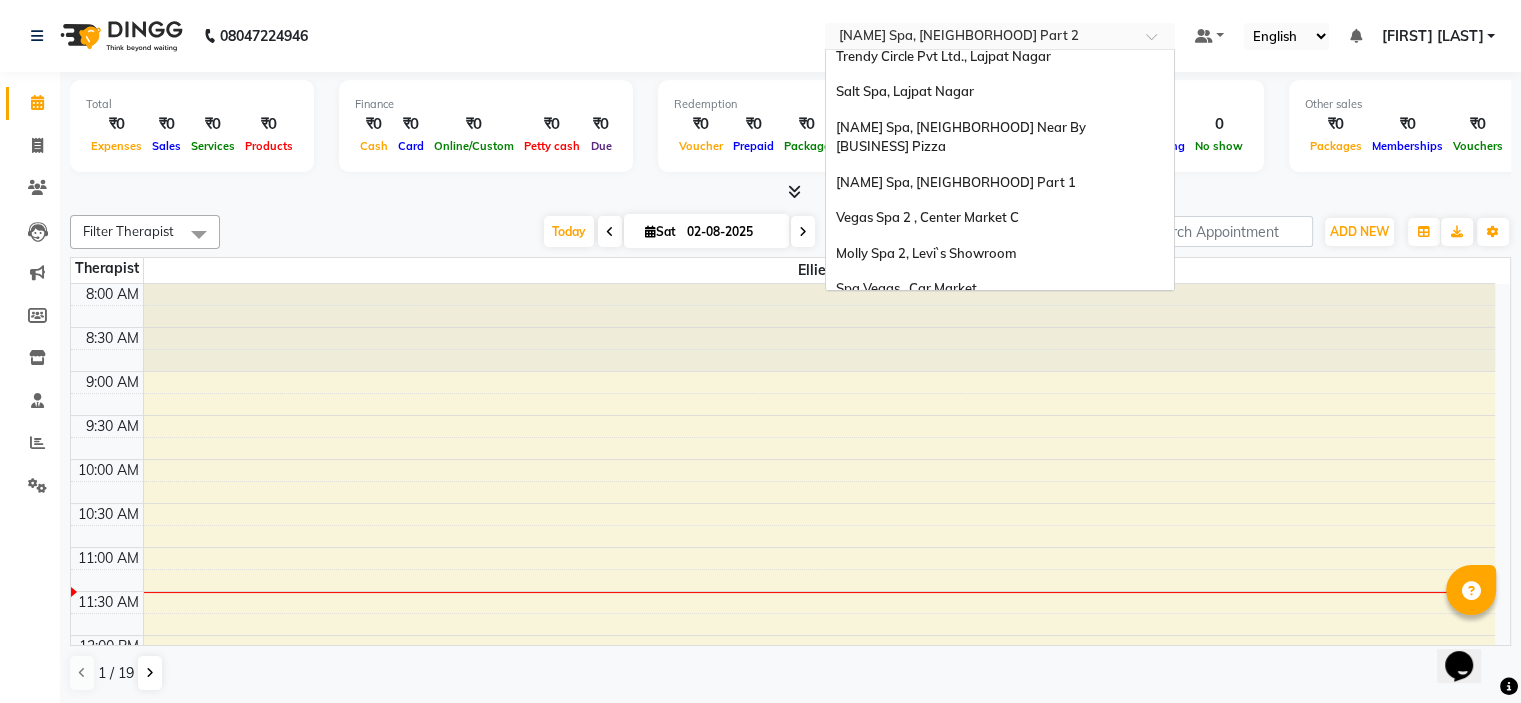 scroll, scrollTop: 3, scrollLeft: 0, axis: vertical 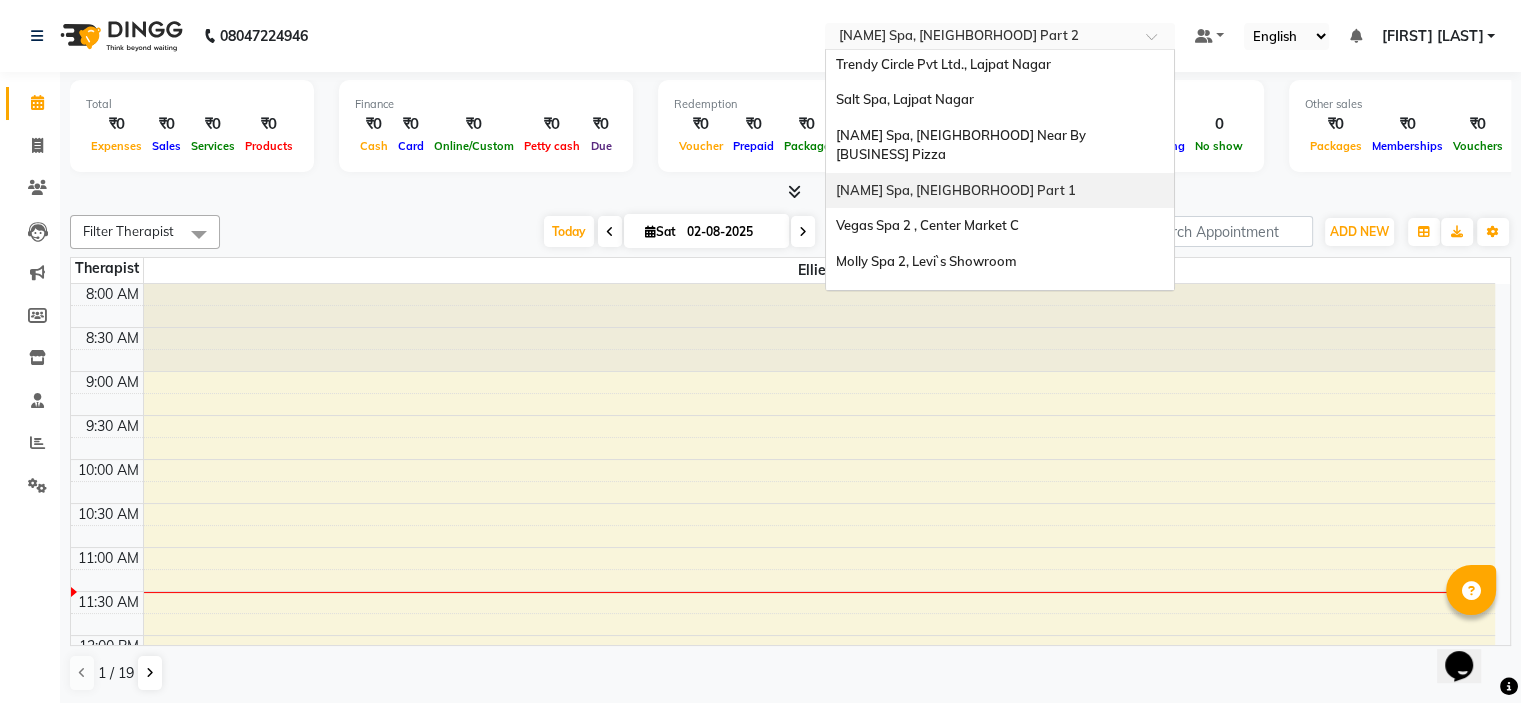click on "[BUSINESS_NAME], [AREA] [NUMBER]" at bounding box center (1000, 191) 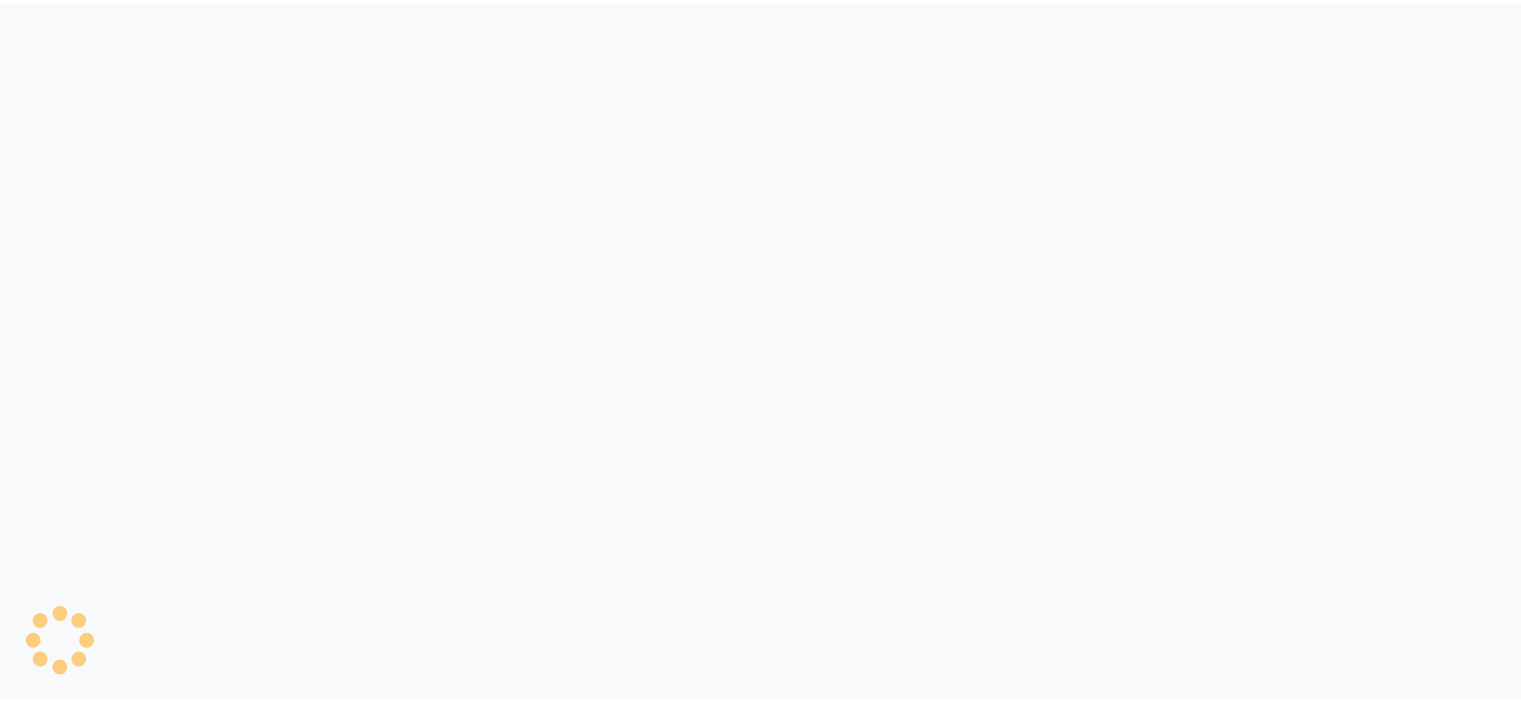 scroll, scrollTop: 0, scrollLeft: 0, axis: both 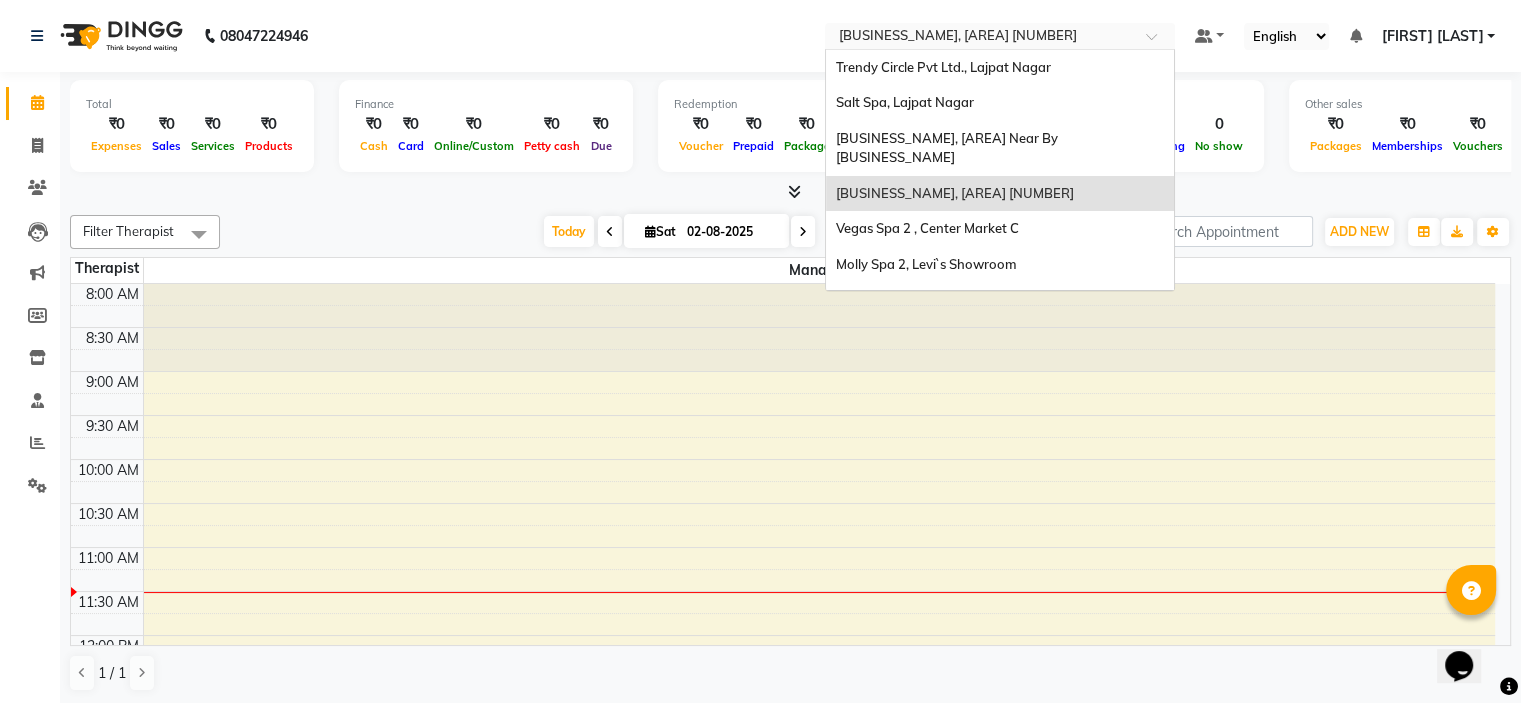 click on "Select Location × Eli Spa, Lajpar Nagar Part 1" at bounding box center [1000, 36] 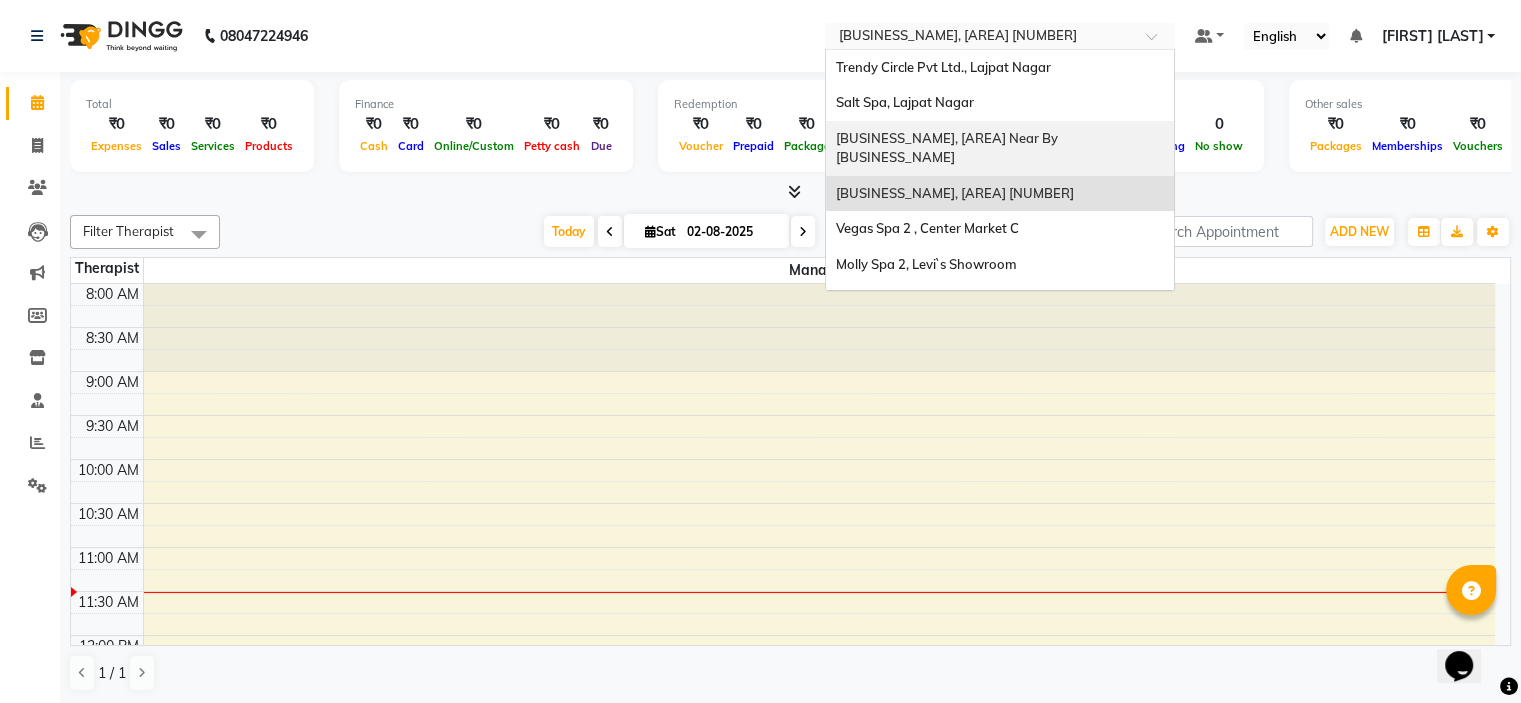 click on "[BUSINESS_NAME], [NEIGHBORHOOD] Near By [BRAND] Pizza" at bounding box center [948, 148] 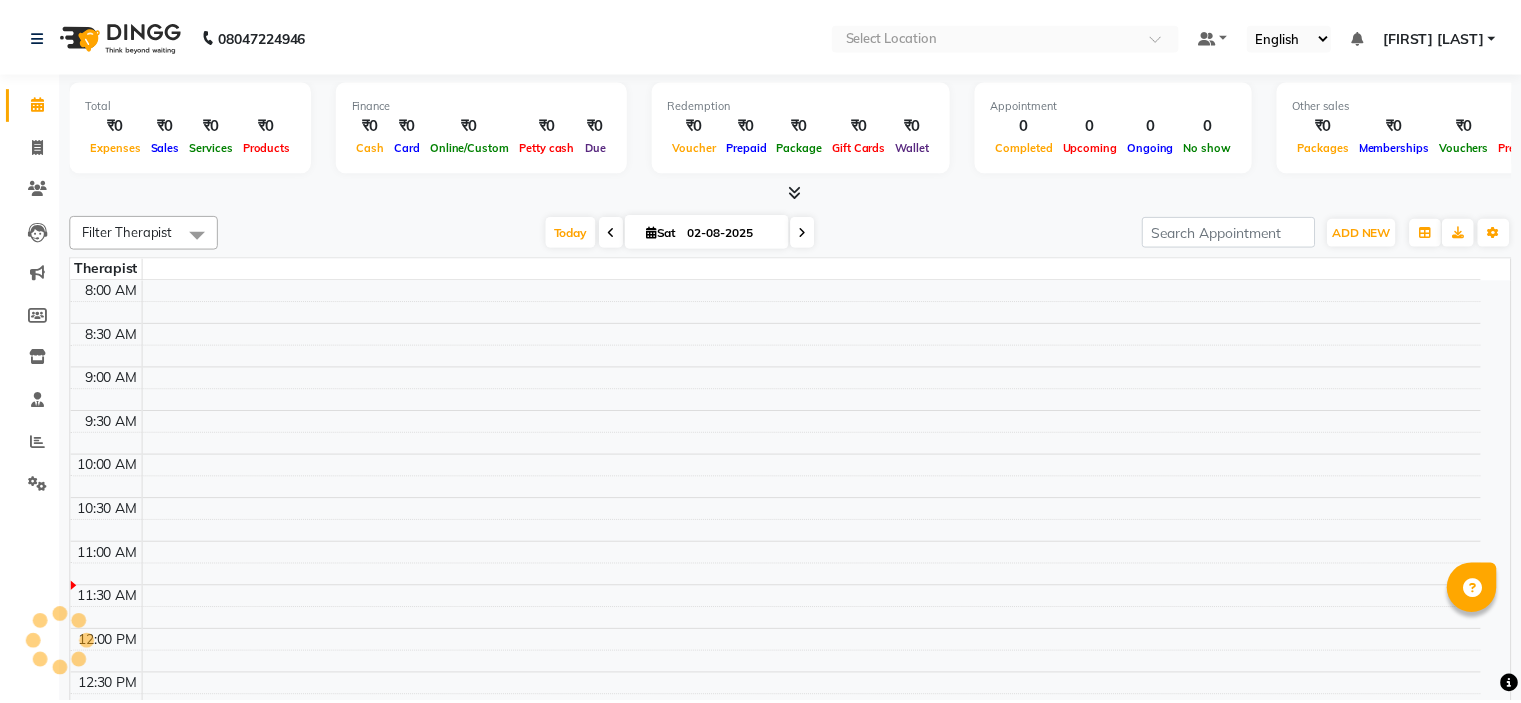 scroll, scrollTop: 0, scrollLeft: 0, axis: both 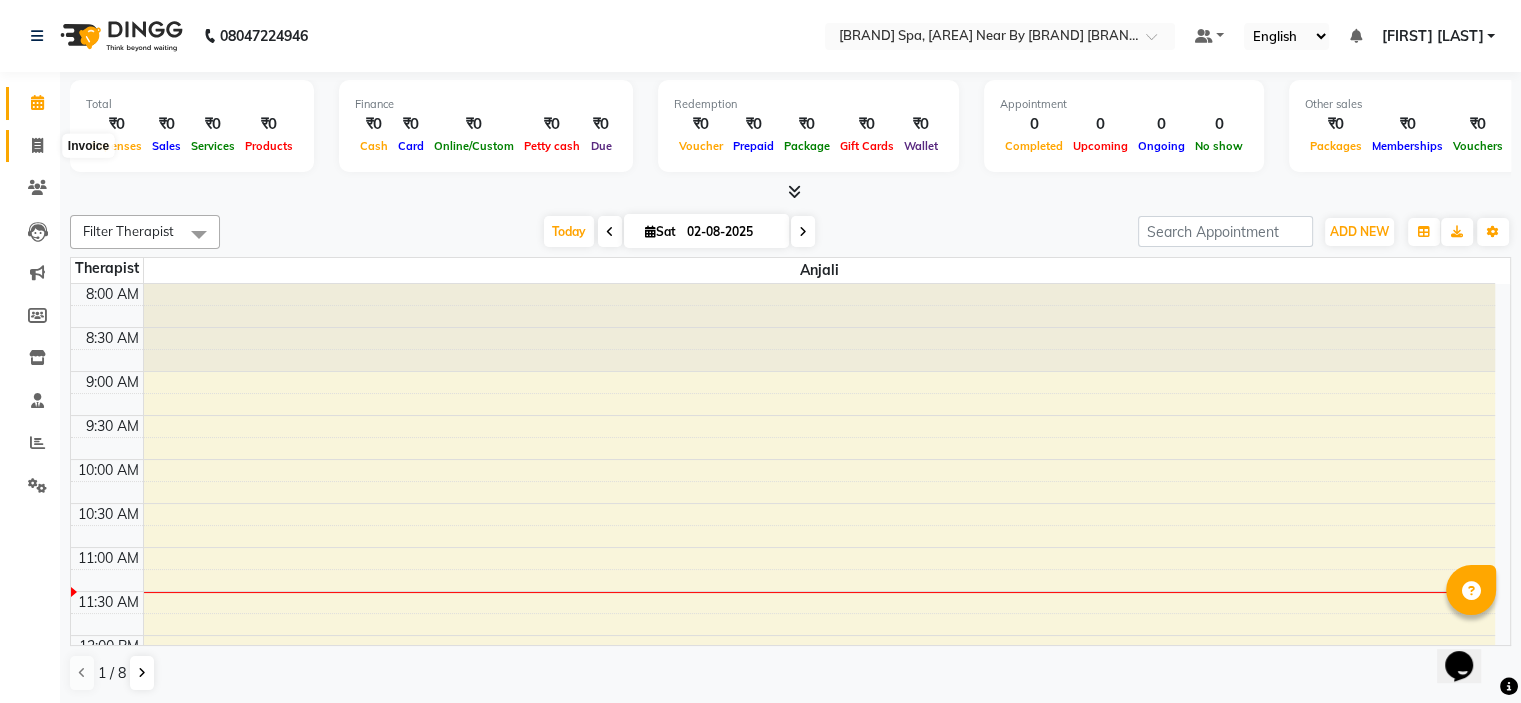 click 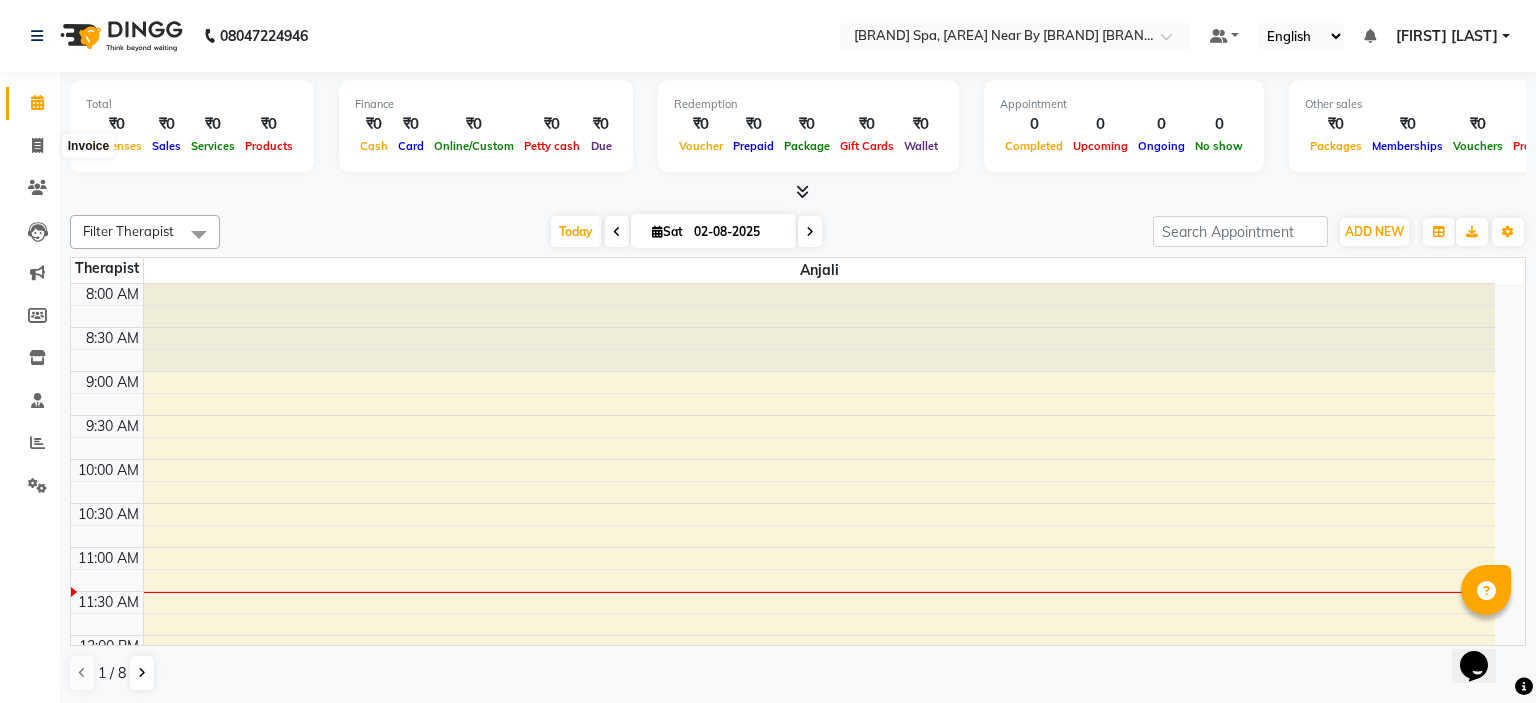 select on "7595" 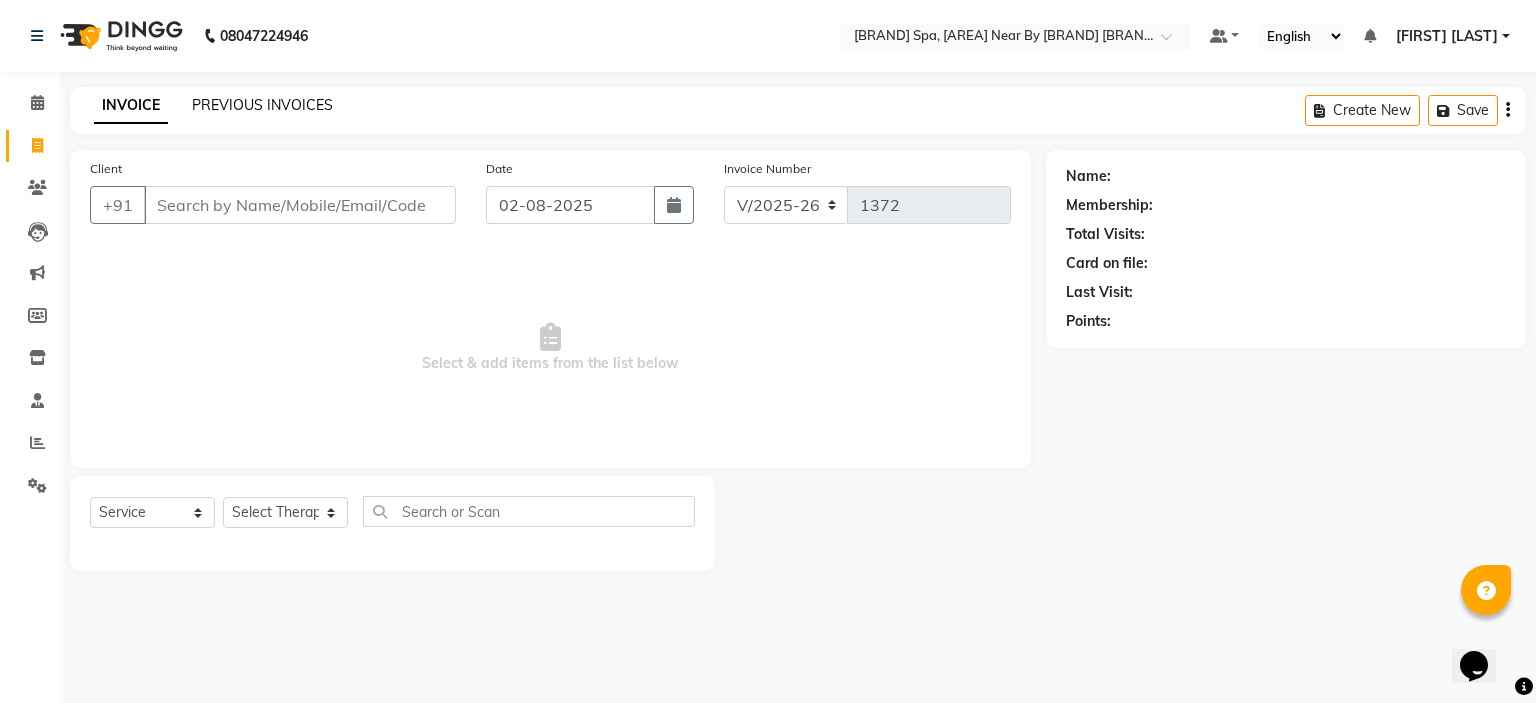 click on "PREVIOUS INVOICES" 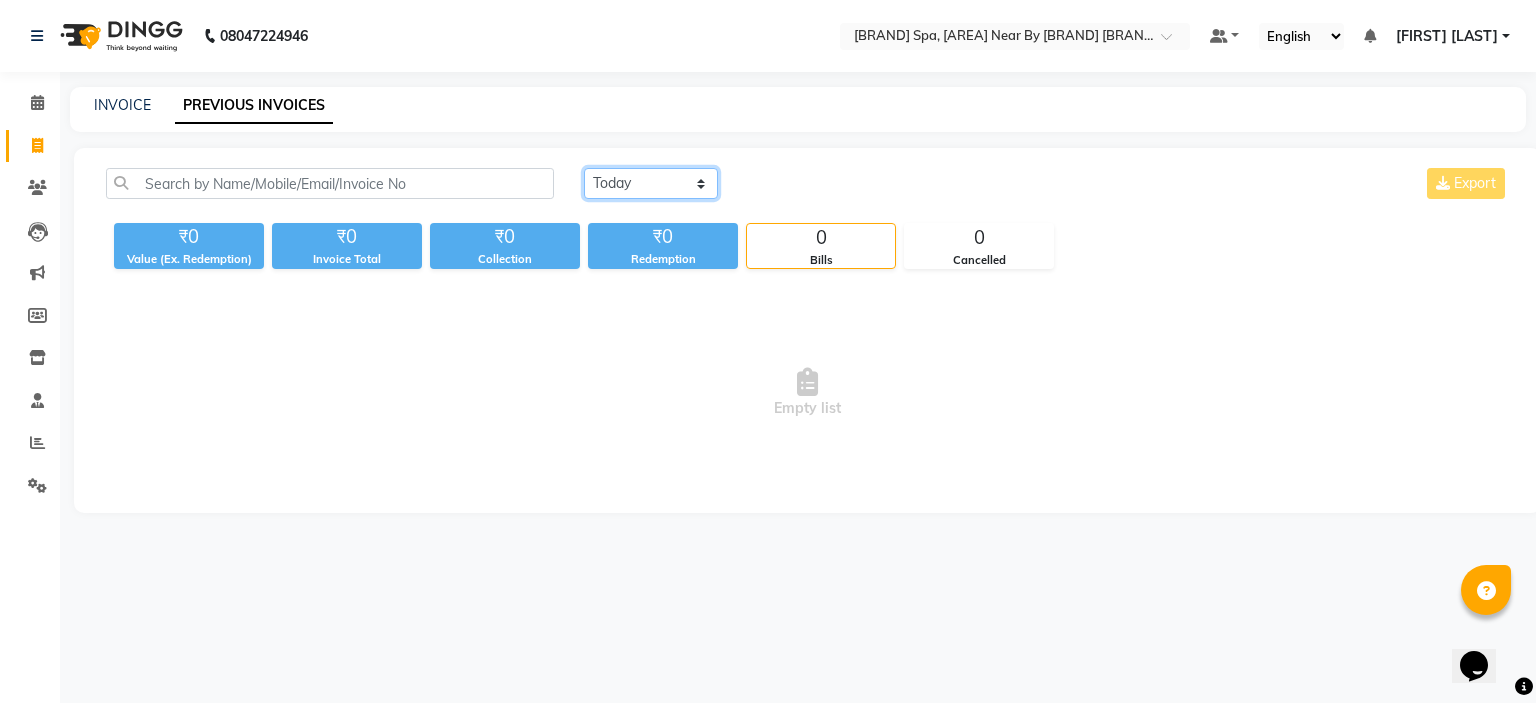 click on "Today Yesterday Custom Range" 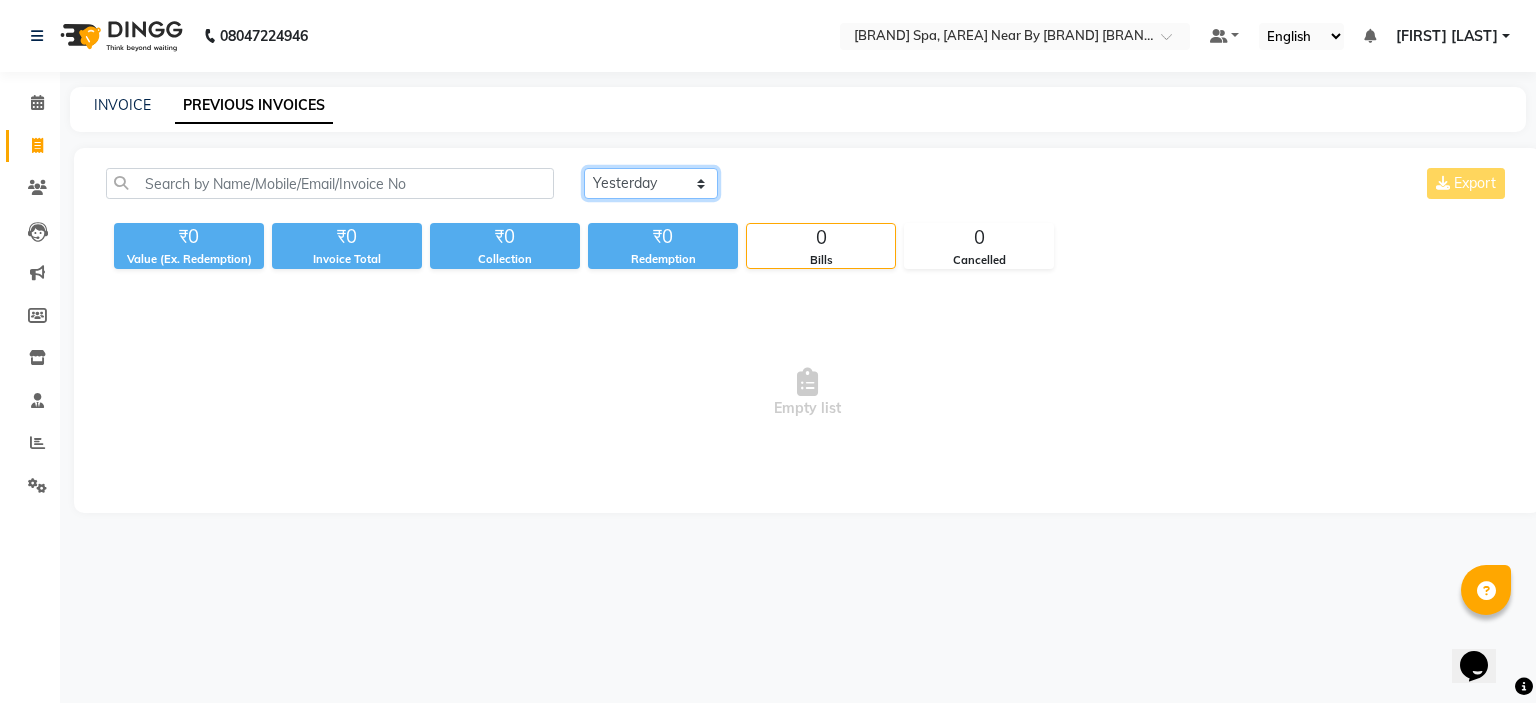 click on "Today Yesterday Custom Range" 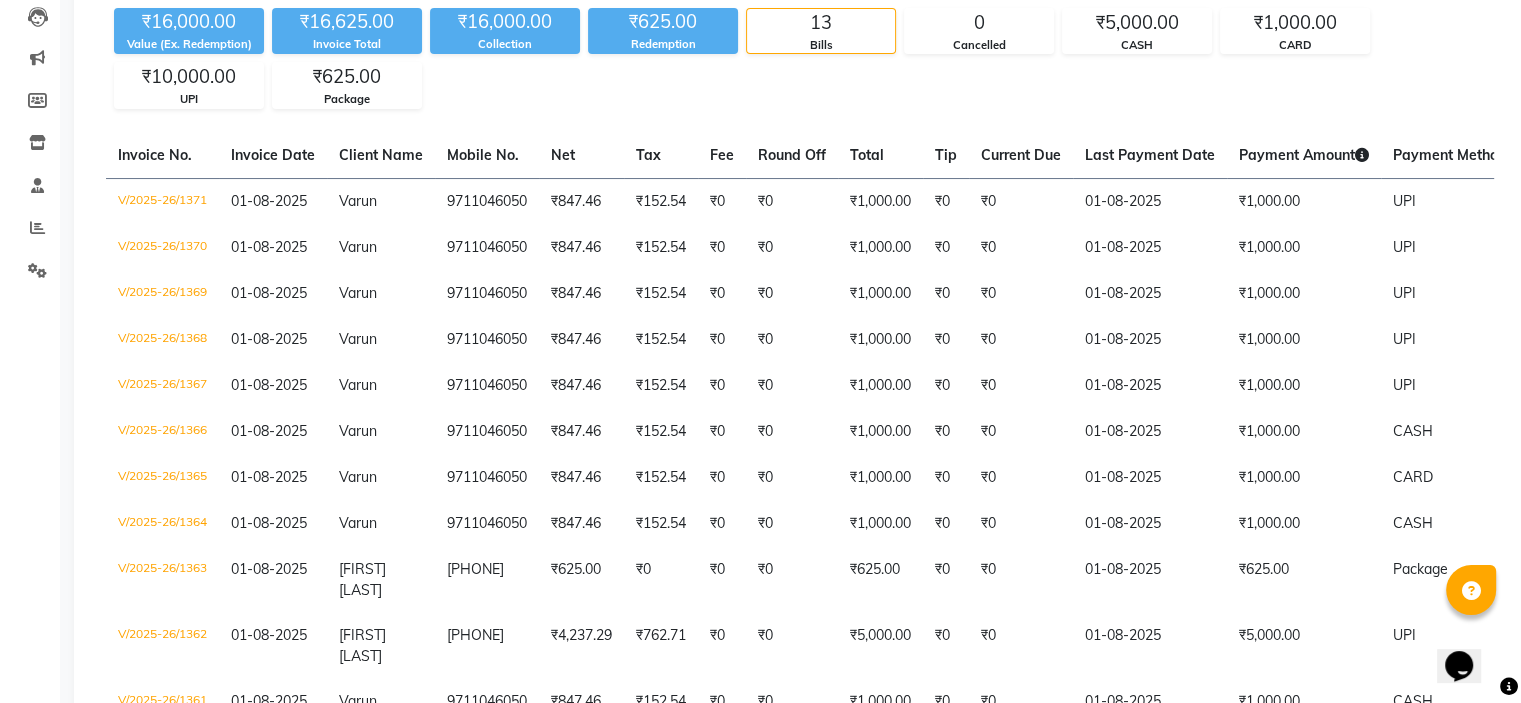 scroll, scrollTop: 197, scrollLeft: 0, axis: vertical 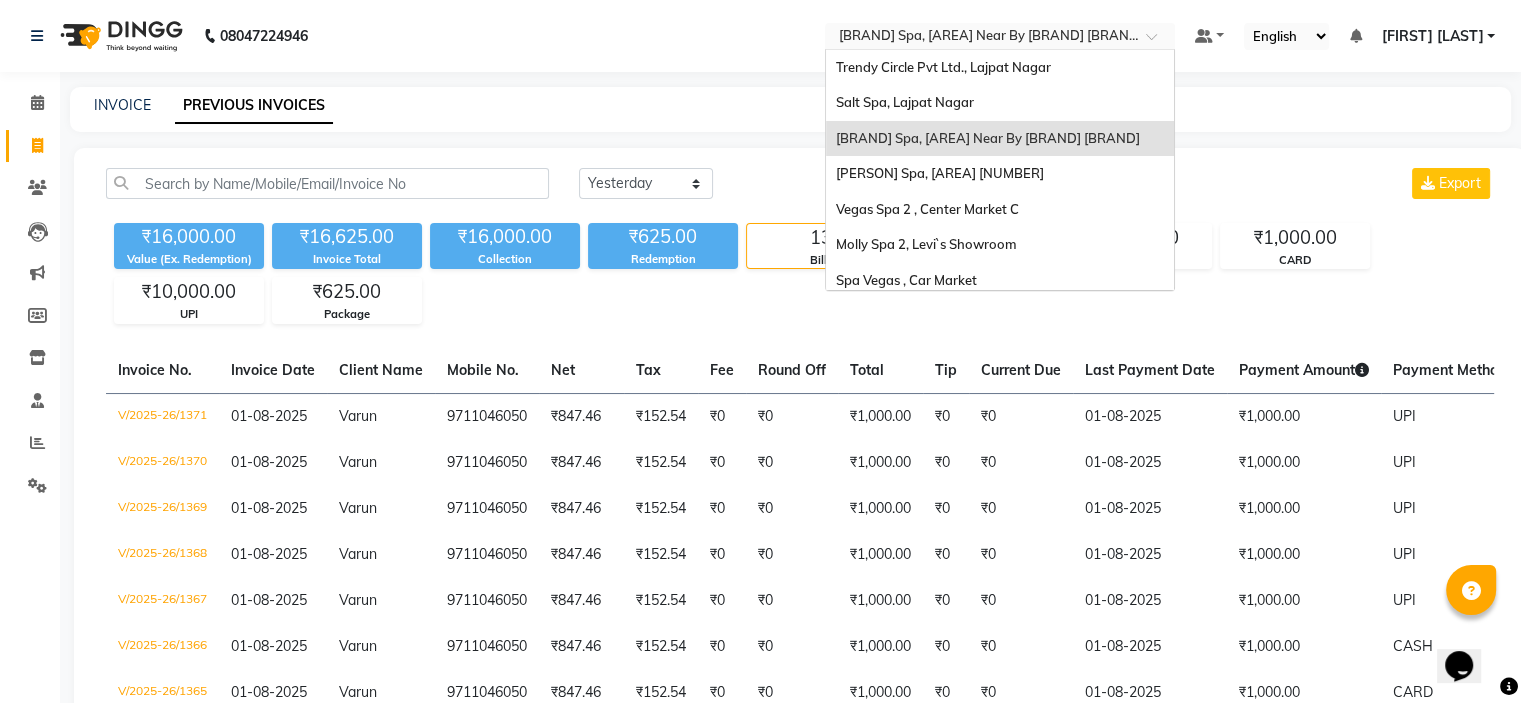 click at bounding box center (980, 38) 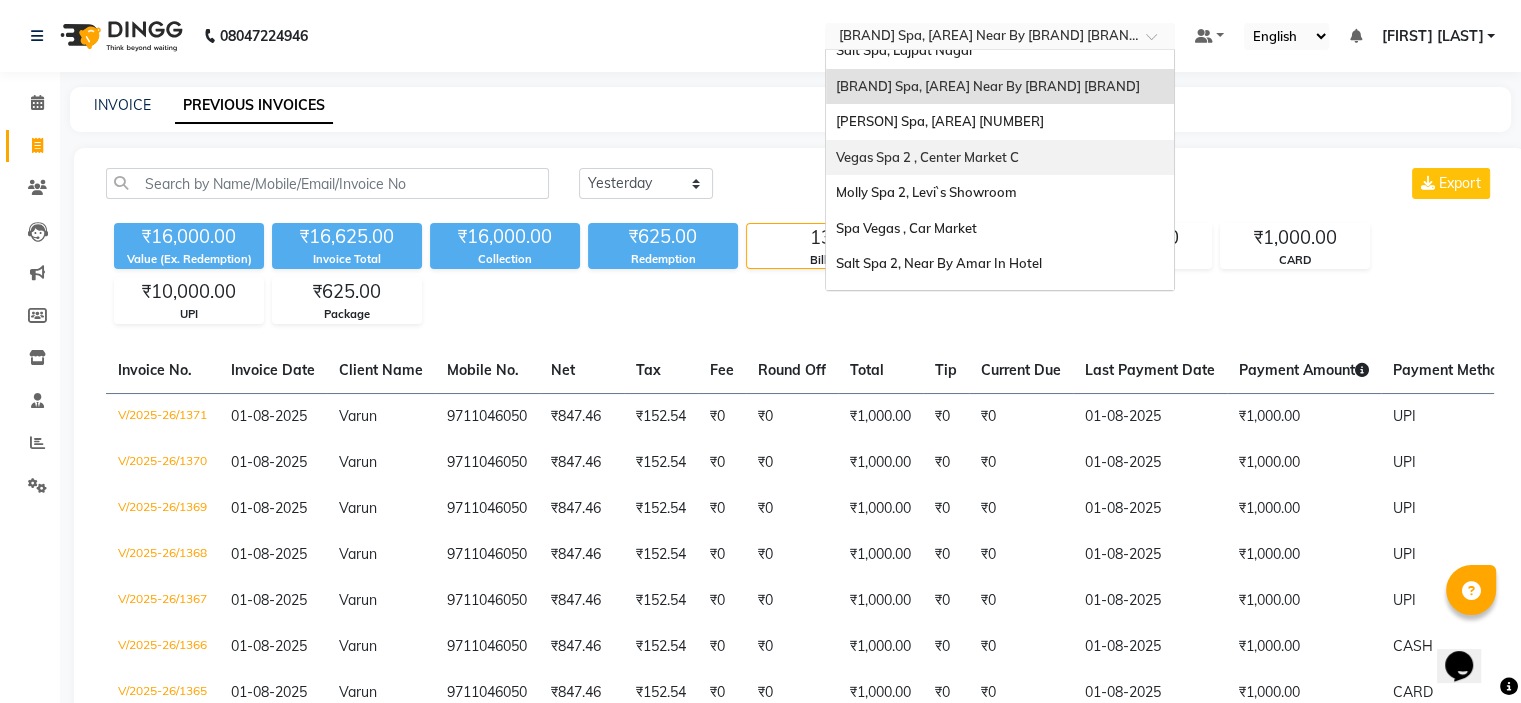 scroll, scrollTop: 100, scrollLeft: 0, axis: vertical 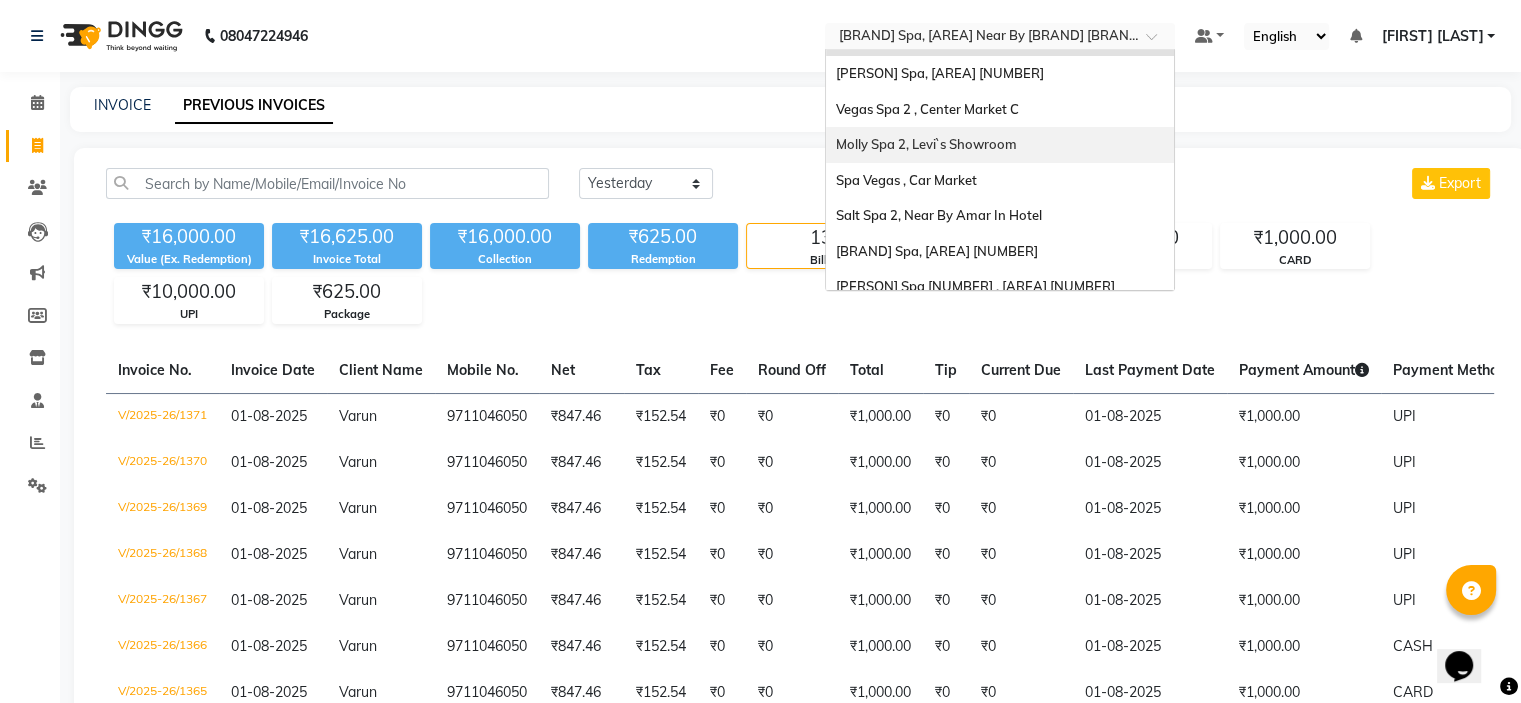 click on "Molly Spa 2, Levi`s Showroom" at bounding box center [926, 144] 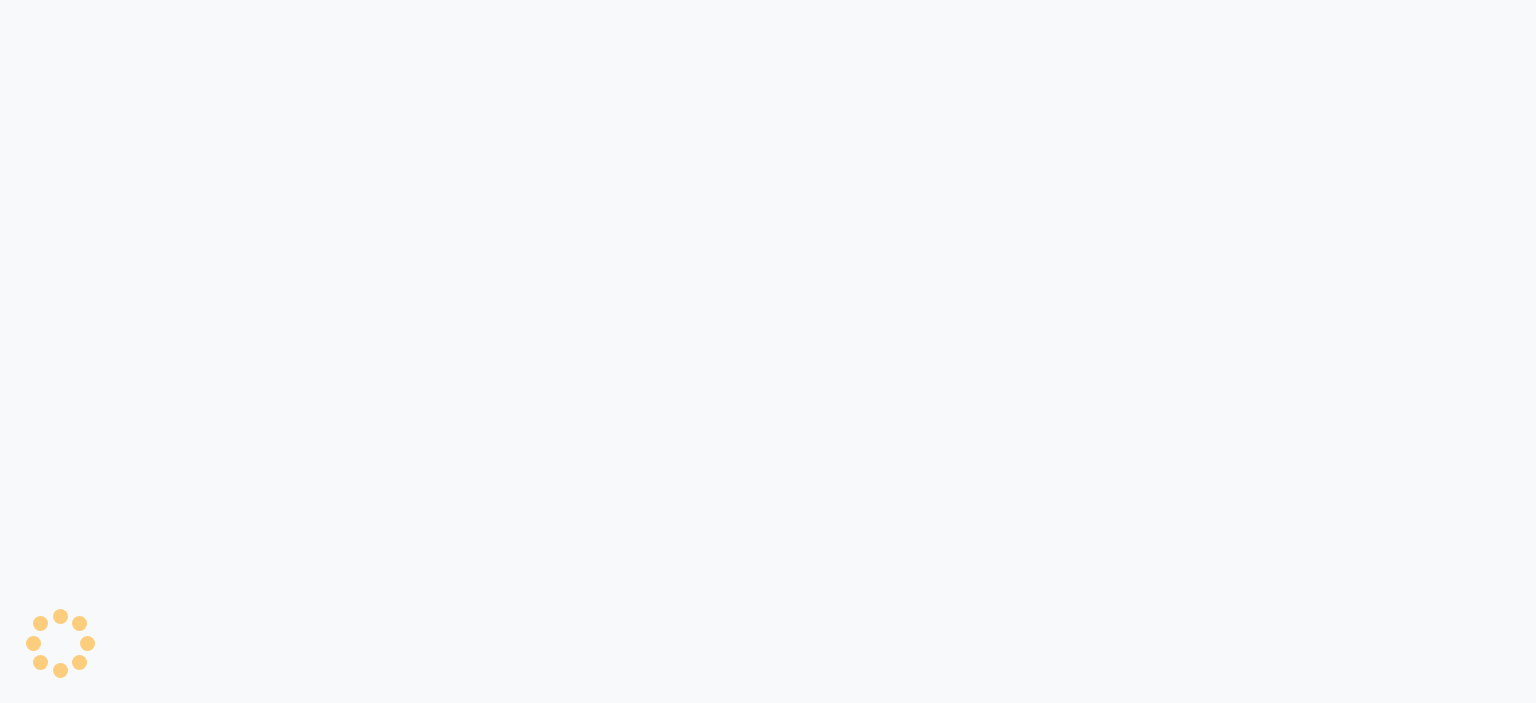 scroll, scrollTop: 0, scrollLeft: 0, axis: both 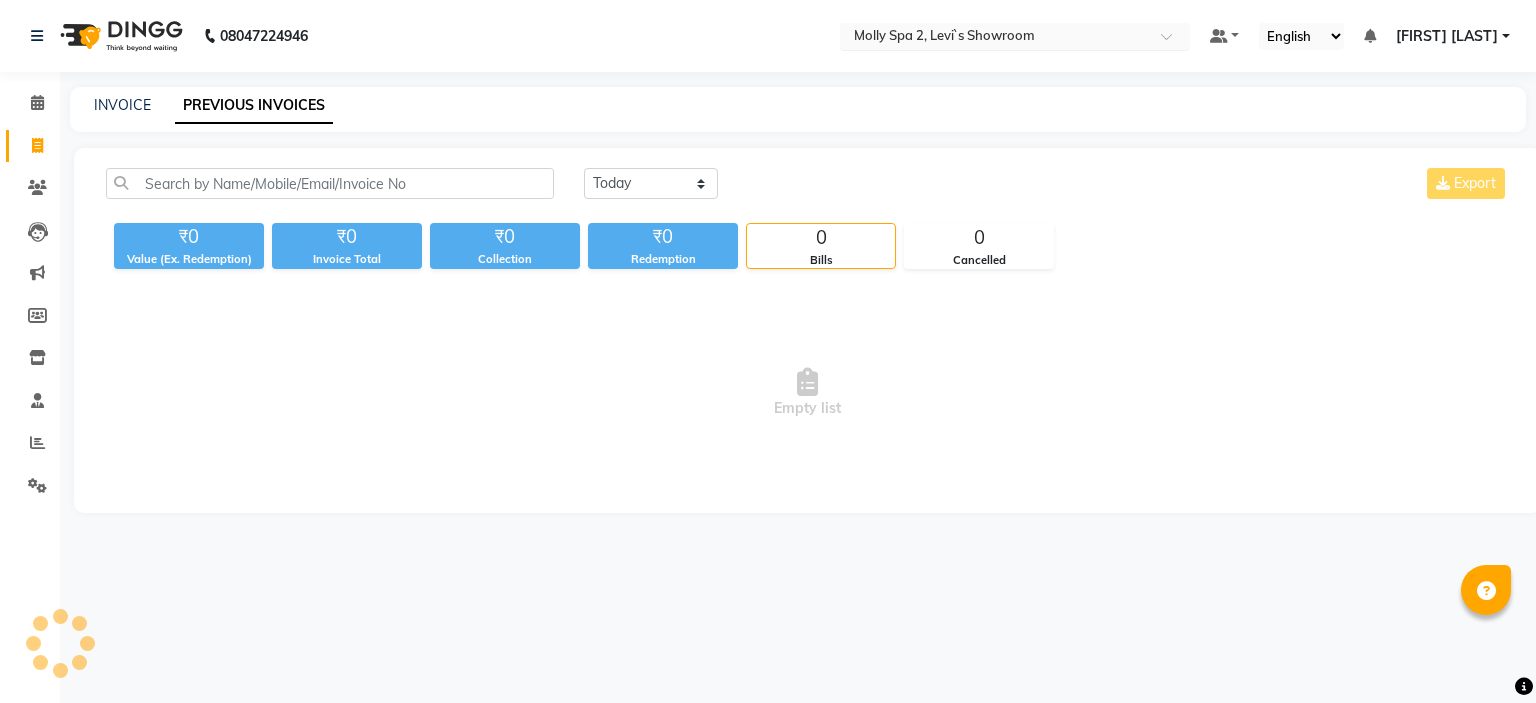 click on "Select Location × Molly Spa 2, Levi`s Showroom" at bounding box center [1015, 36] 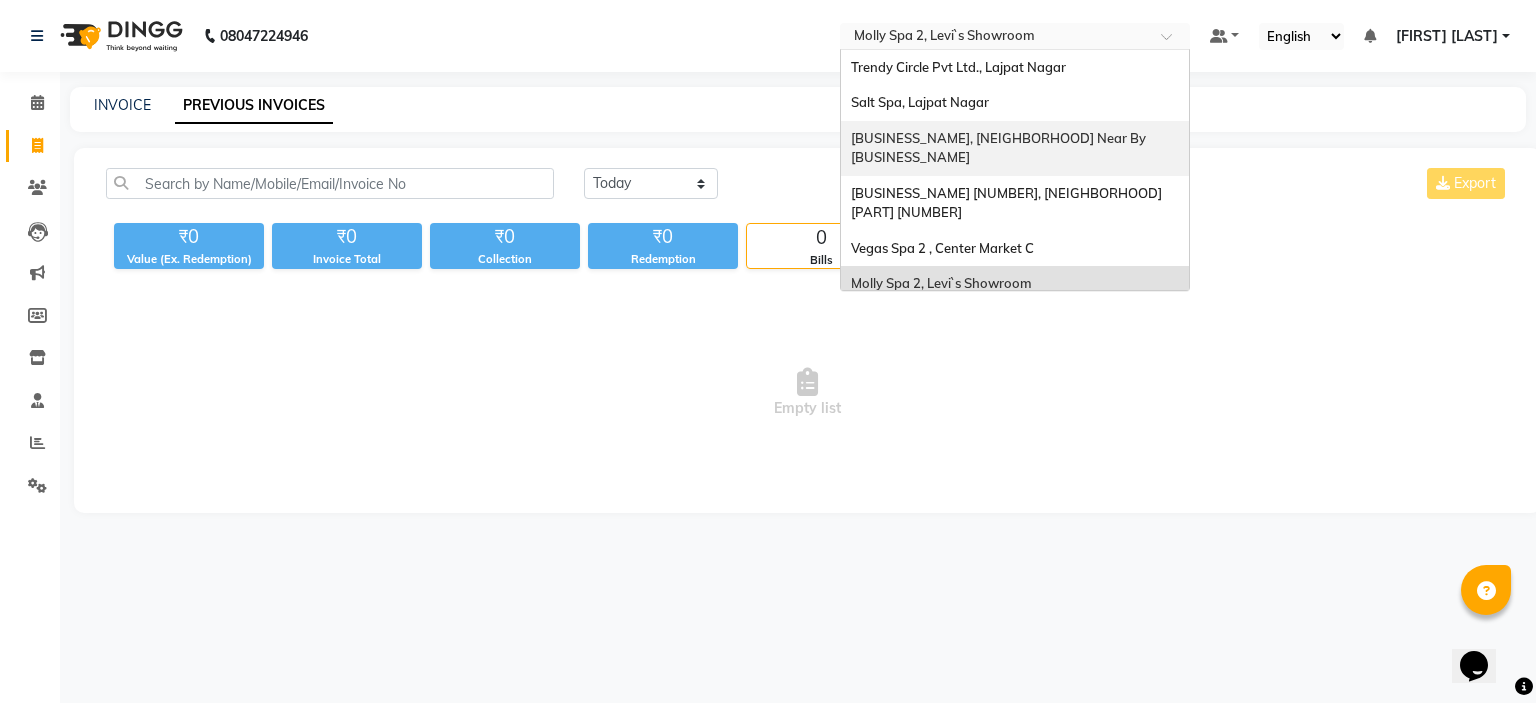 scroll, scrollTop: 0, scrollLeft: 0, axis: both 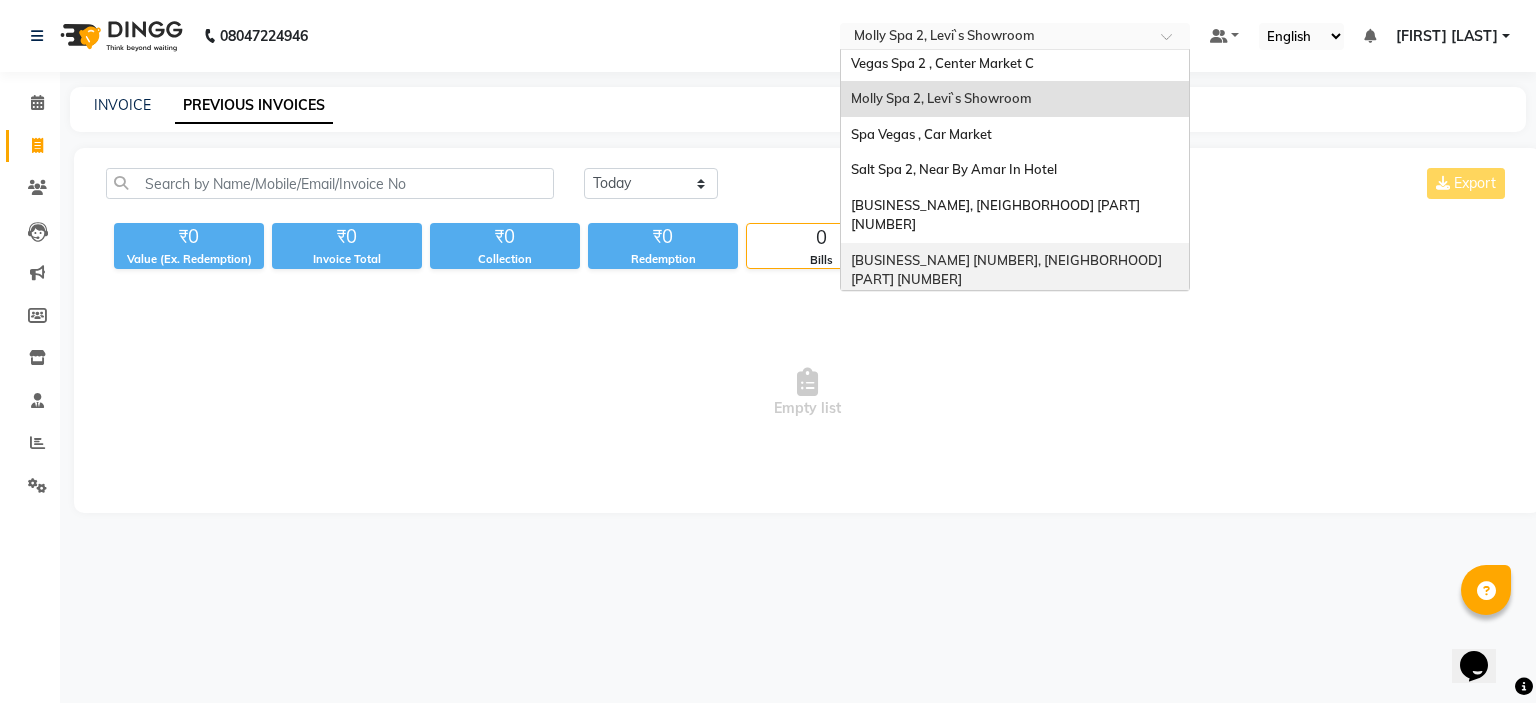 click on "Eli Spa 2 , Lajpat Nagar Part 2" at bounding box center (1008, 270) 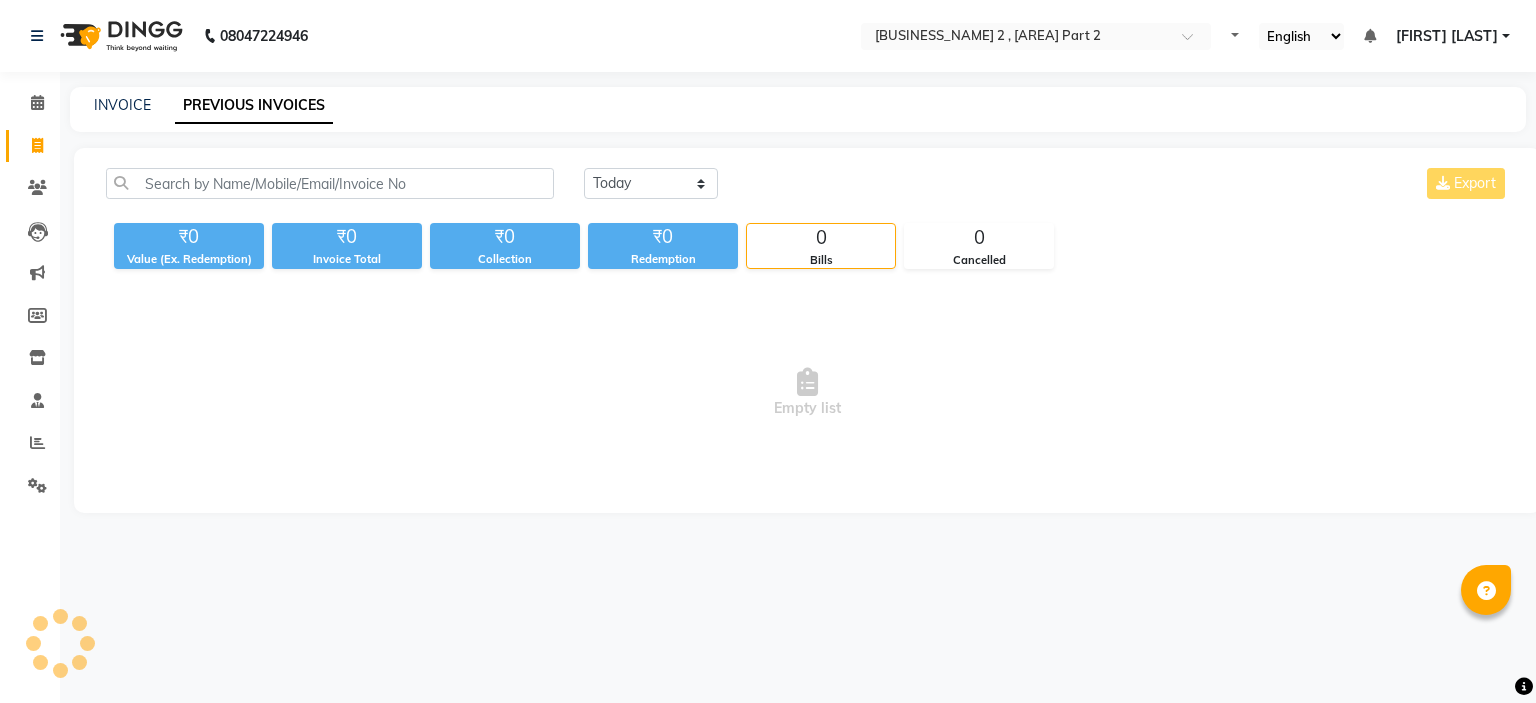 scroll, scrollTop: 0, scrollLeft: 0, axis: both 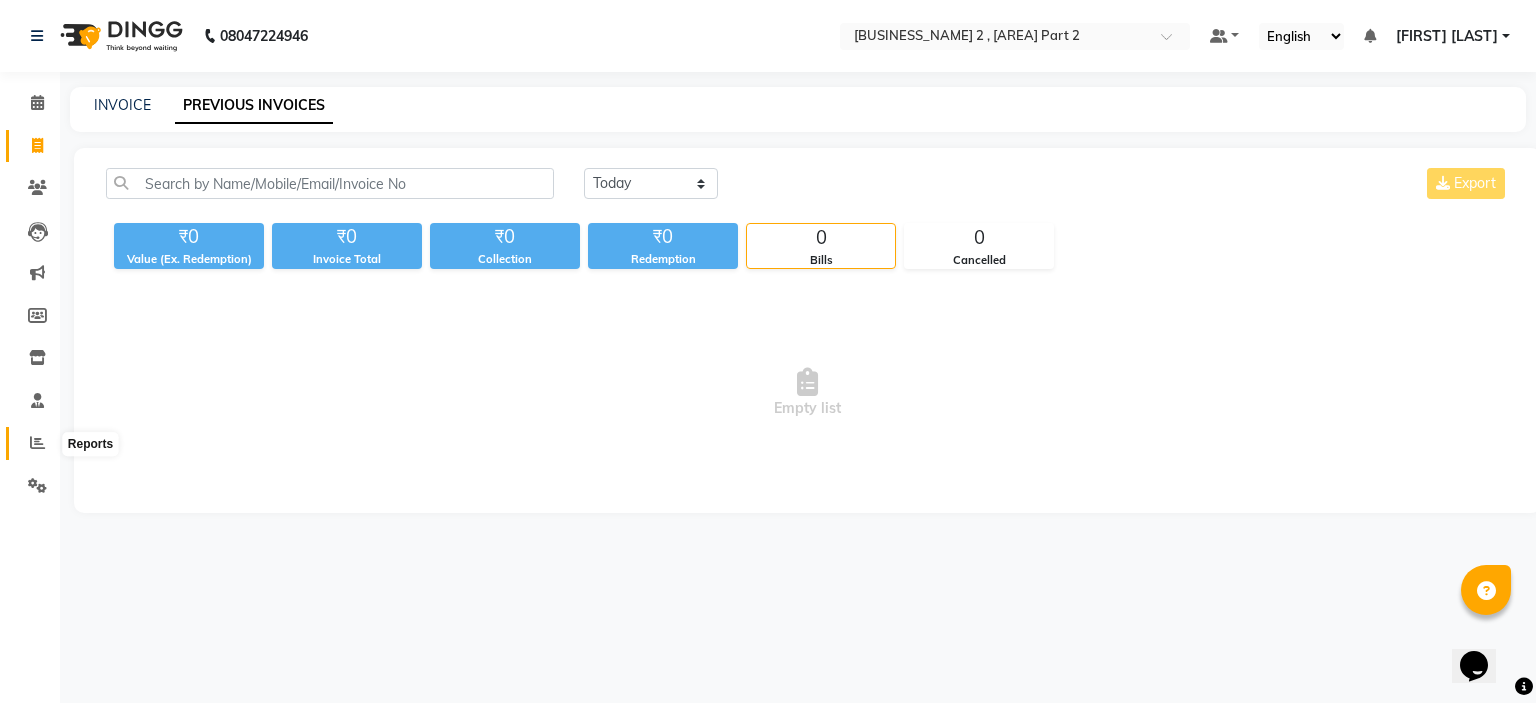 click 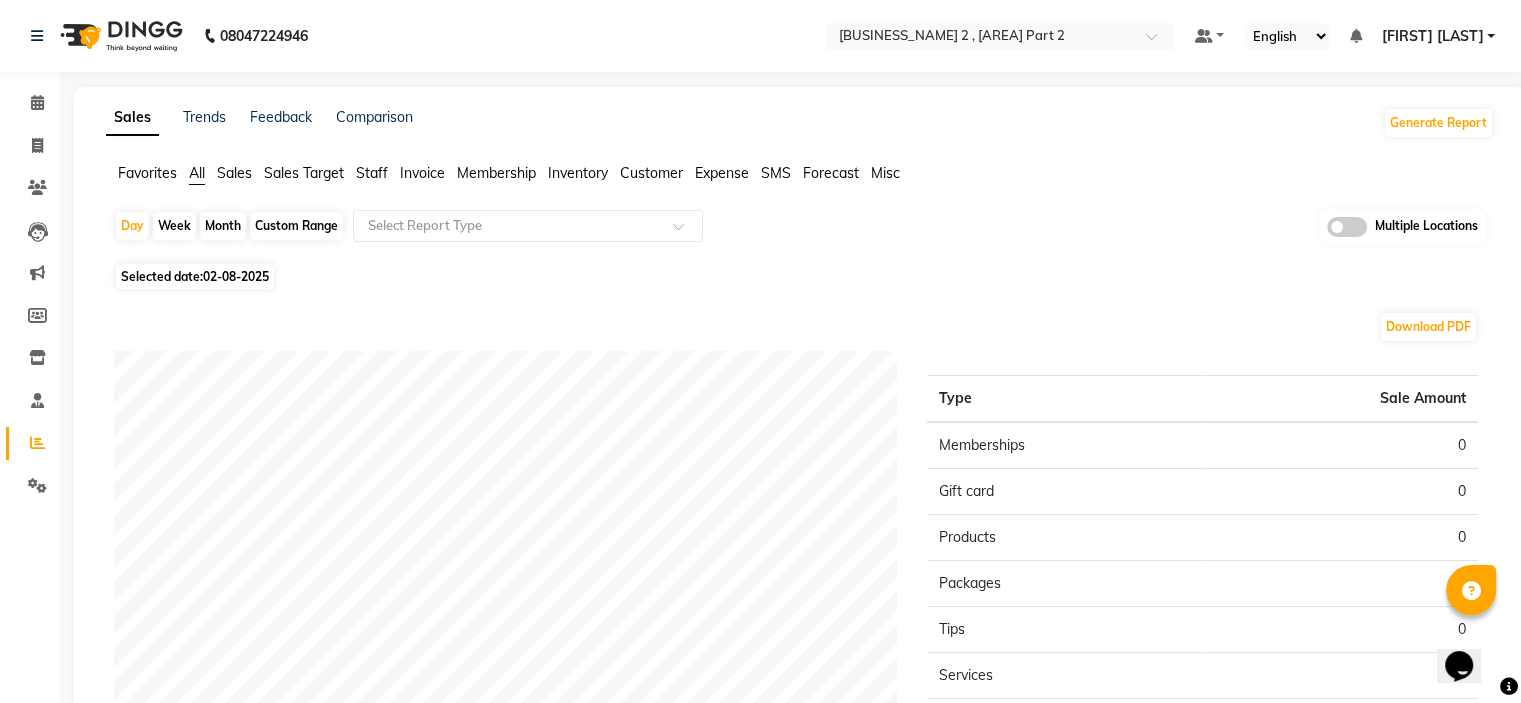 click 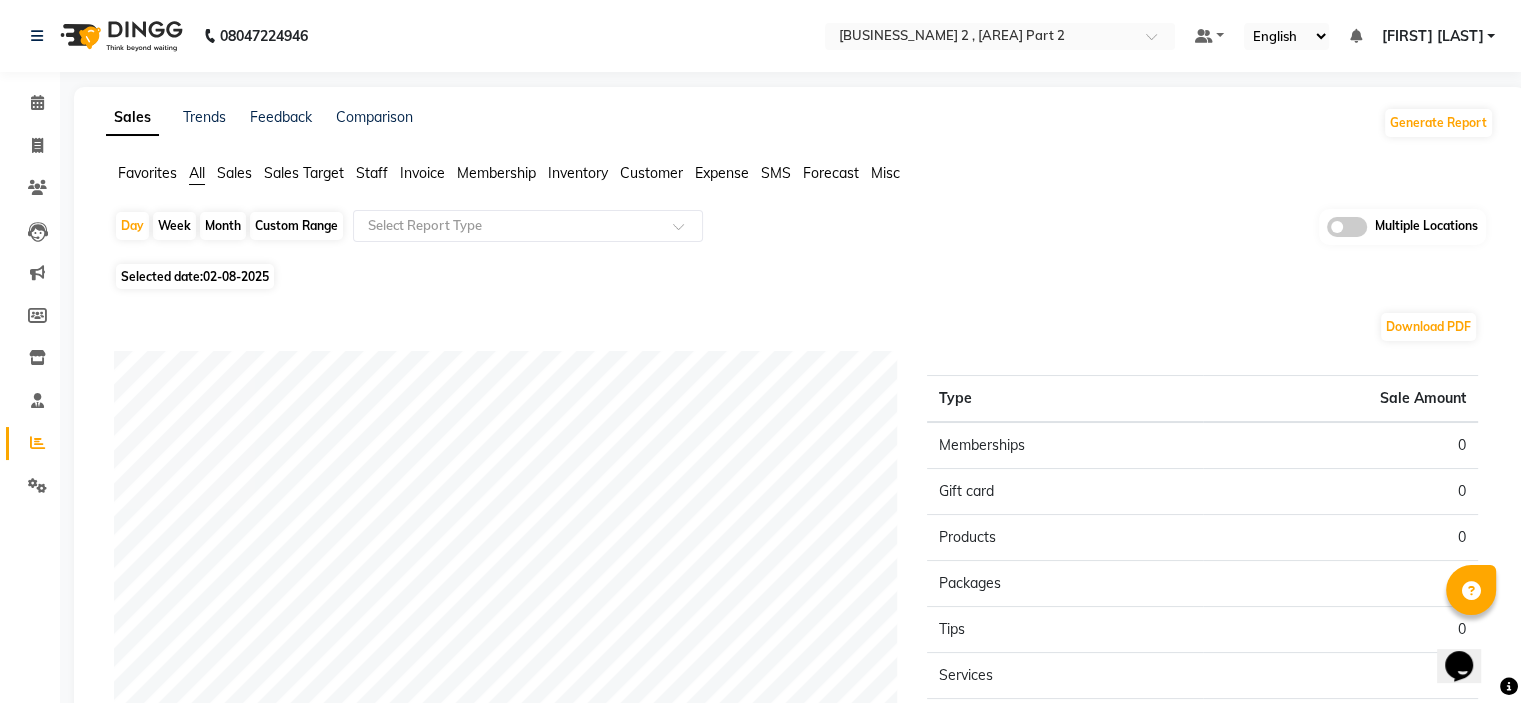 click 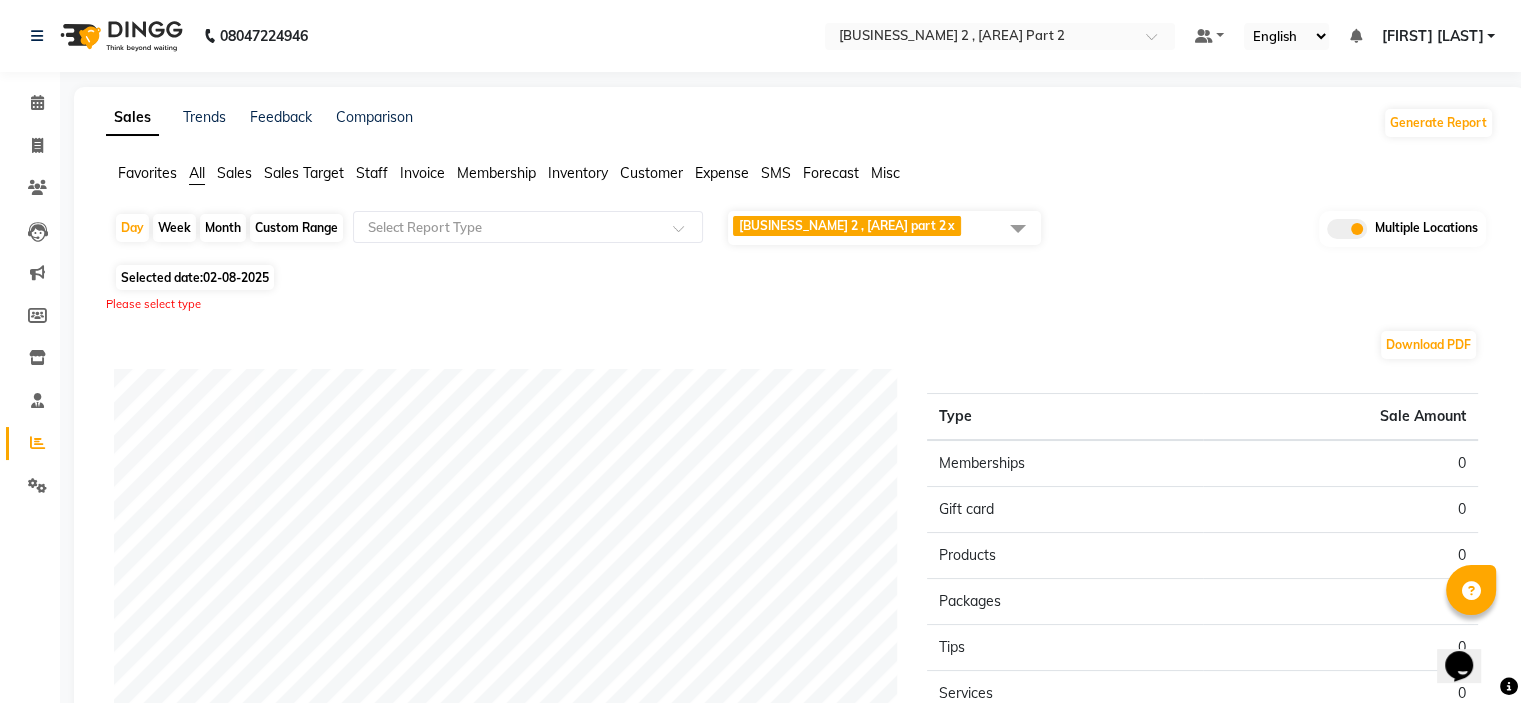 click 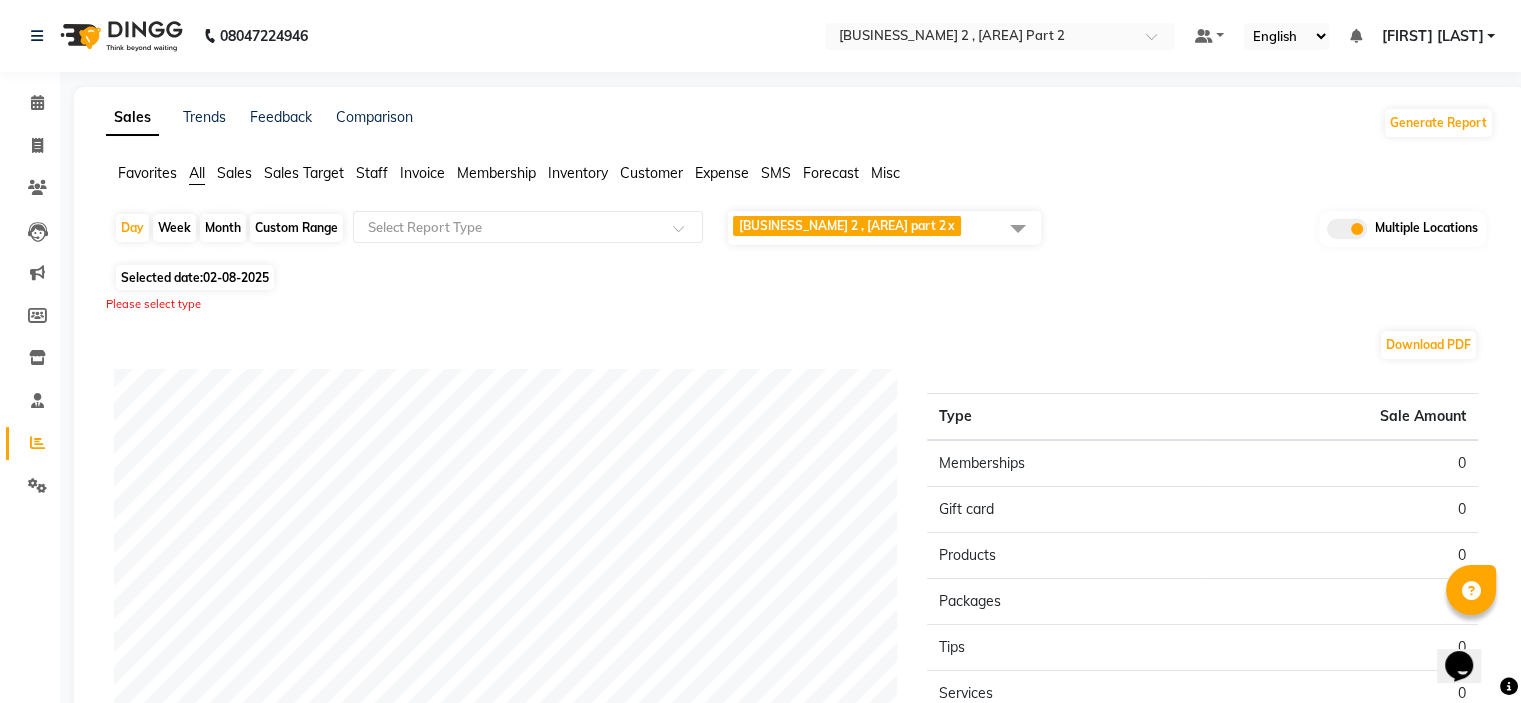 click 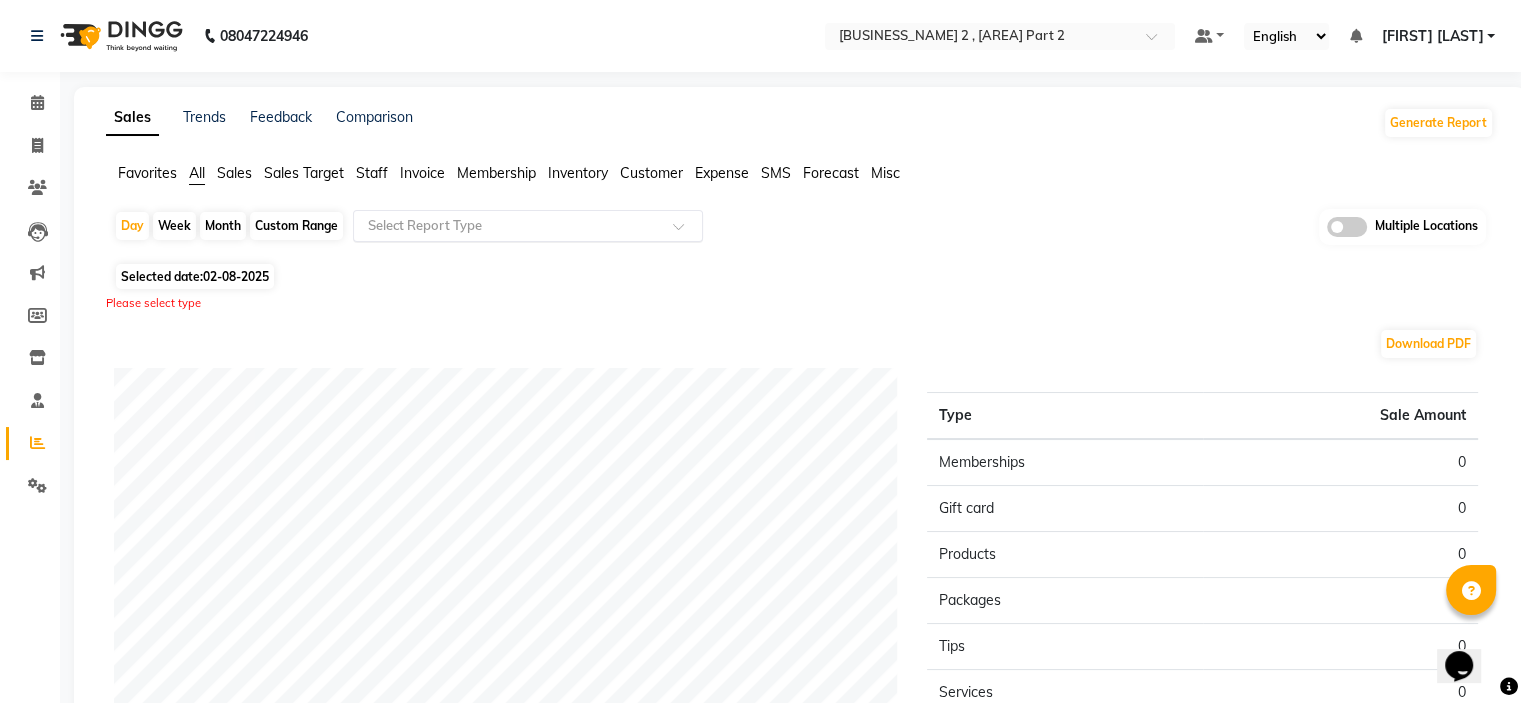 click 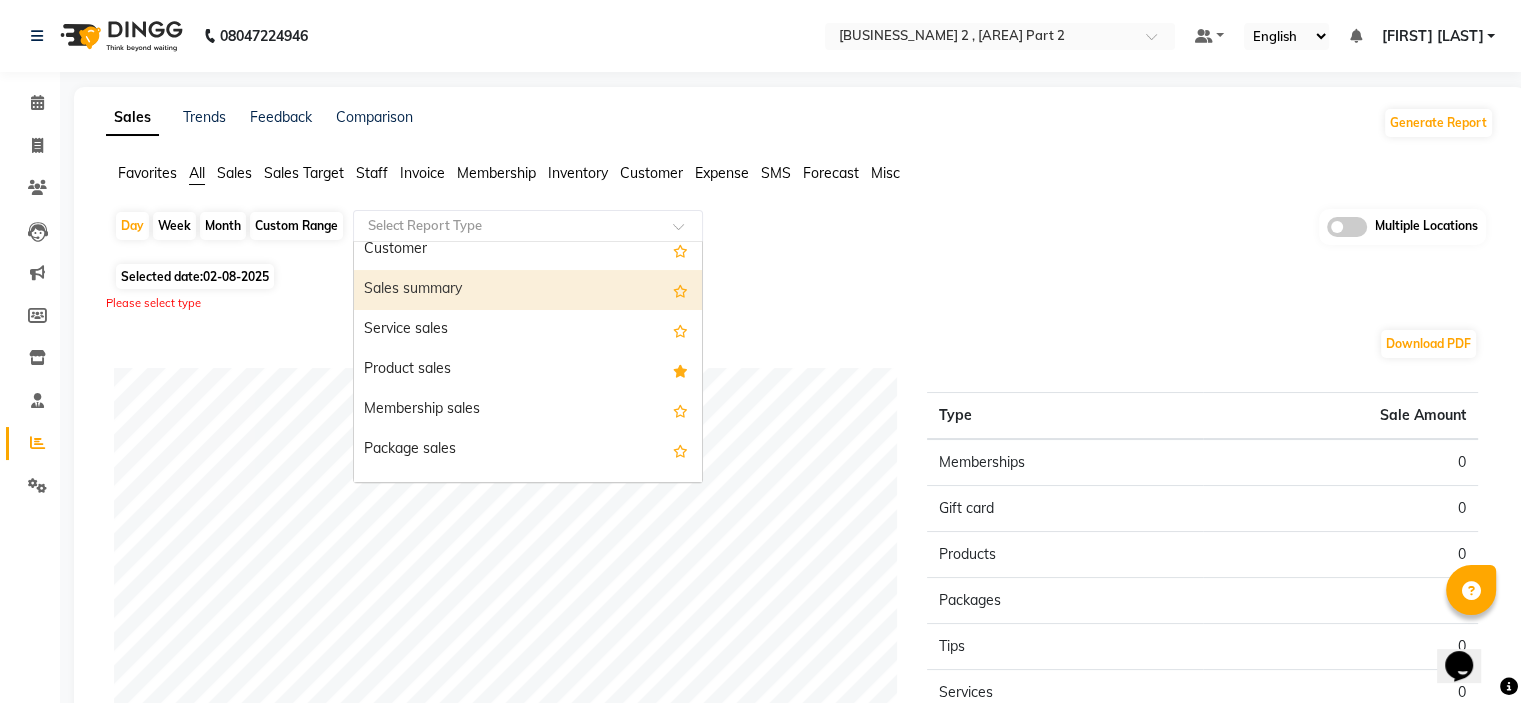 scroll, scrollTop: 100, scrollLeft: 0, axis: vertical 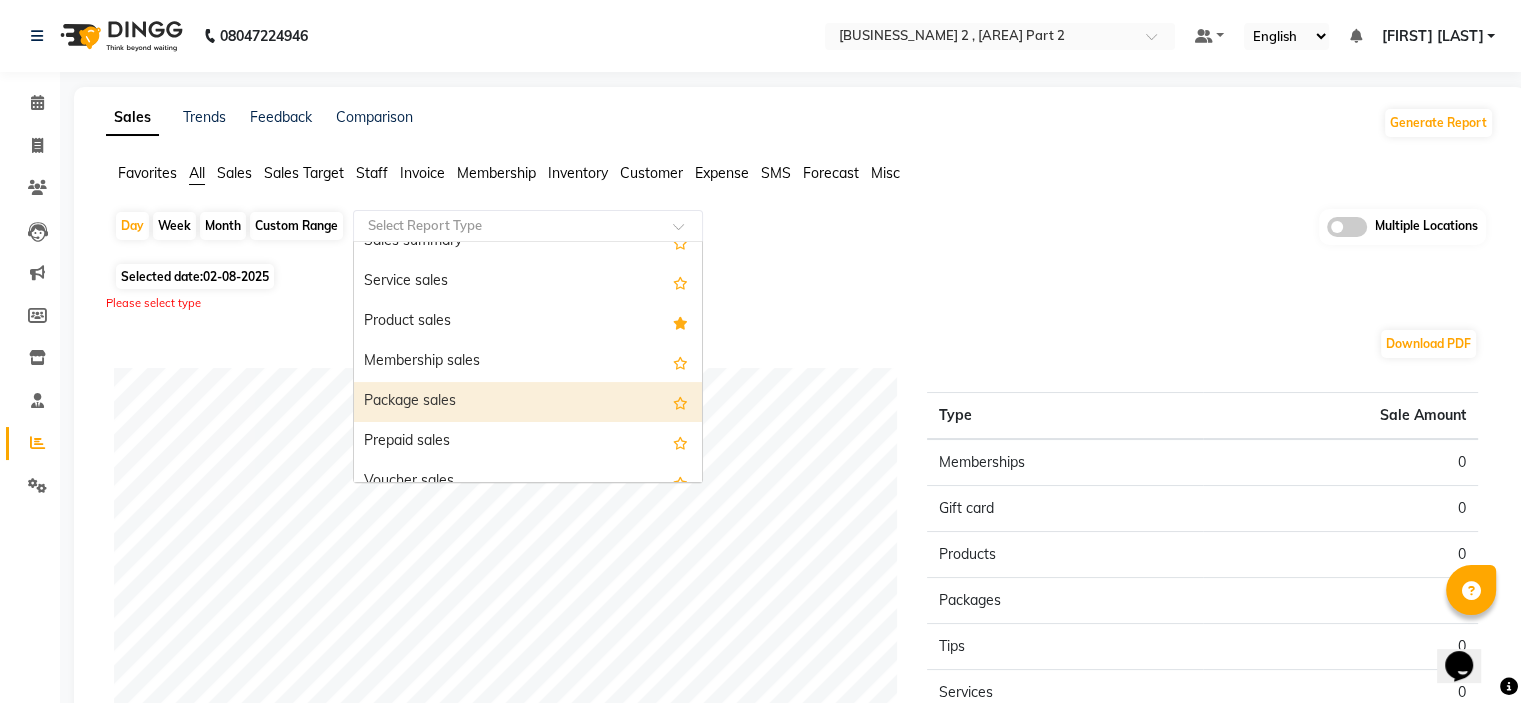 click on "Custom Range" 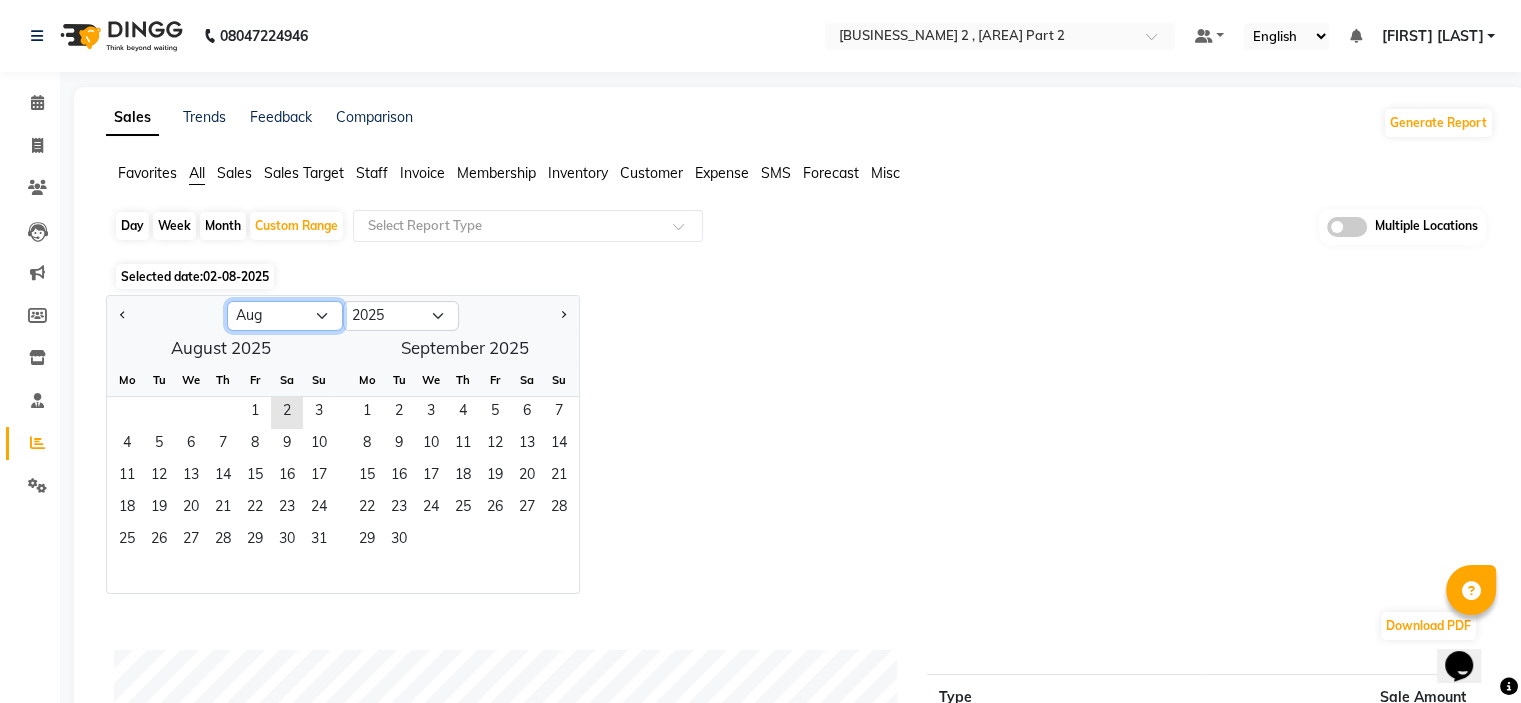 click on "Jan Feb Mar Apr May Jun Jul Aug Sep Oct Nov Dec" 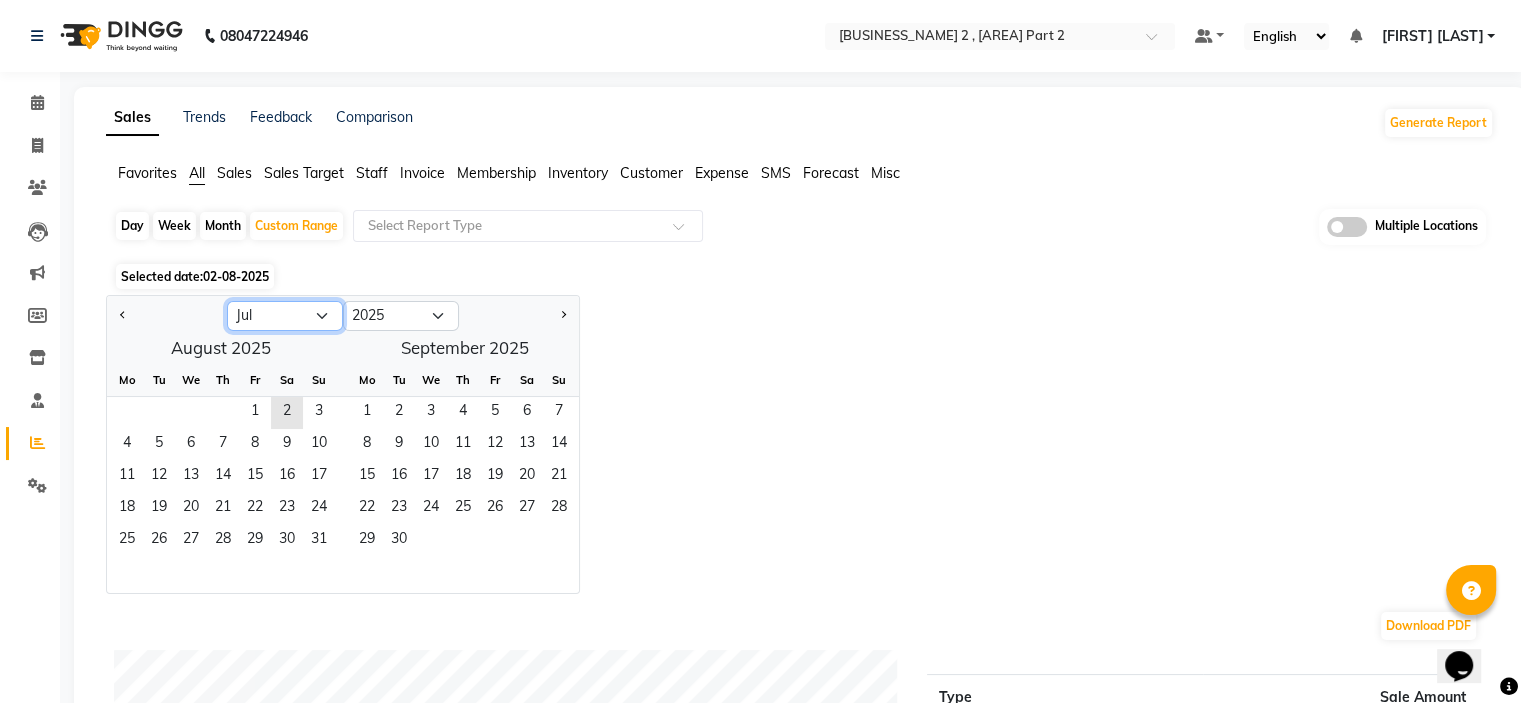 click on "Jan Feb Mar Apr May Jun Jul Aug Sep Oct Nov Dec" 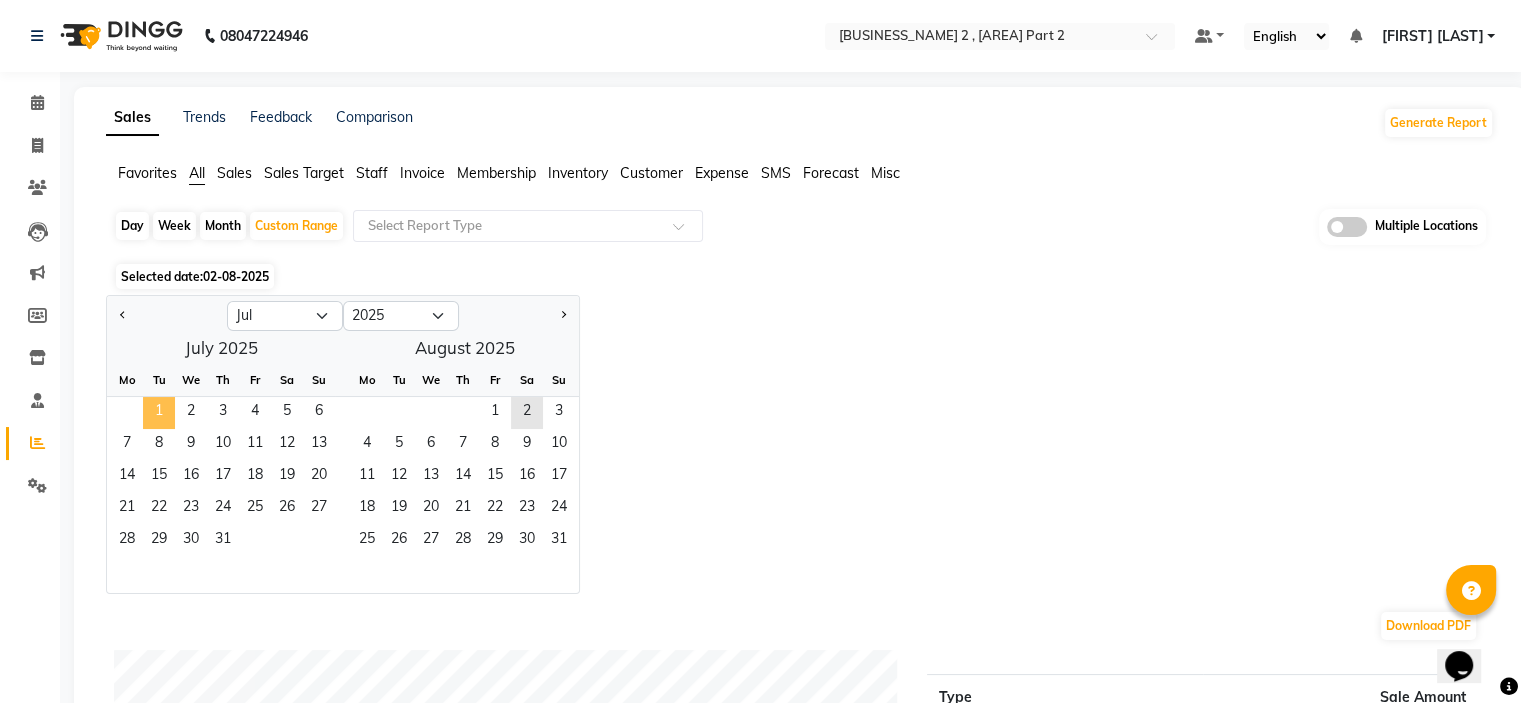 click on "1" 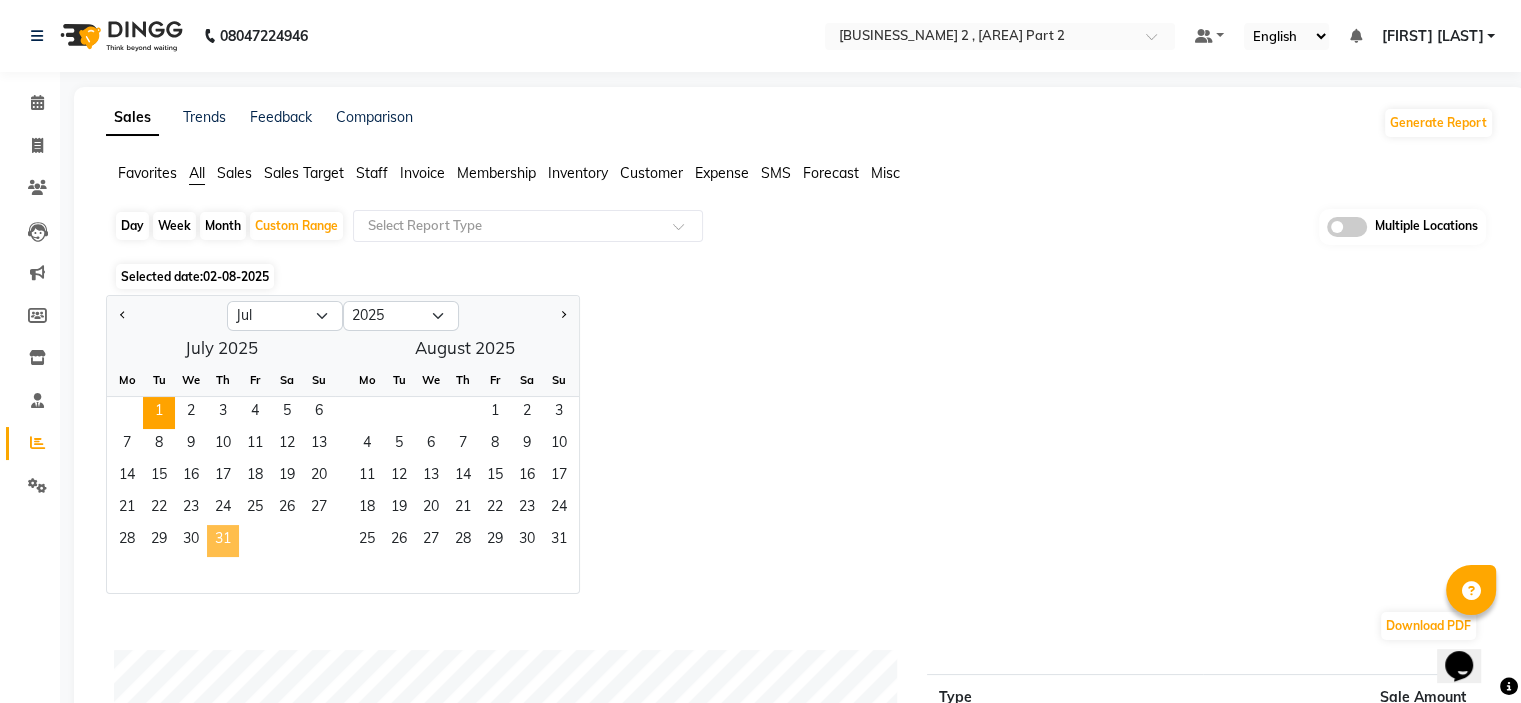 click on "31" 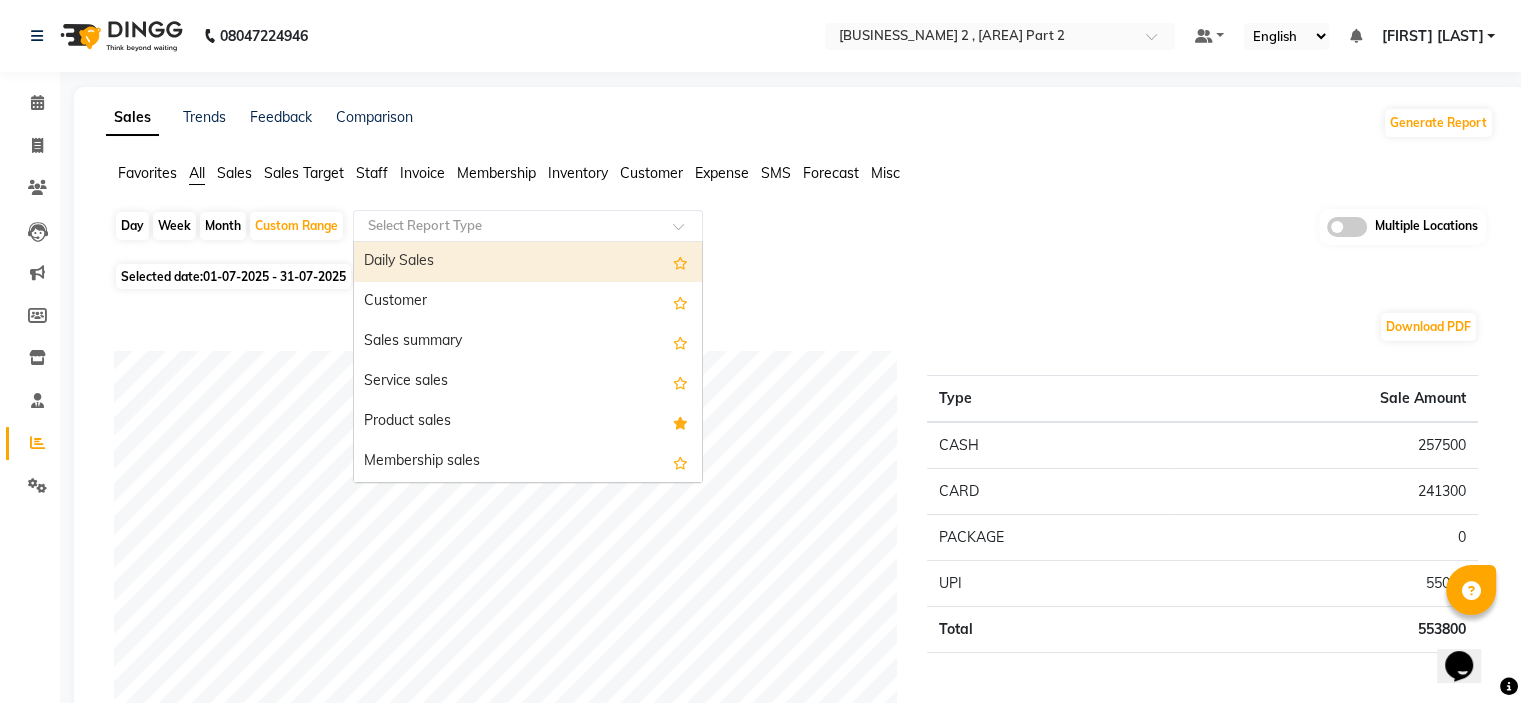 click 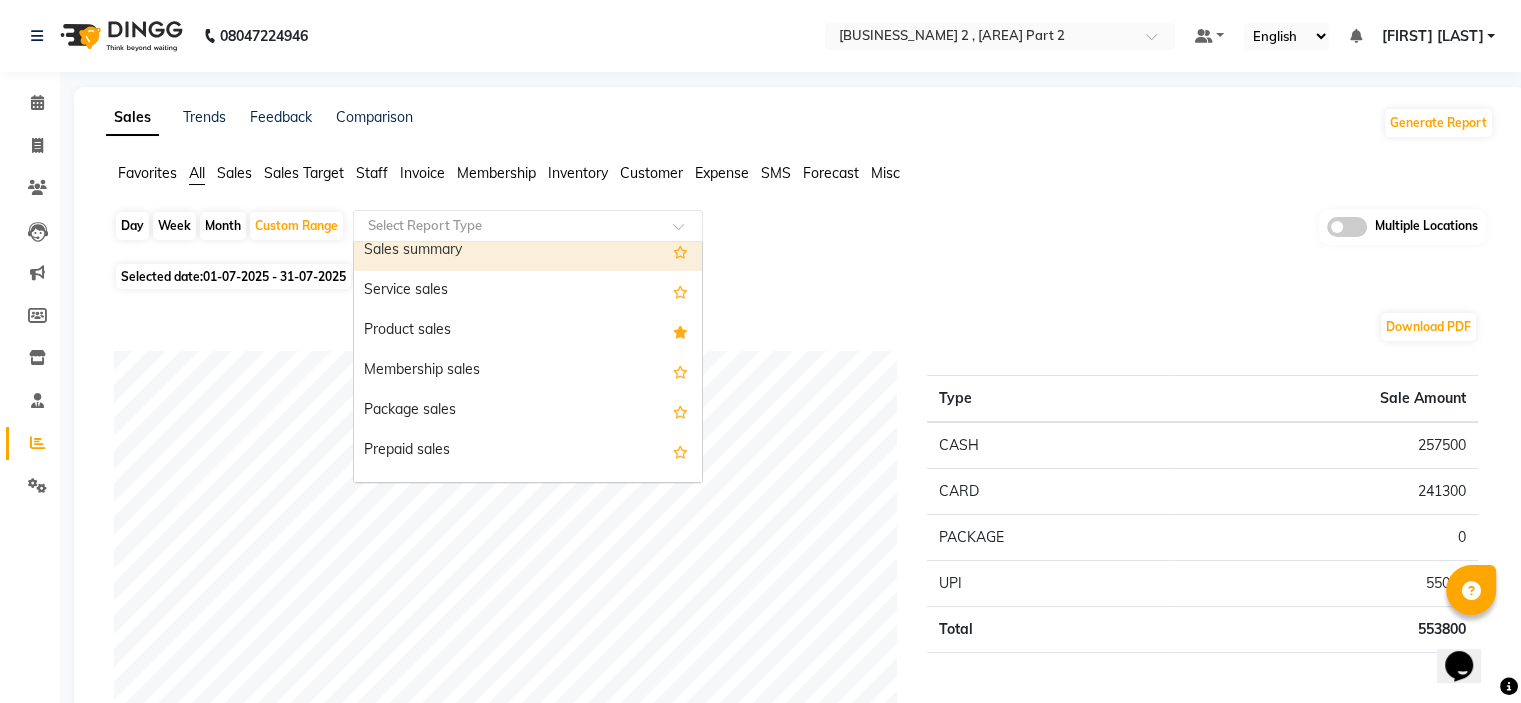 scroll, scrollTop: 200, scrollLeft: 0, axis: vertical 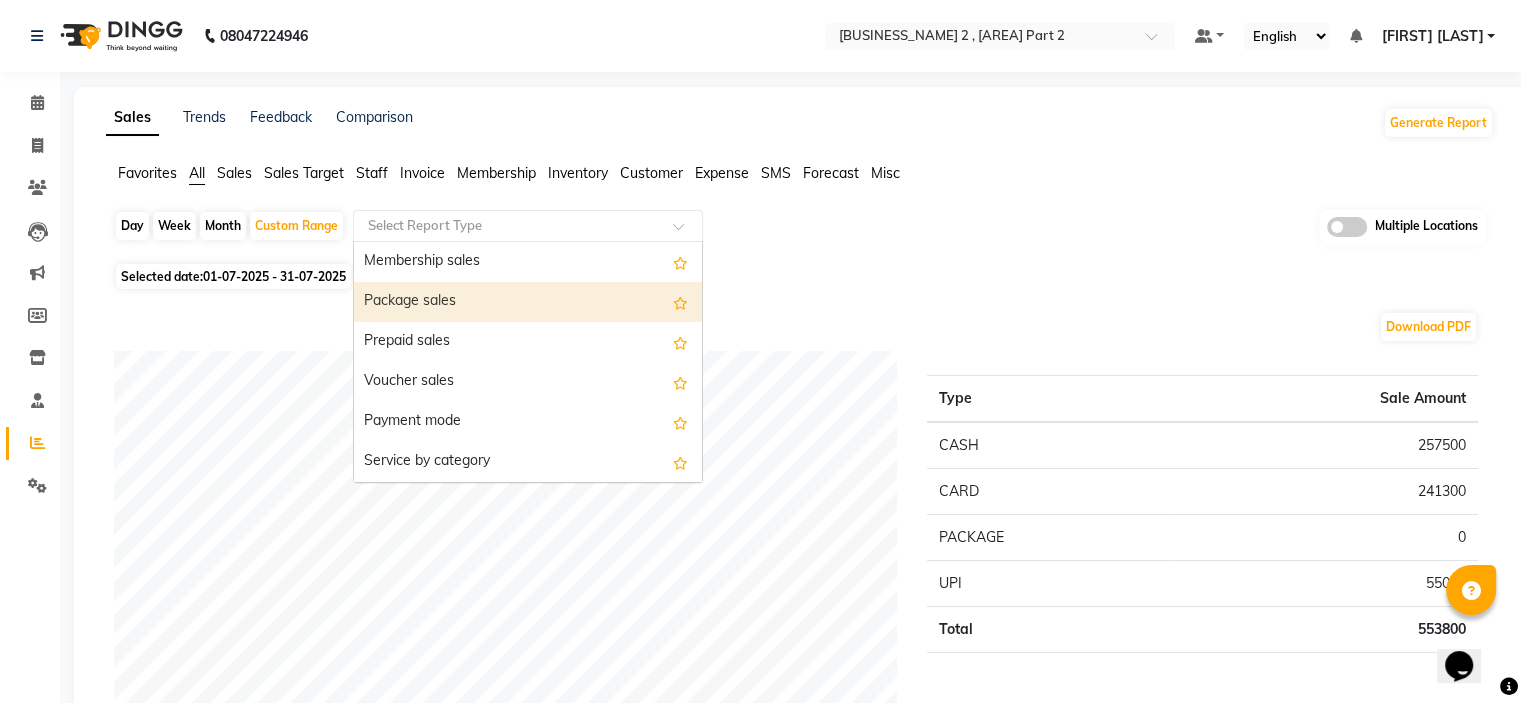 click on "Package sales" at bounding box center (528, 302) 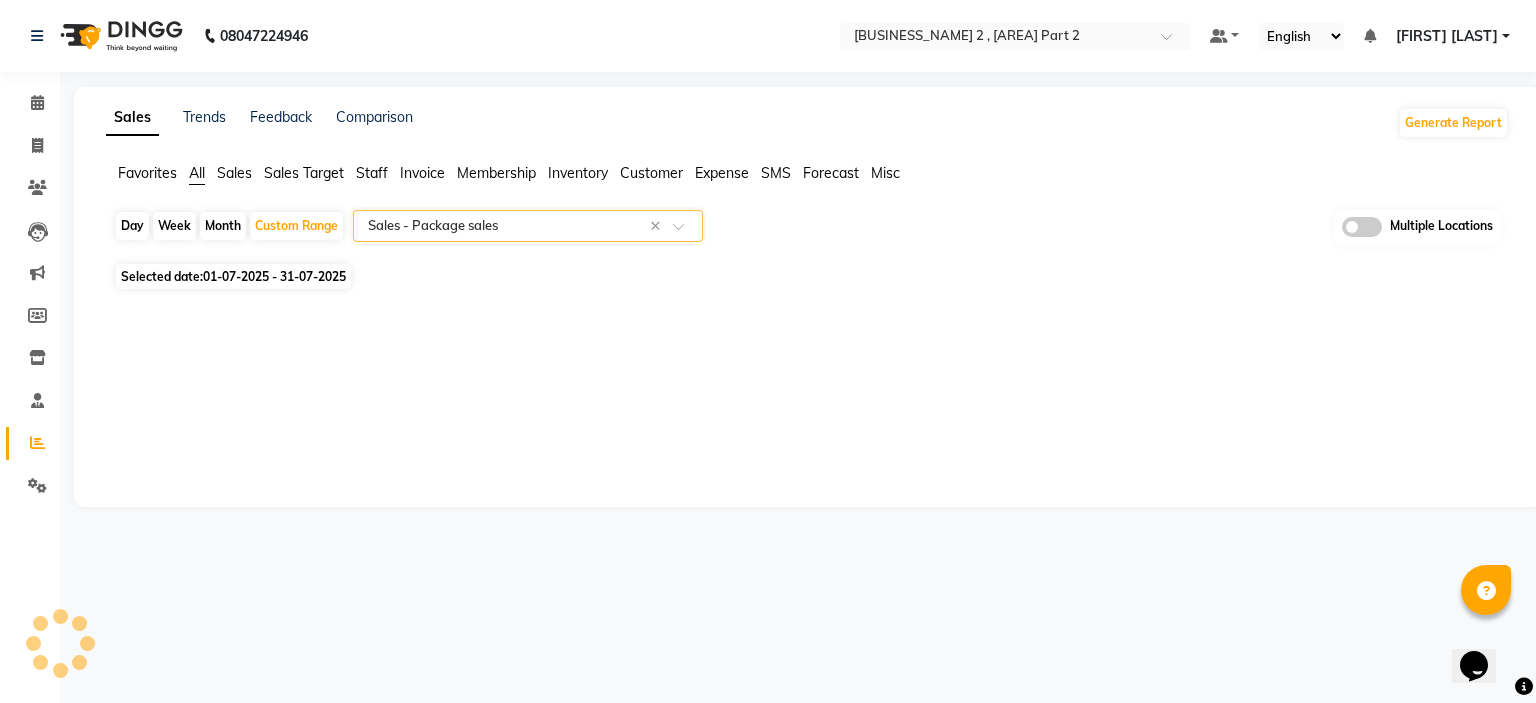 select on "filtered_report" 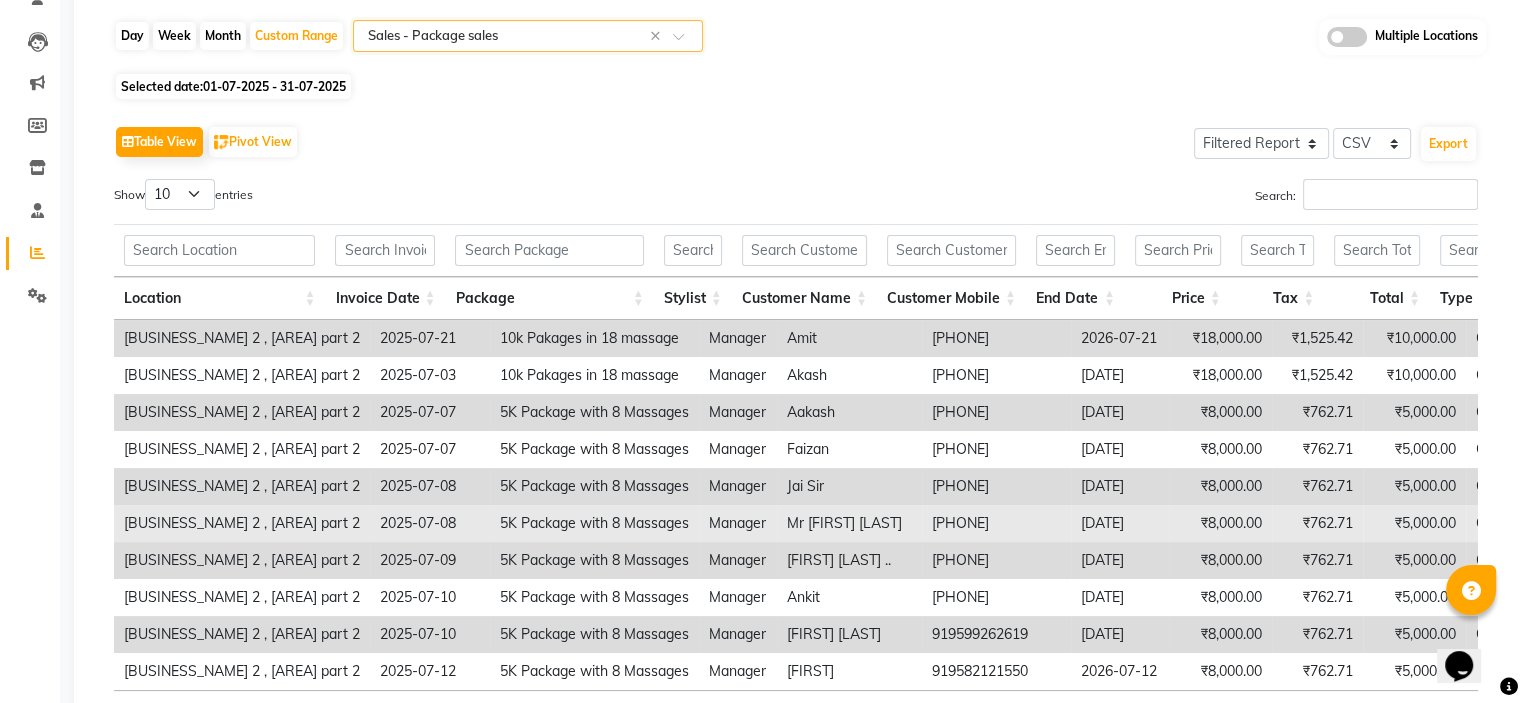 scroll, scrollTop: 355, scrollLeft: 0, axis: vertical 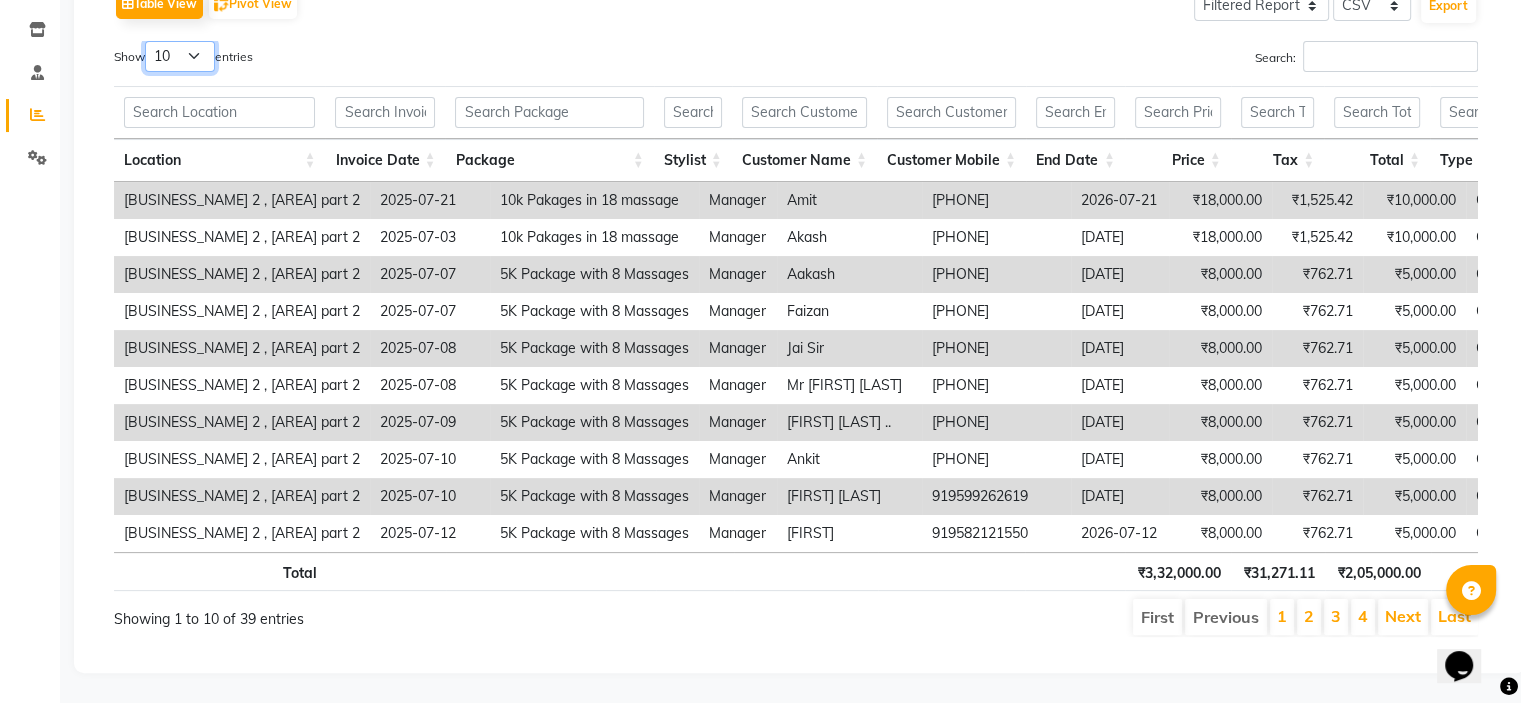 click on "10 25 50 100" at bounding box center [180, 56] 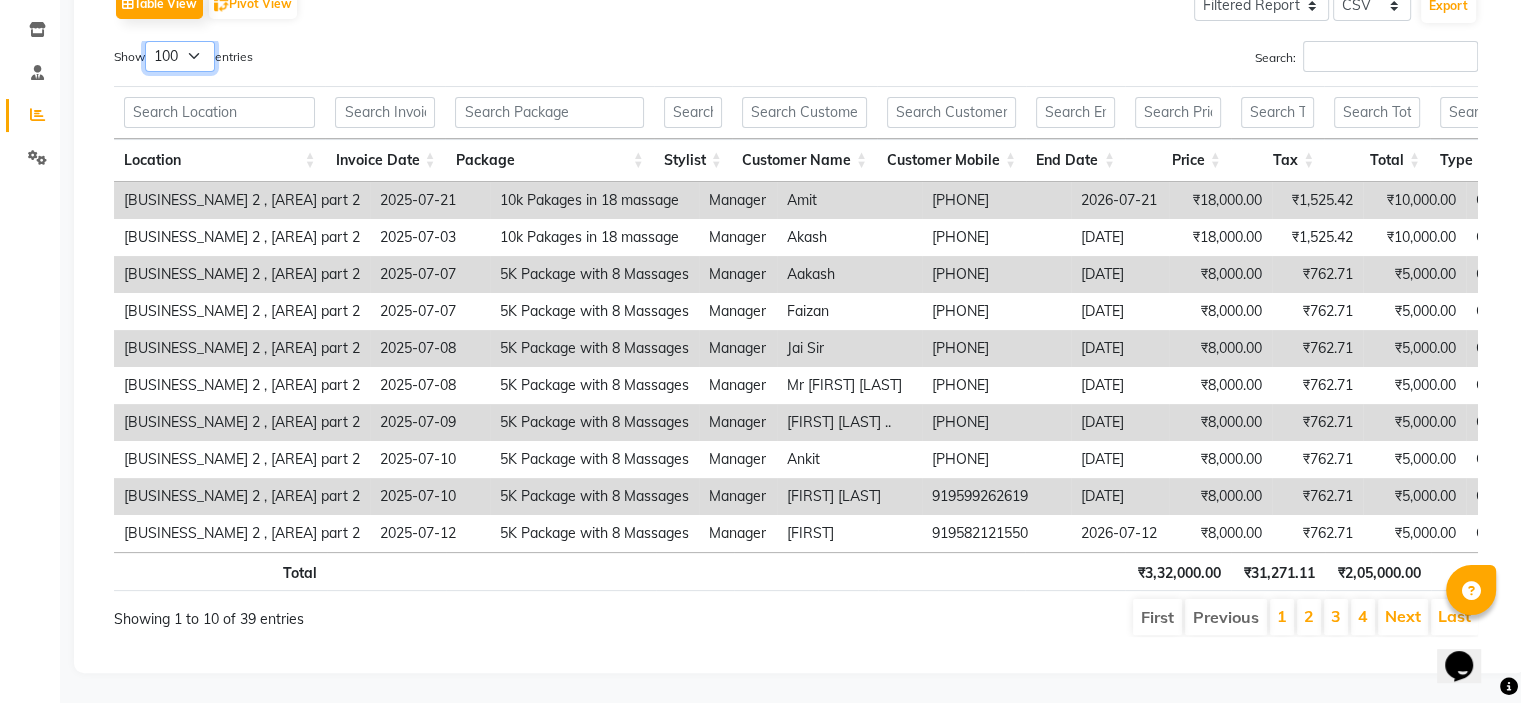 click on "10 25 50 100" at bounding box center (180, 56) 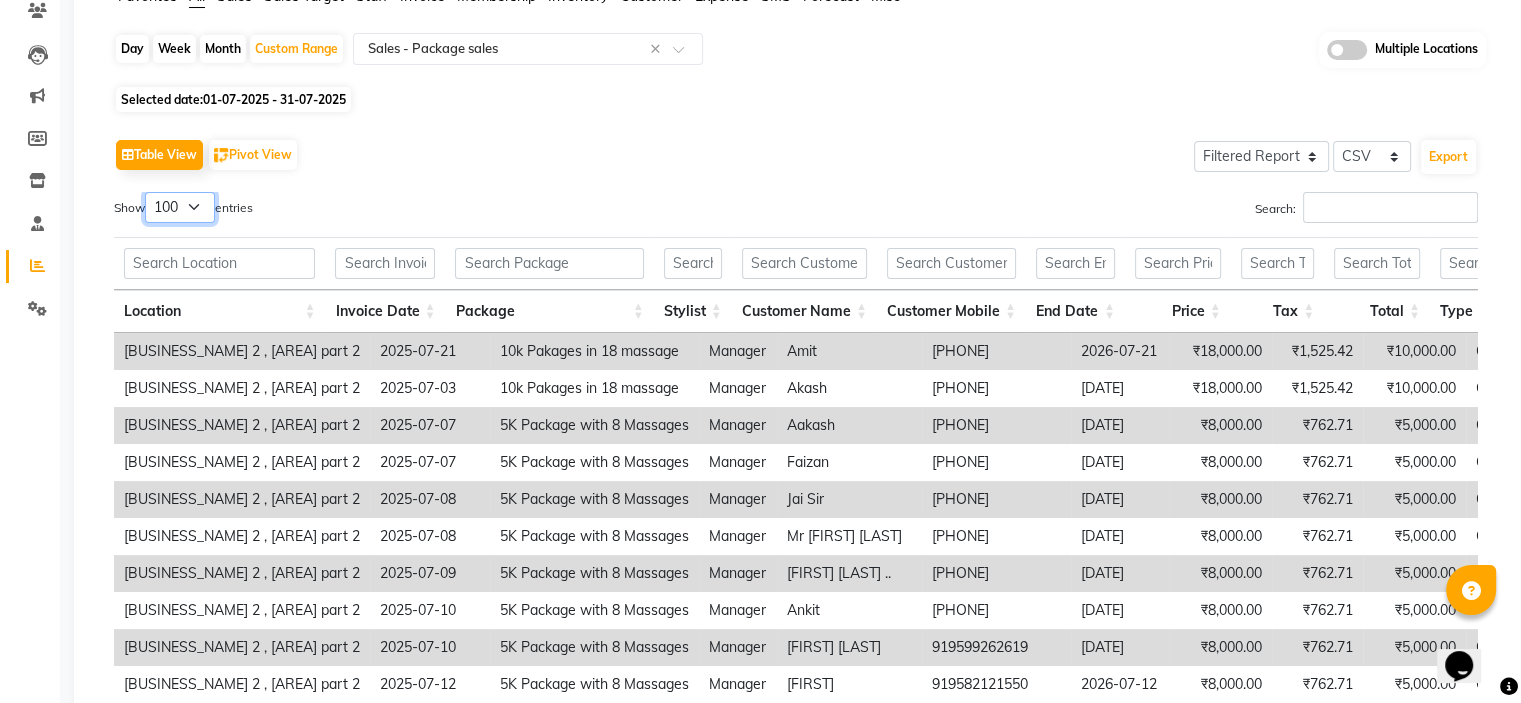 scroll, scrollTop: 55, scrollLeft: 0, axis: vertical 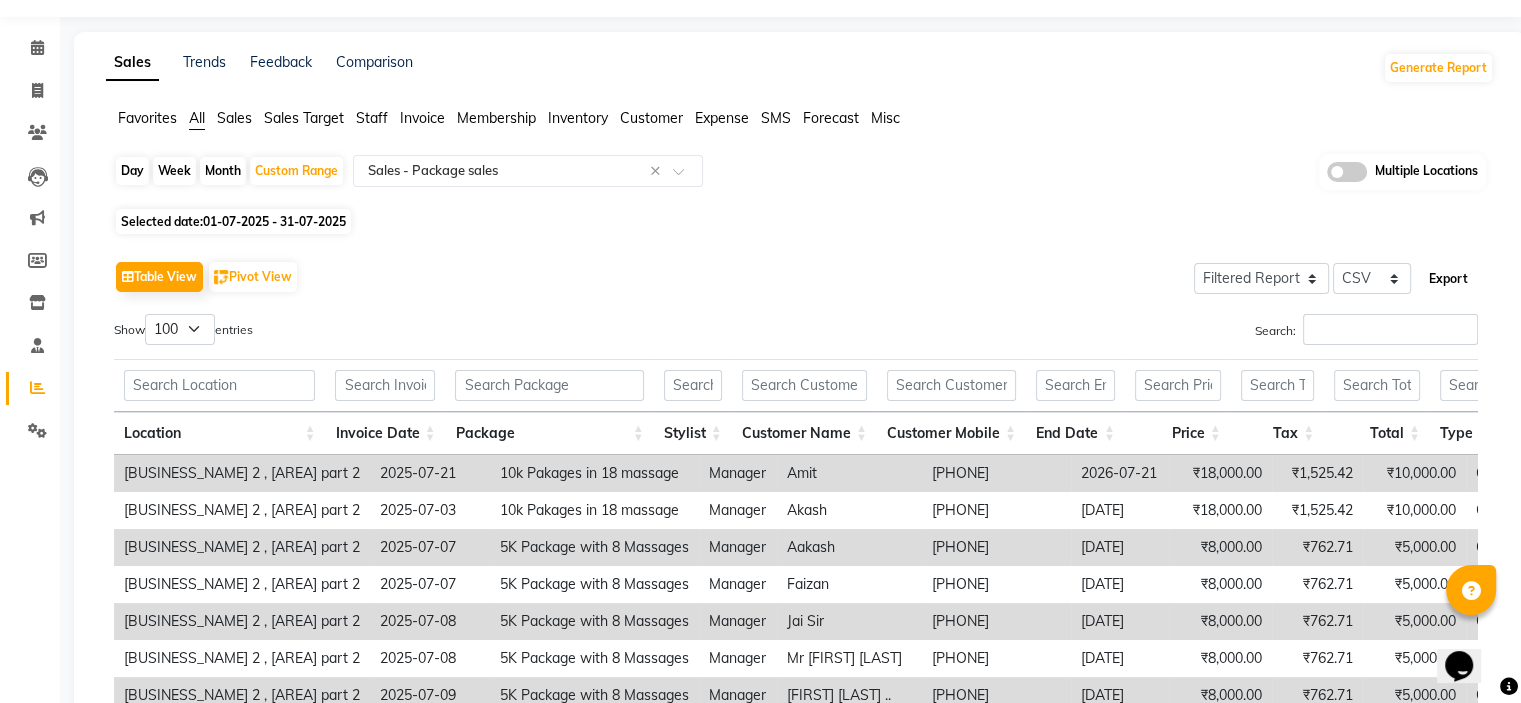 click on "Export" 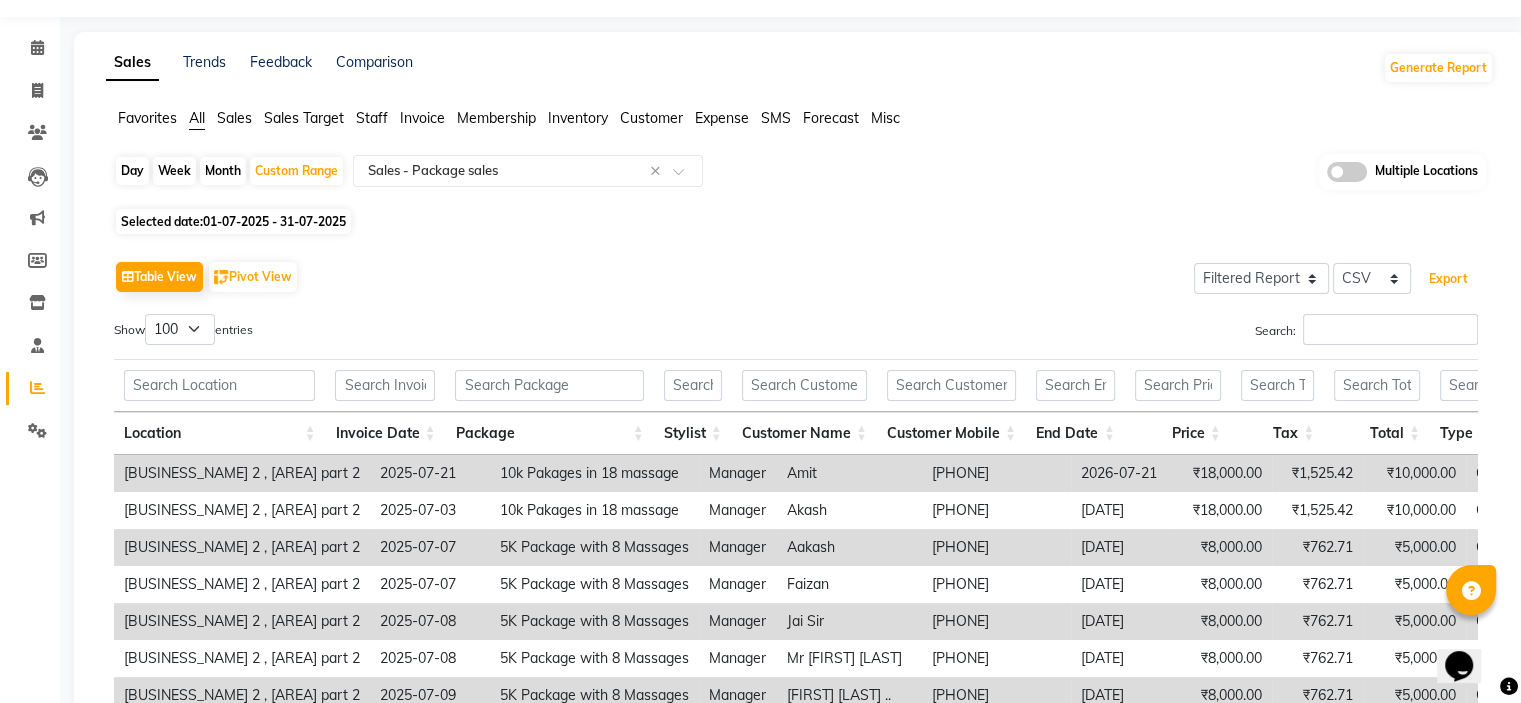 scroll, scrollTop: 0, scrollLeft: 0, axis: both 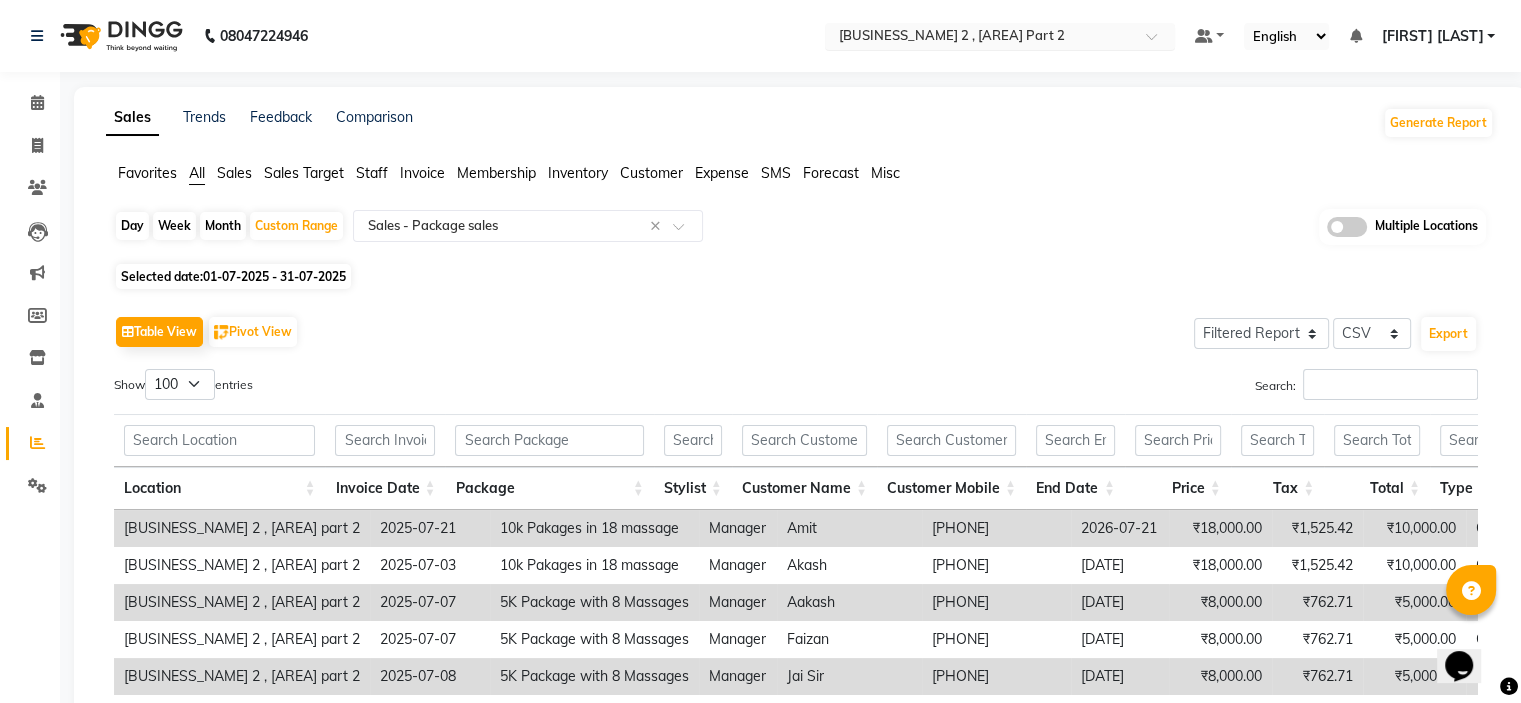 click at bounding box center (980, 38) 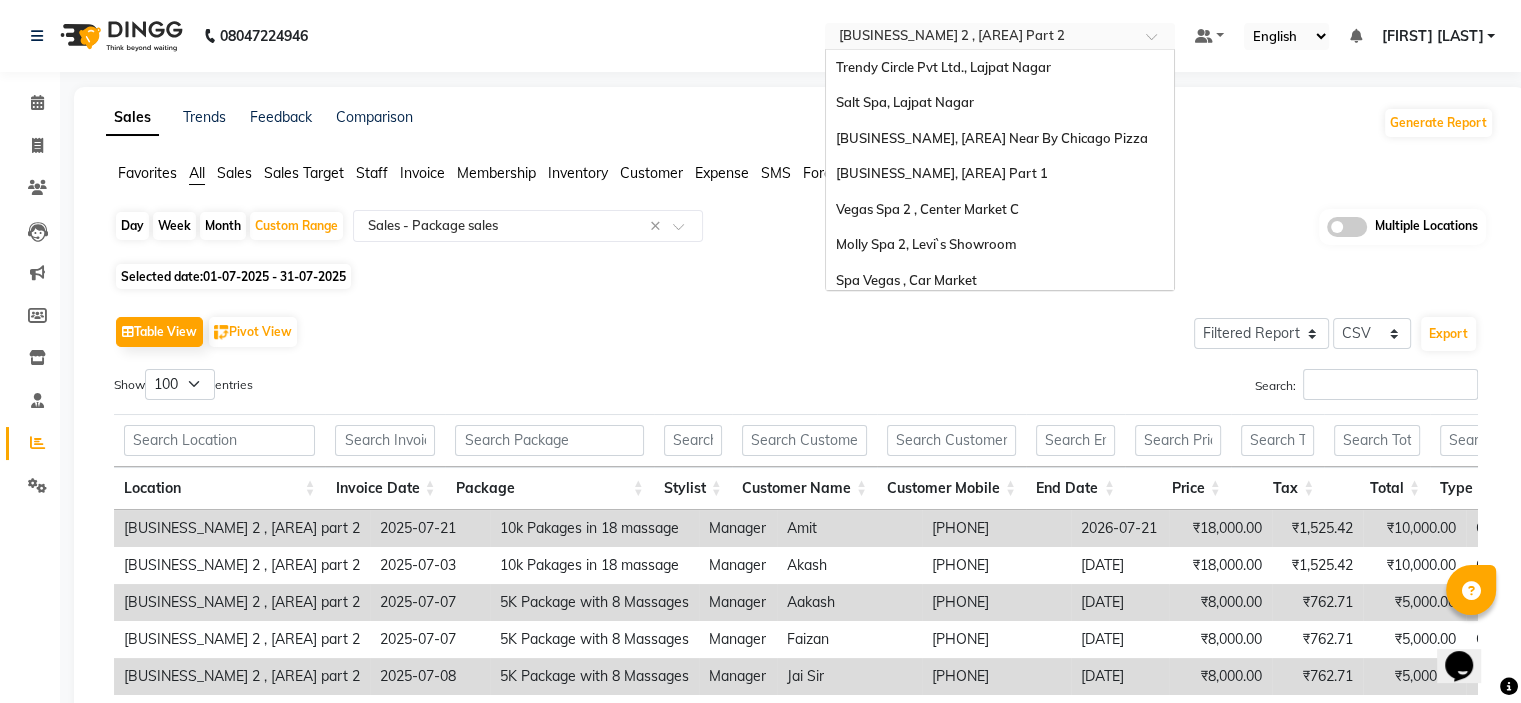 scroll, scrollTop: 186, scrollLeft: 0, axis: vertical 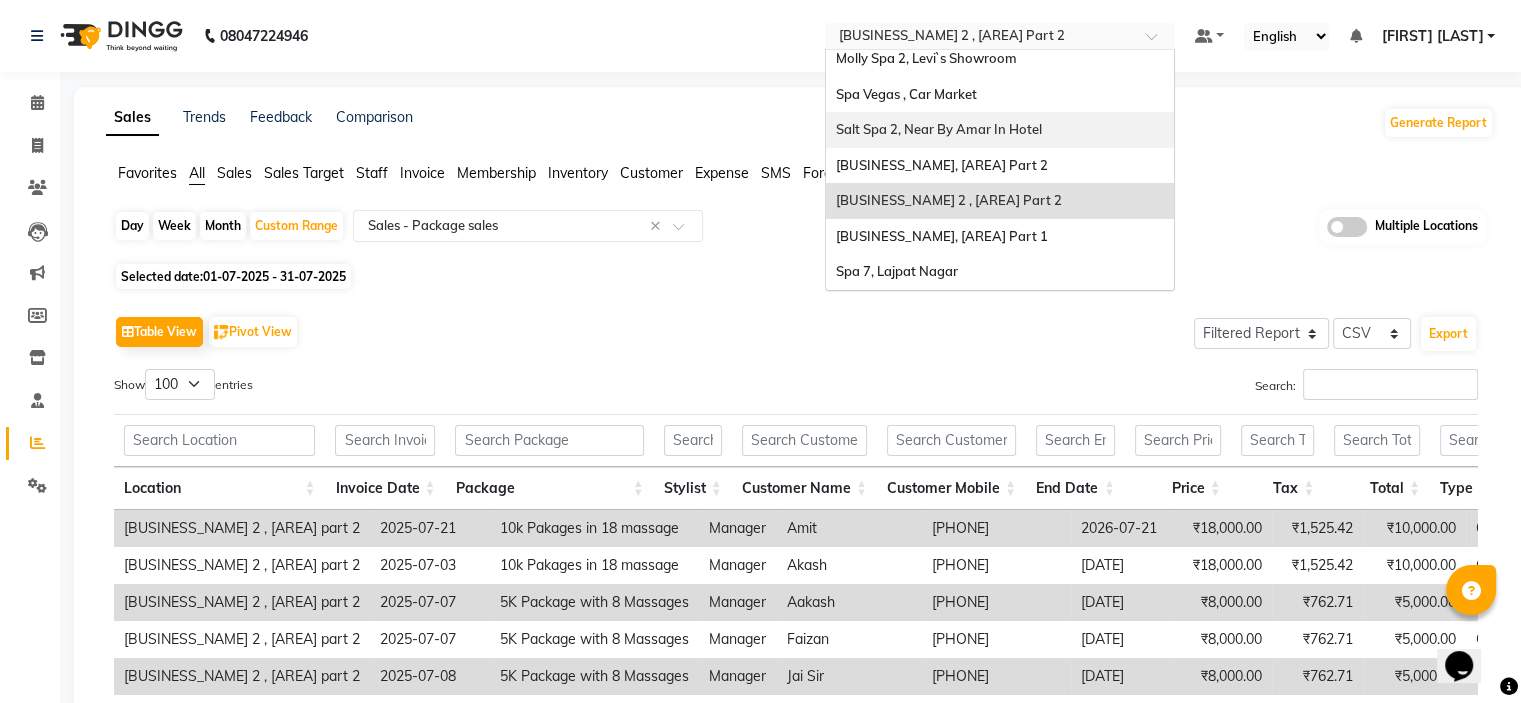 click on "Salt Spa 2, Near By Amar In Hotel" at bounding box center (1000, 130) 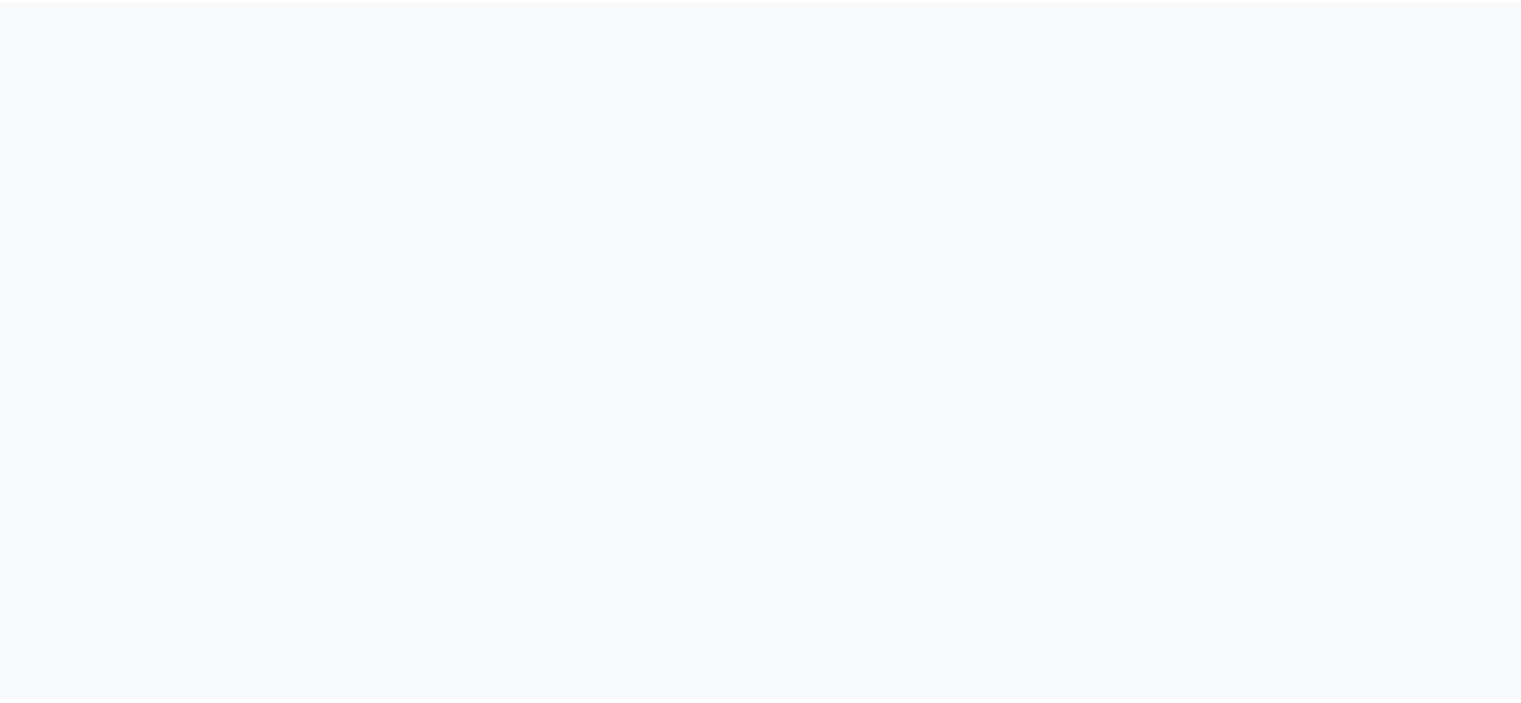 scroll, scrollTop: 0, scrollLeft: 0, axis: both 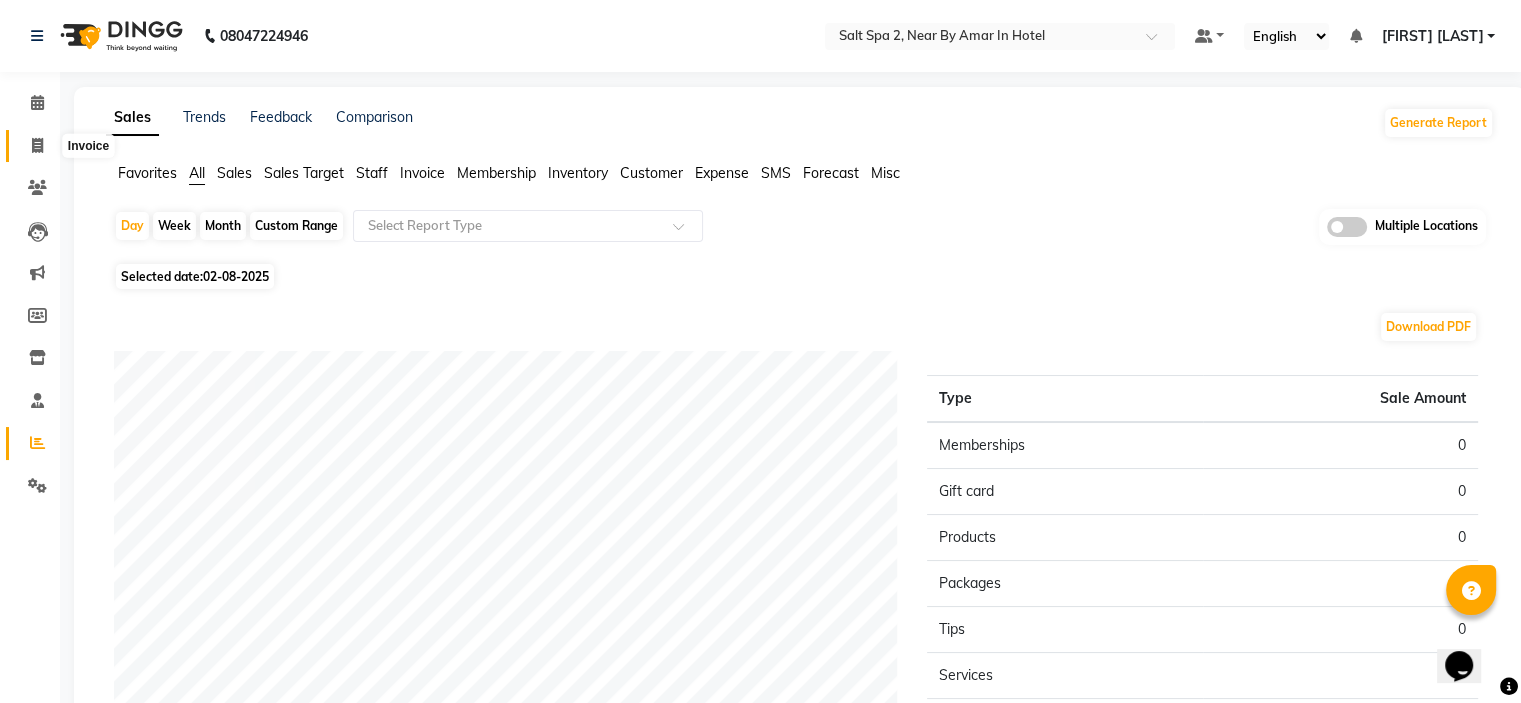 click 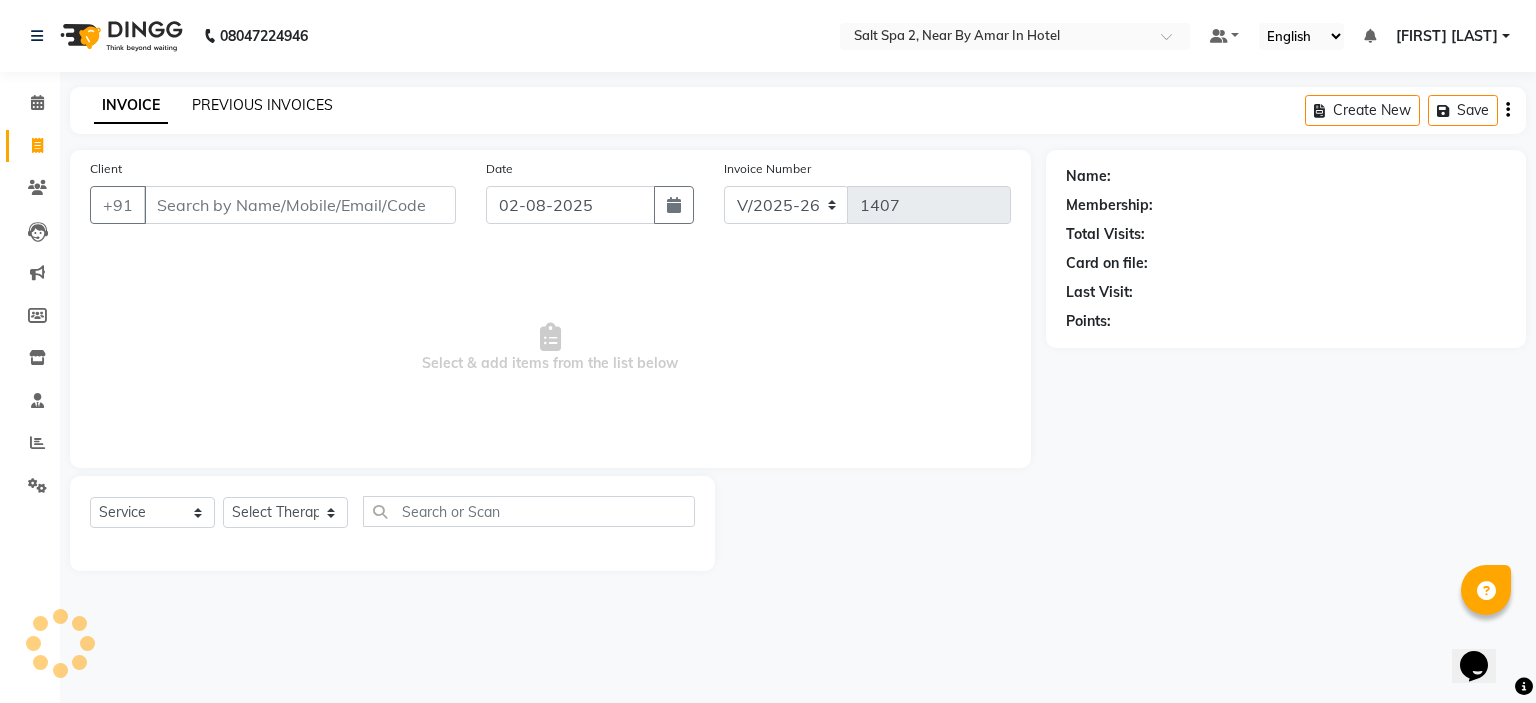 click on "PREVIOUS INVOICES" 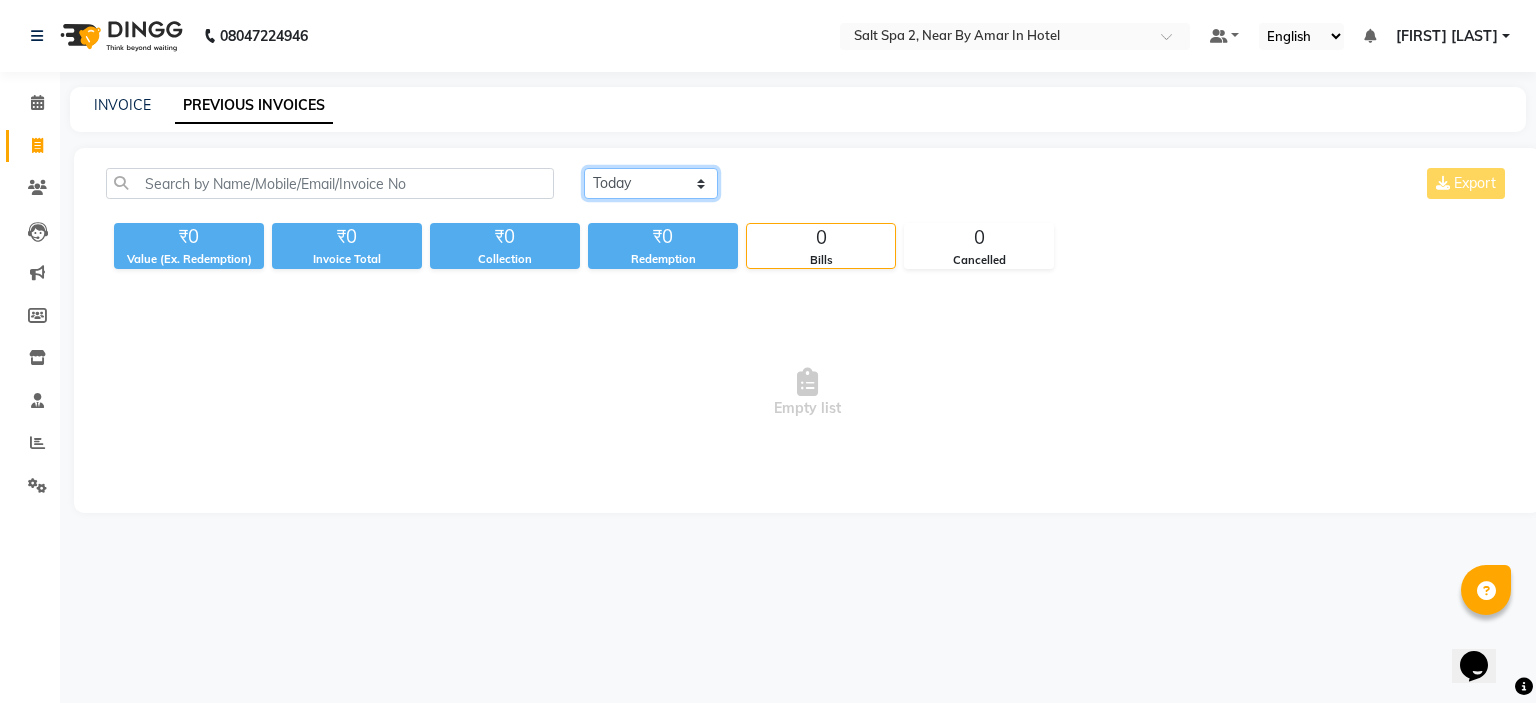 click on "Today Yesterday Custom Range" 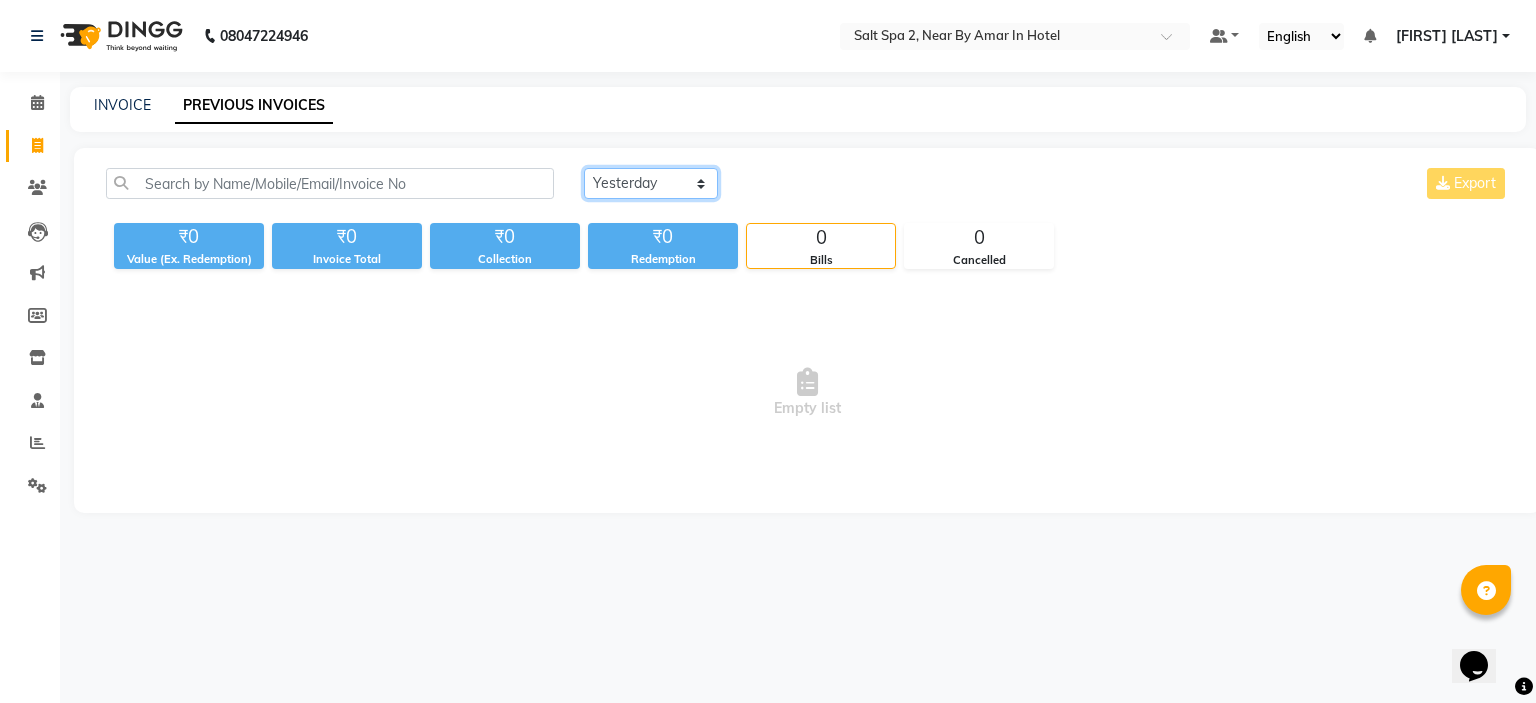 click on "Today Yesterday Custom Range" 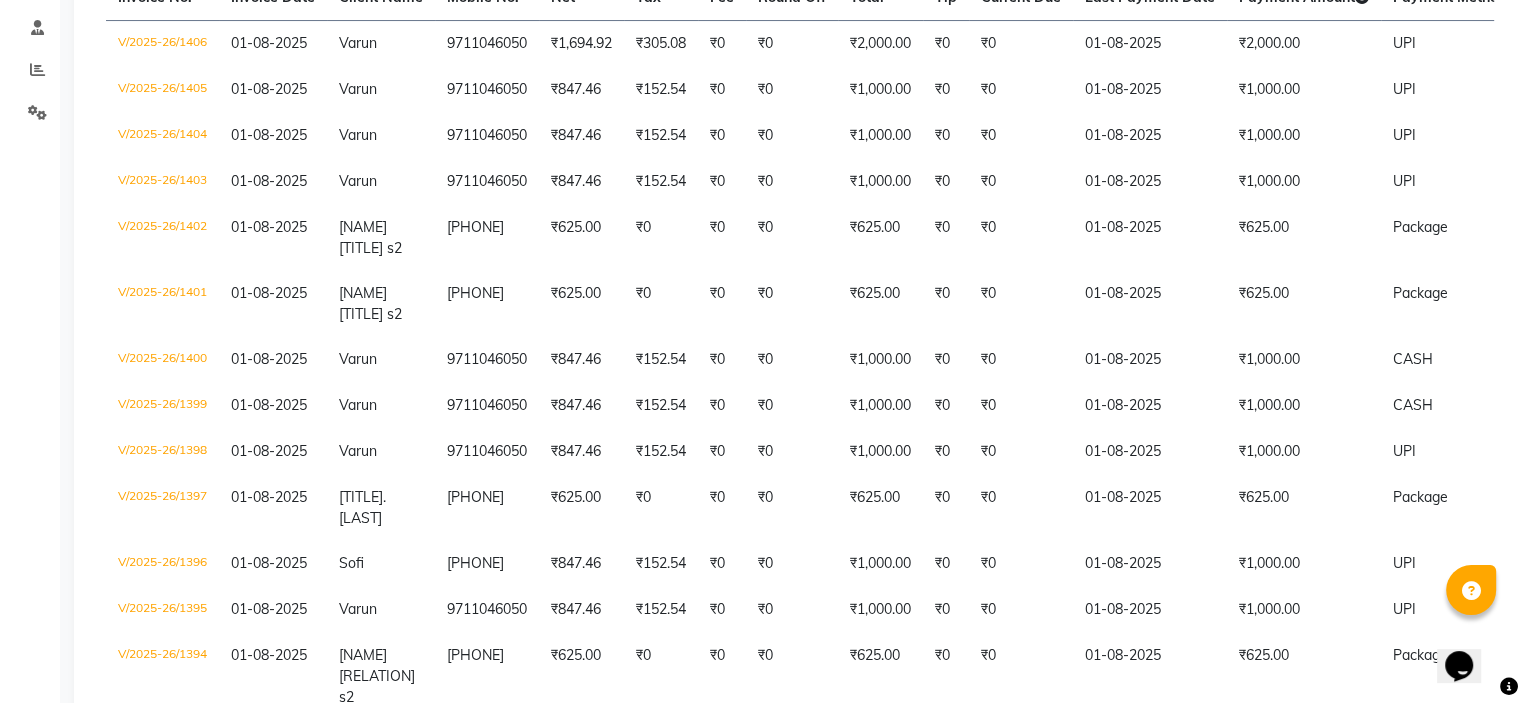 scroll, scrollTop: 416, scrollLeft: 0, axis: vertical 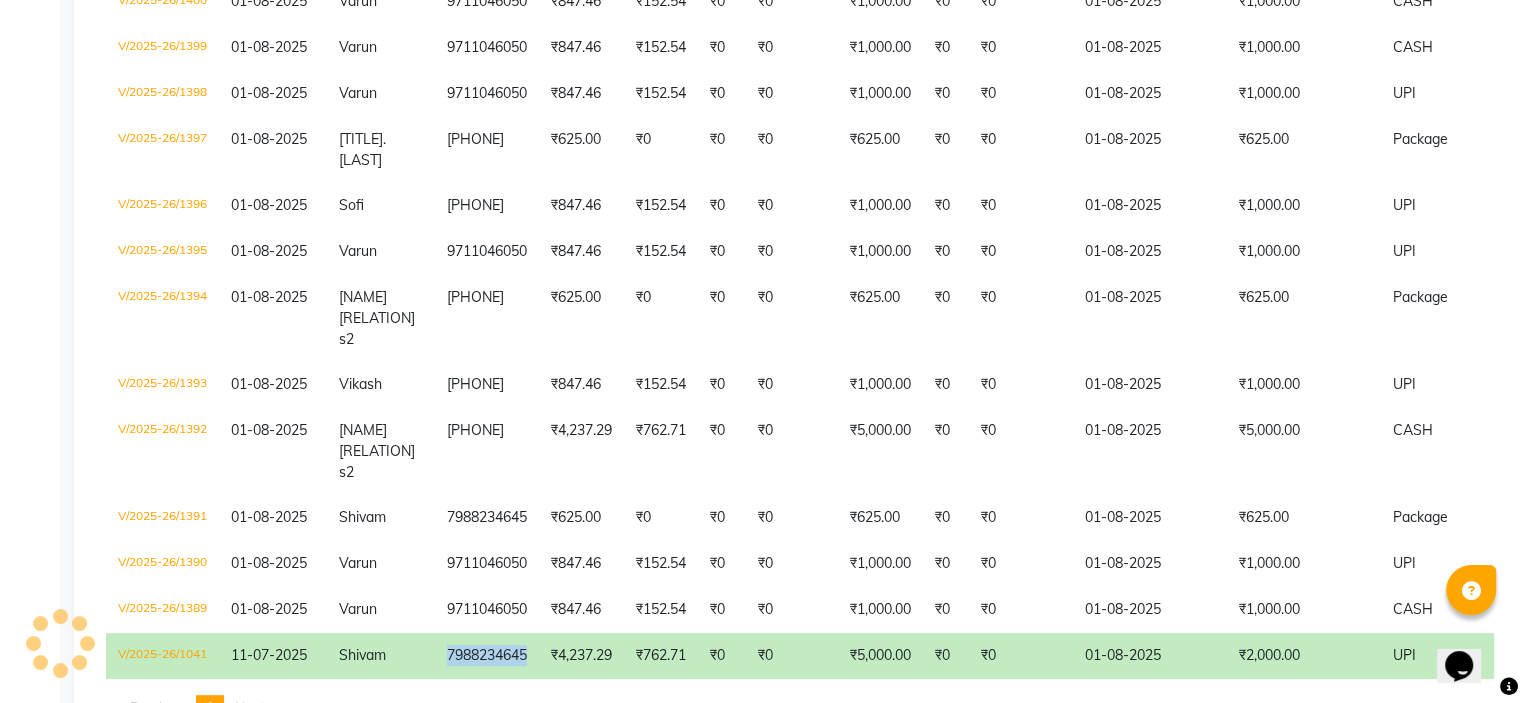 copy on "7988234645" 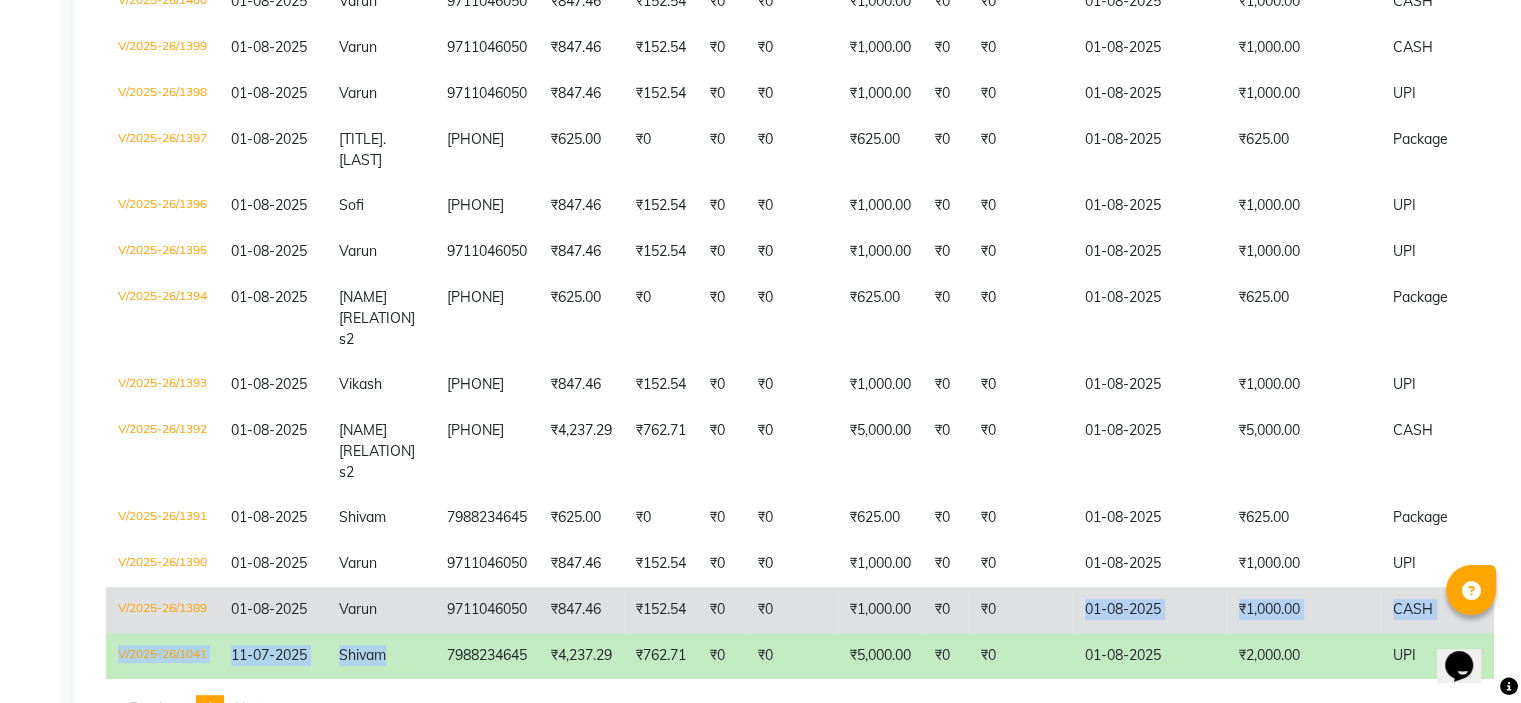 drag, startPoint x: 447, startPoint y: 559, endPoint x: 1009, endPoint y: 520, distance: 563.35156 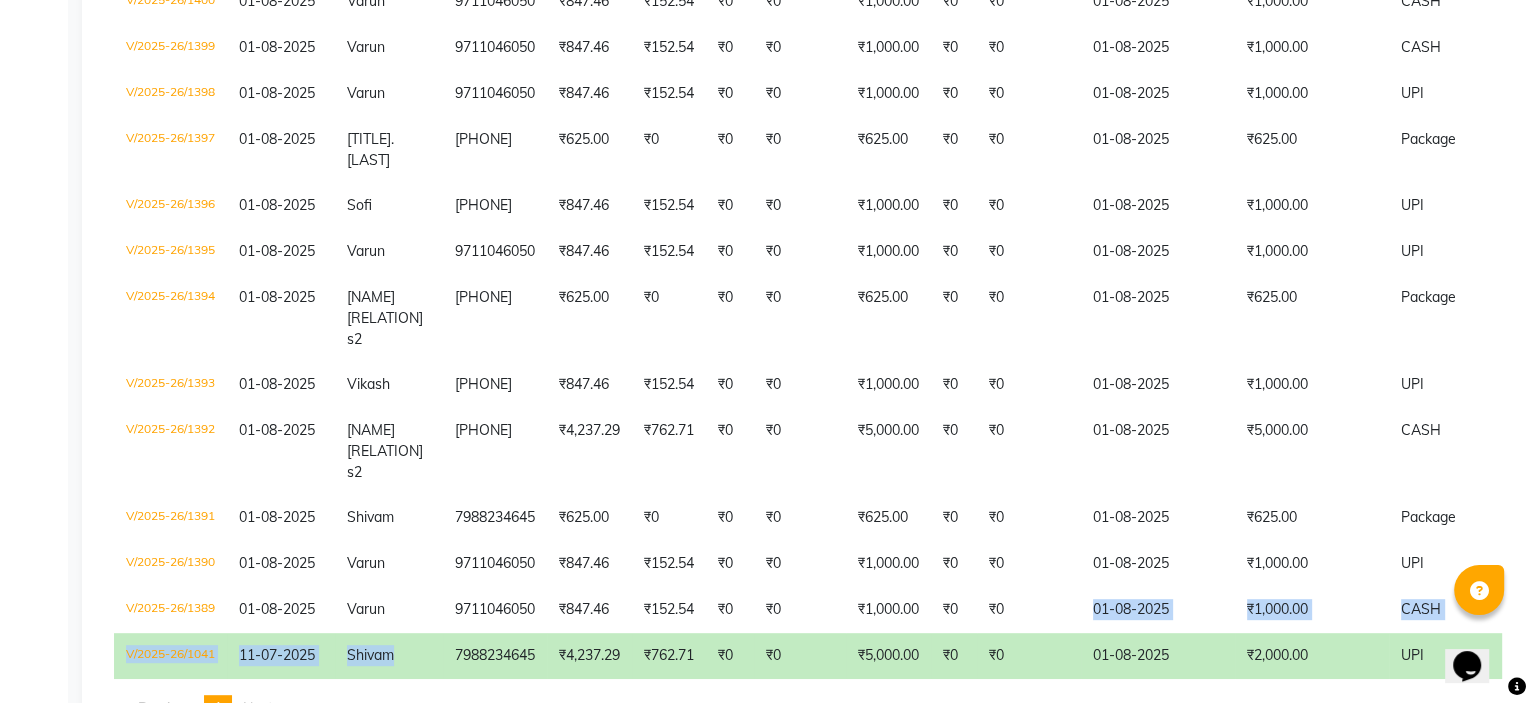 scroll, scrollTop: 0, scrollLeft: 0, axis: both 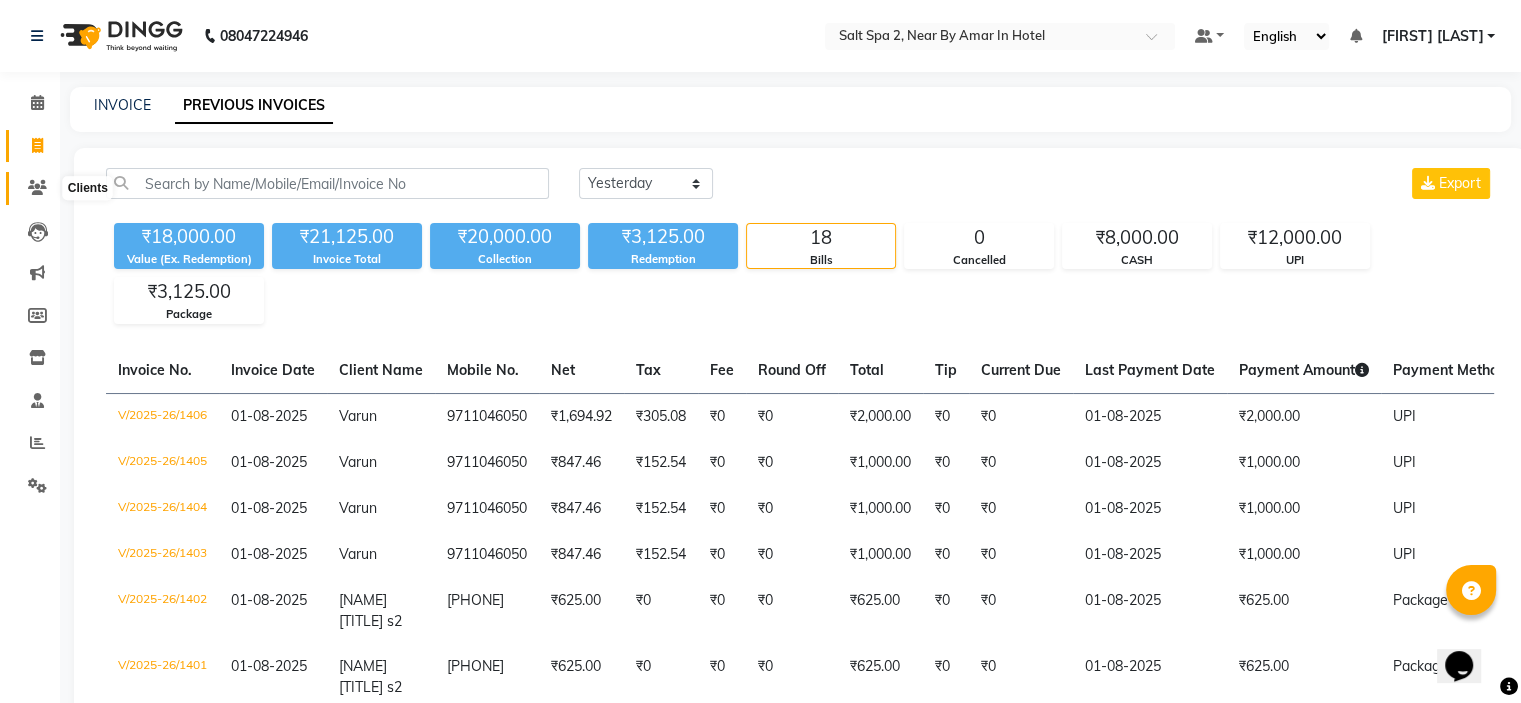 click 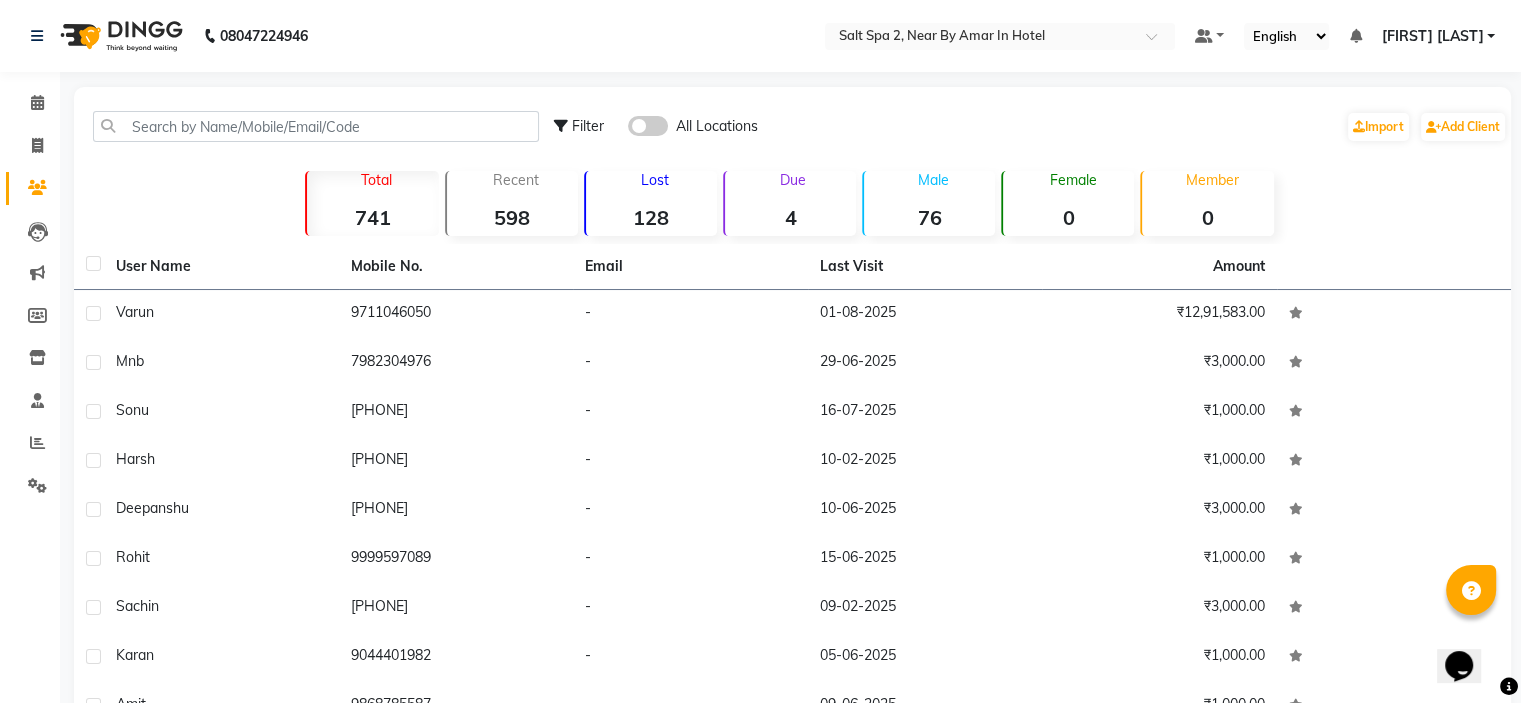 click 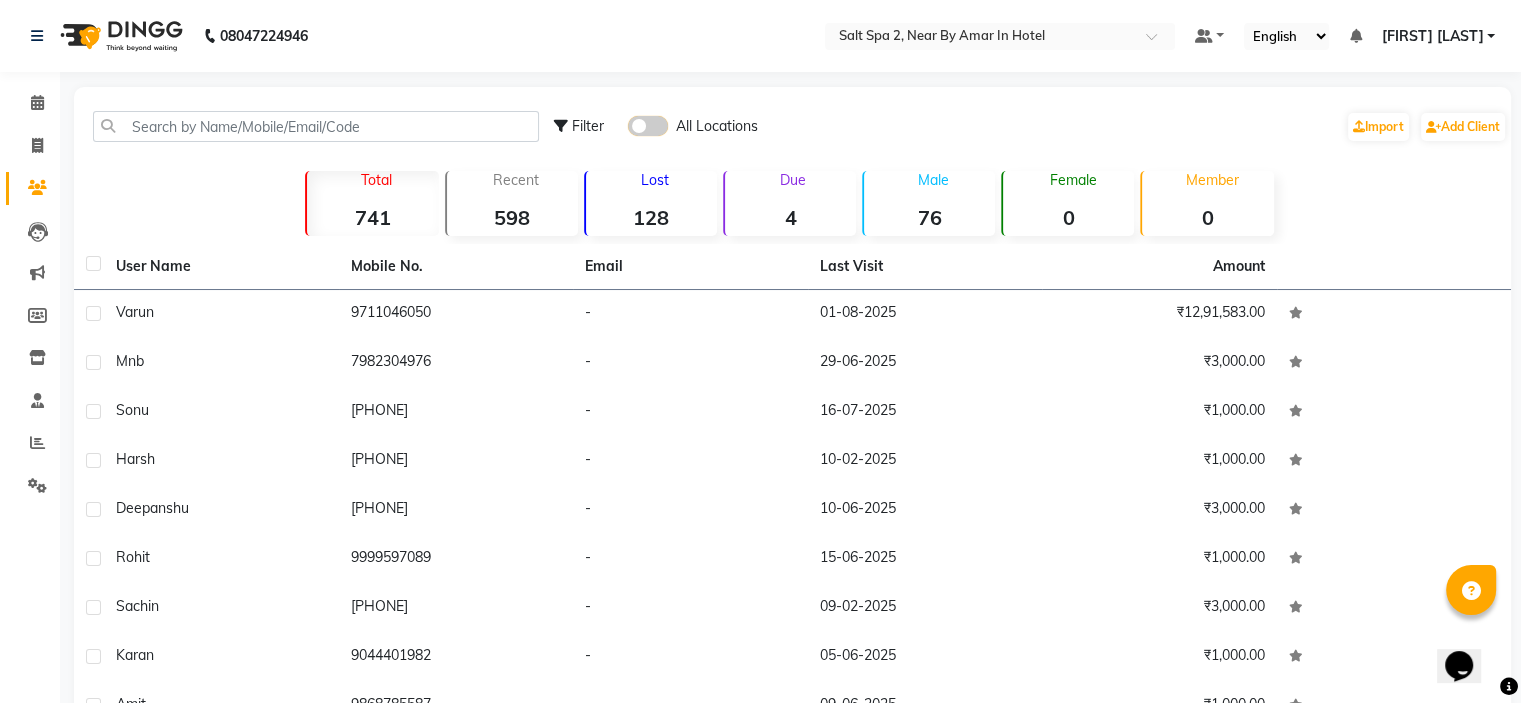 click 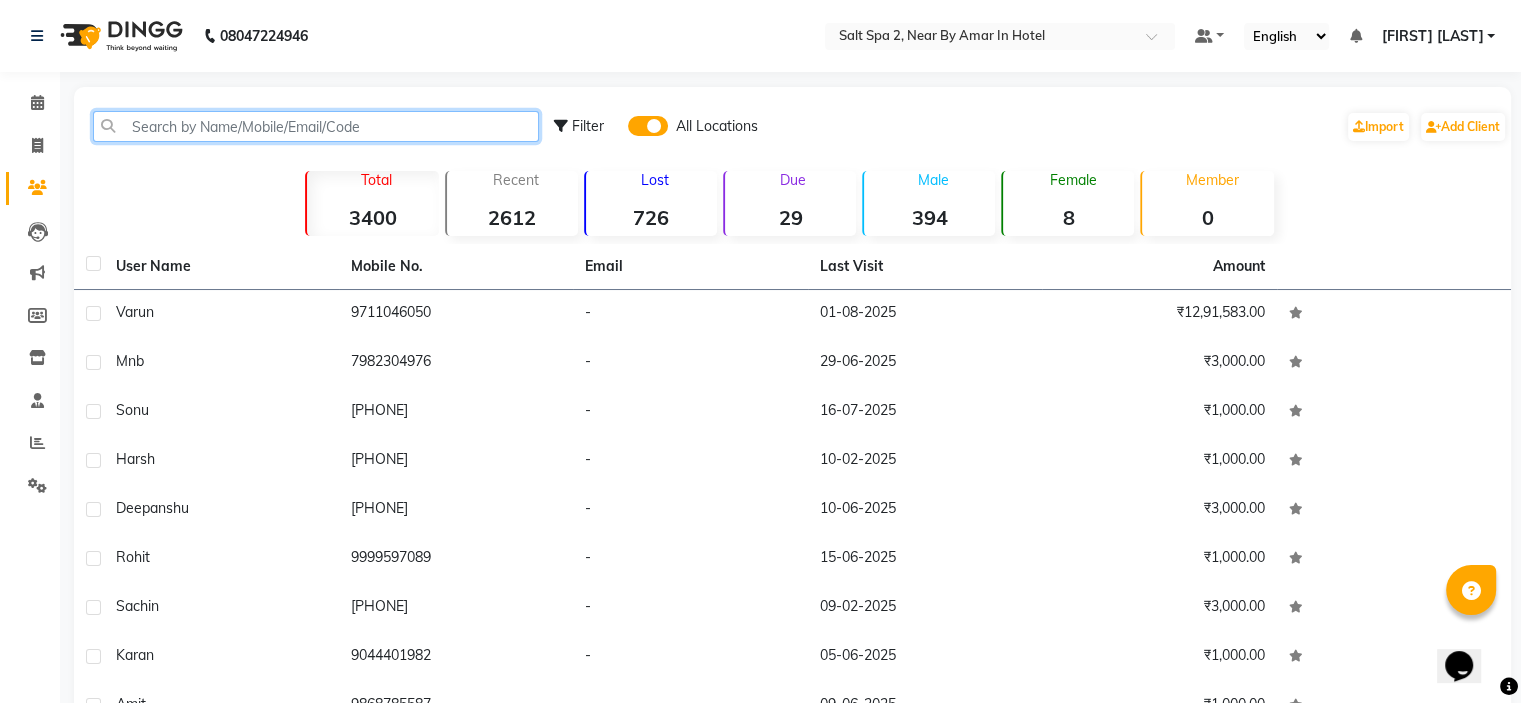 click 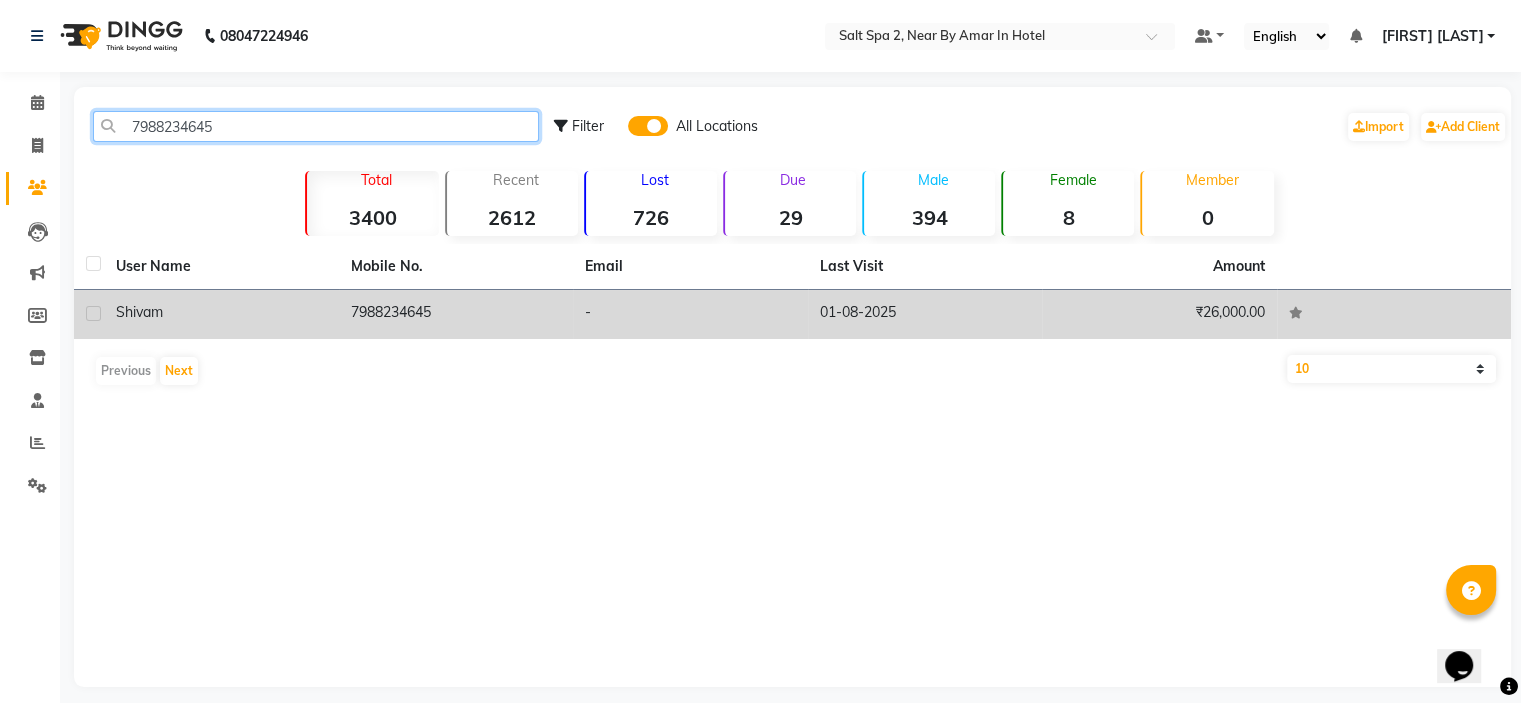type on "7988234645" 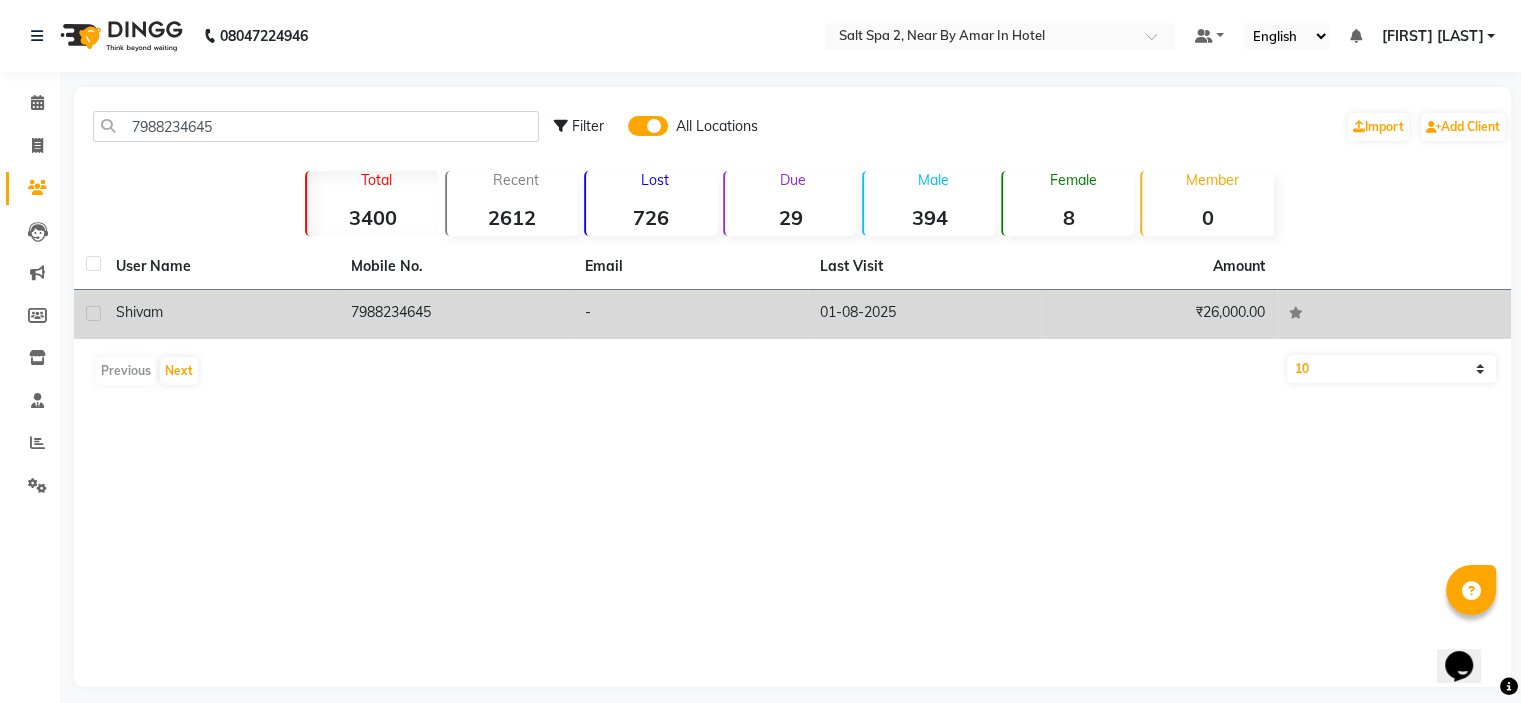 click on "01-08-2025" 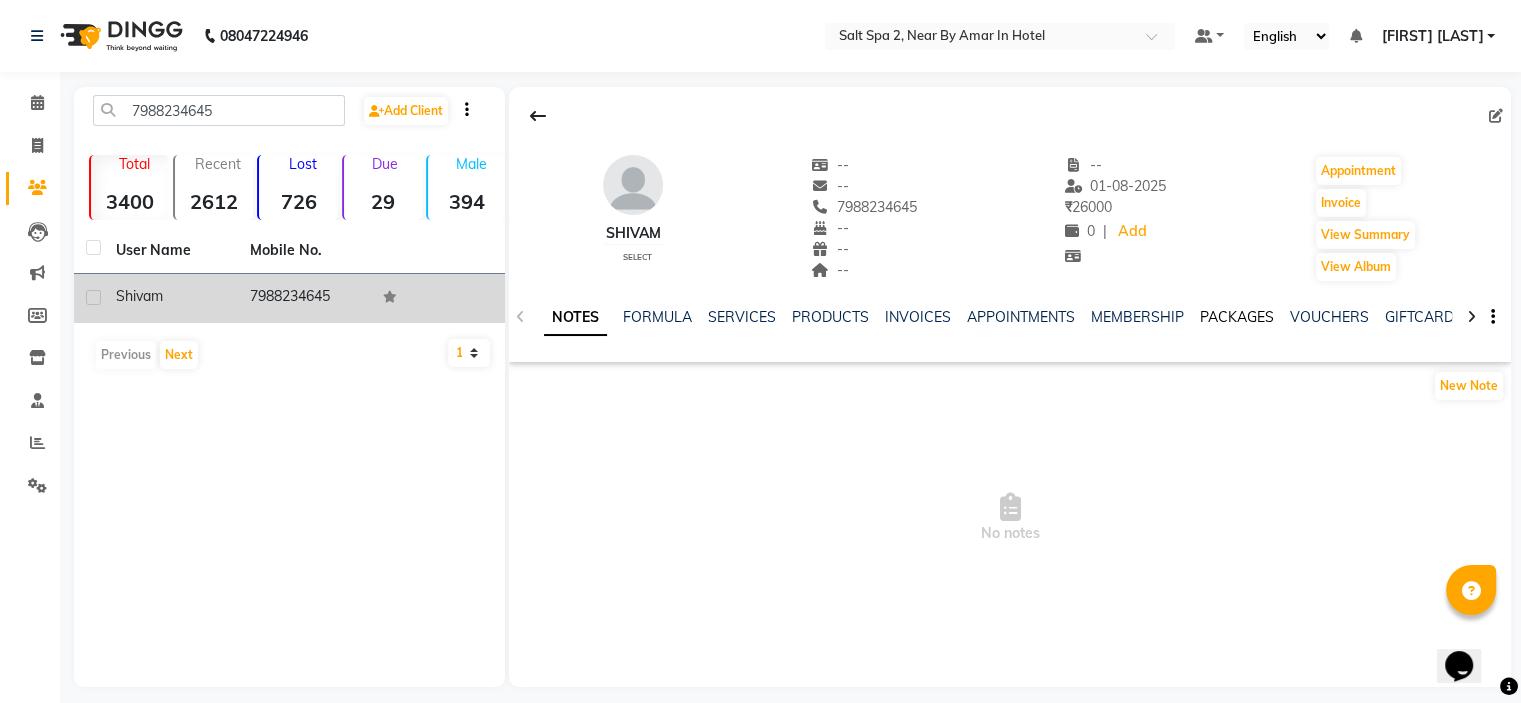 click on "PACKAGES" 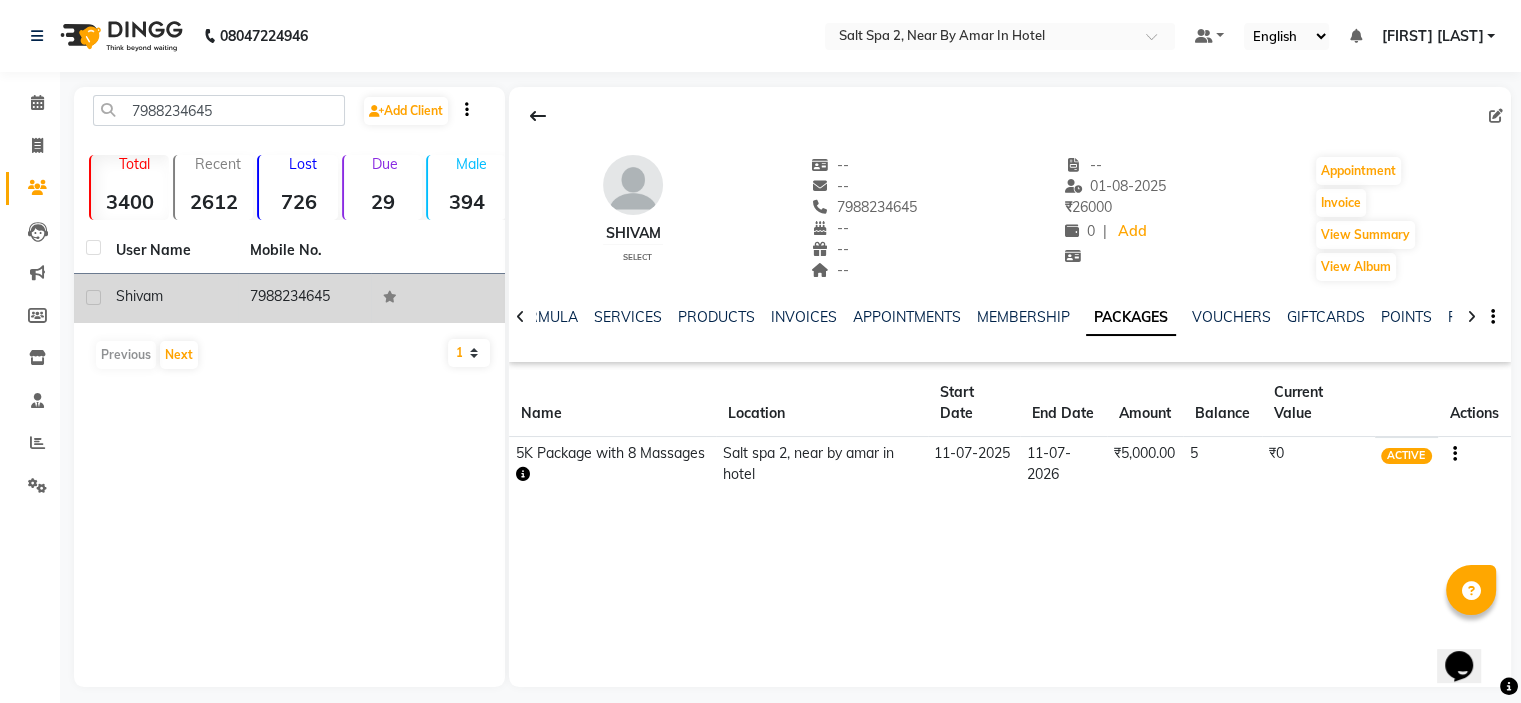 click 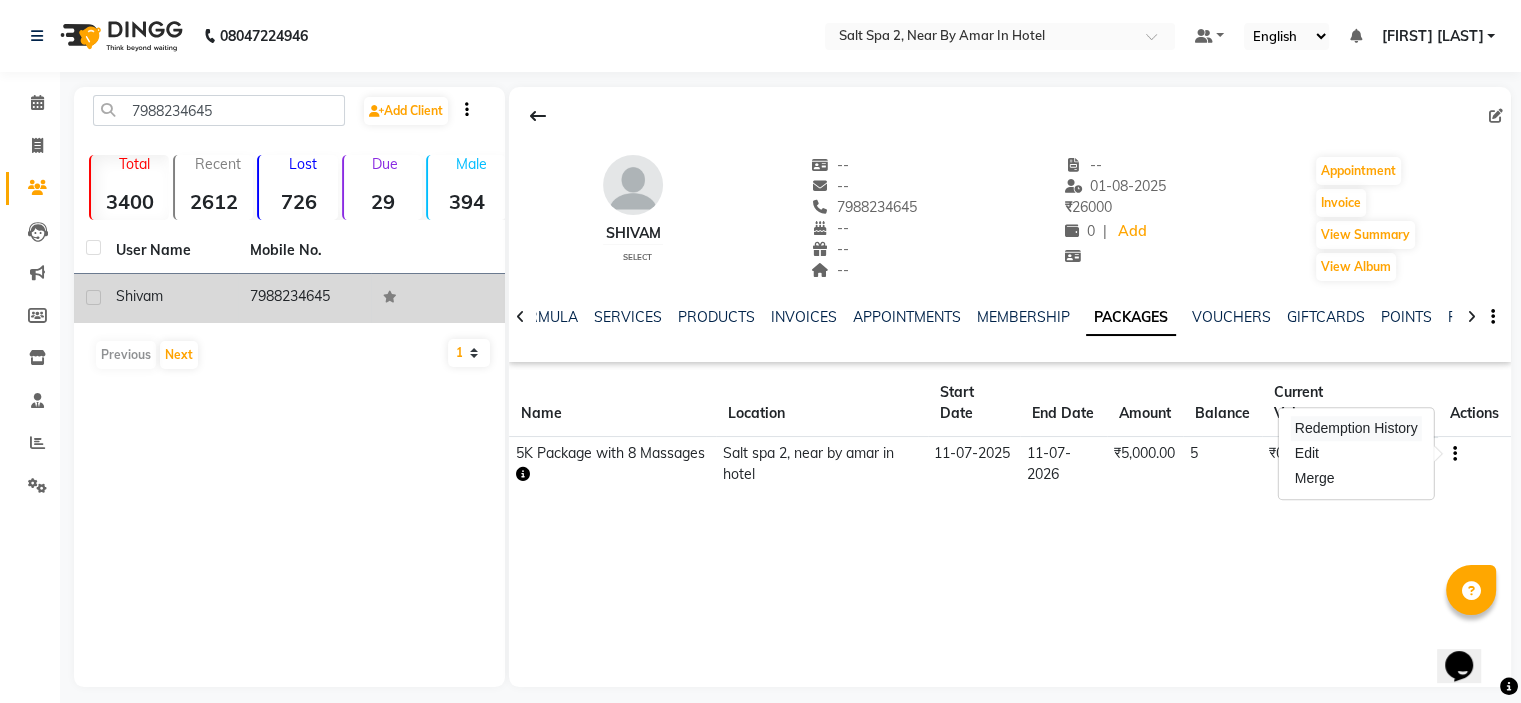 click on "Redemption History" at bounding box center [1356, 428] 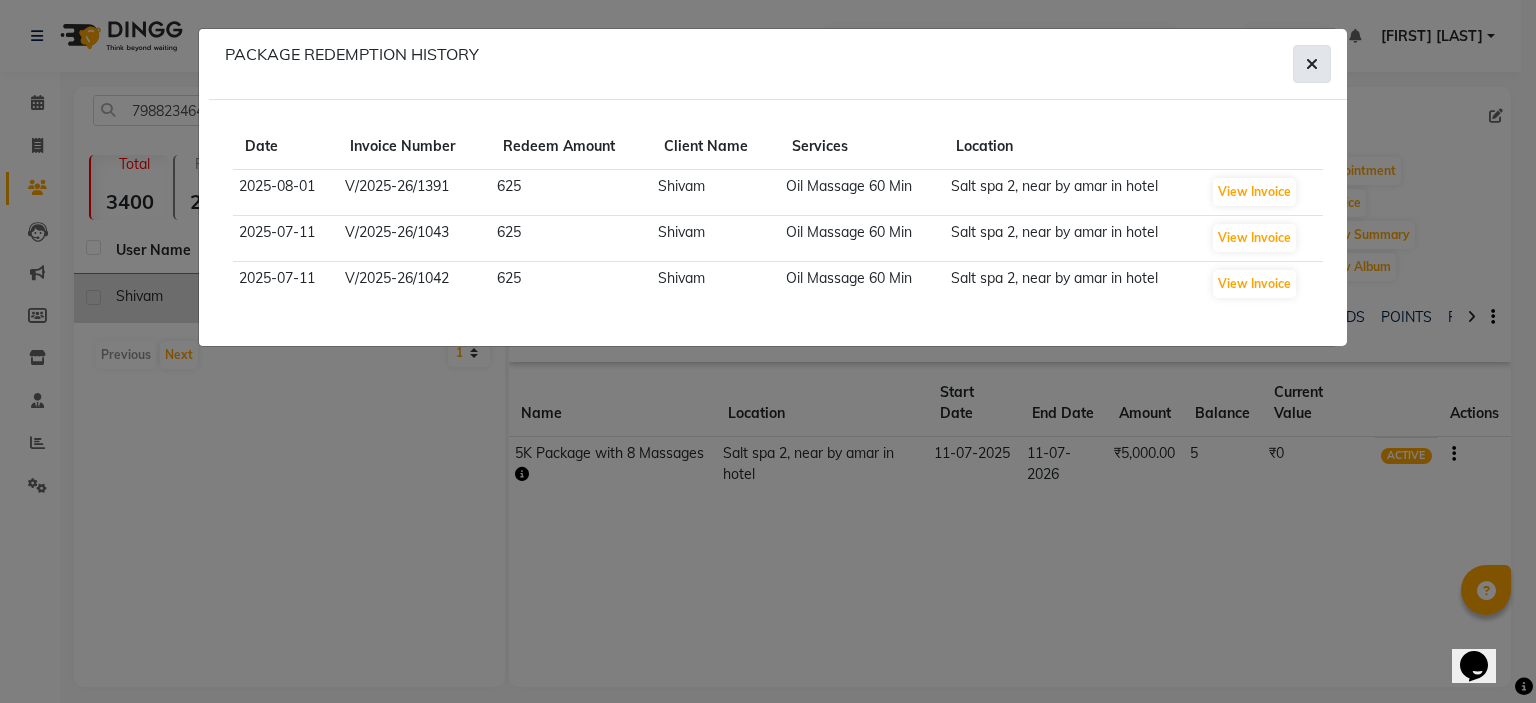 click 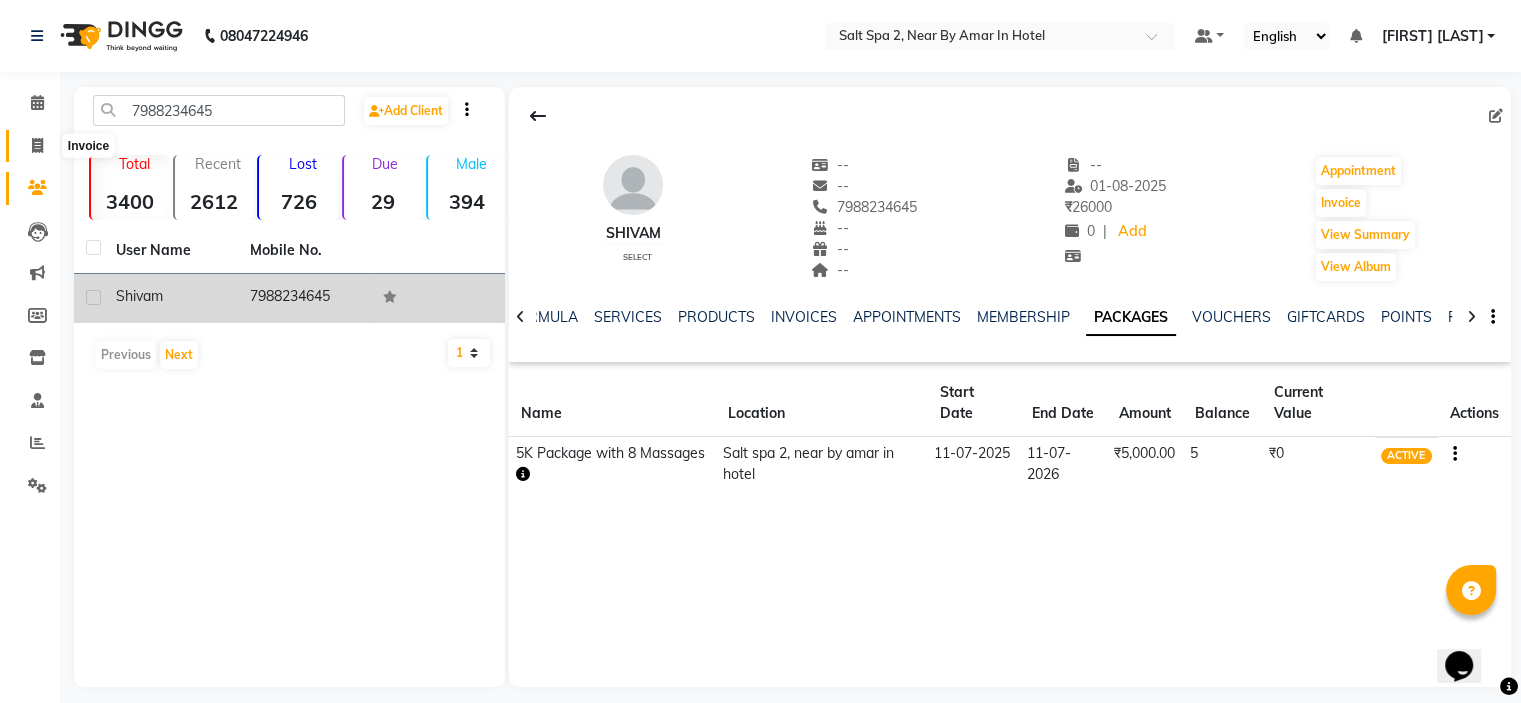 click 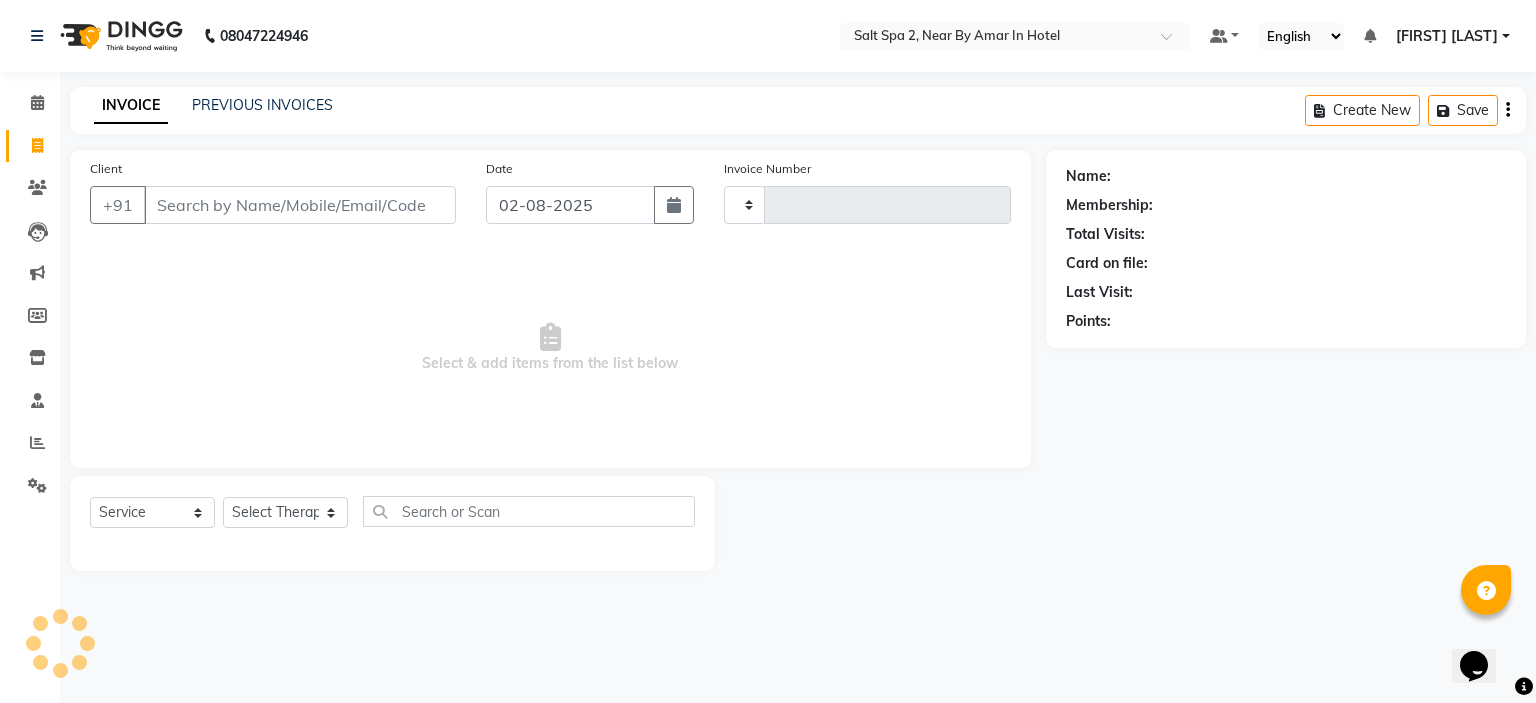 type on "1407" 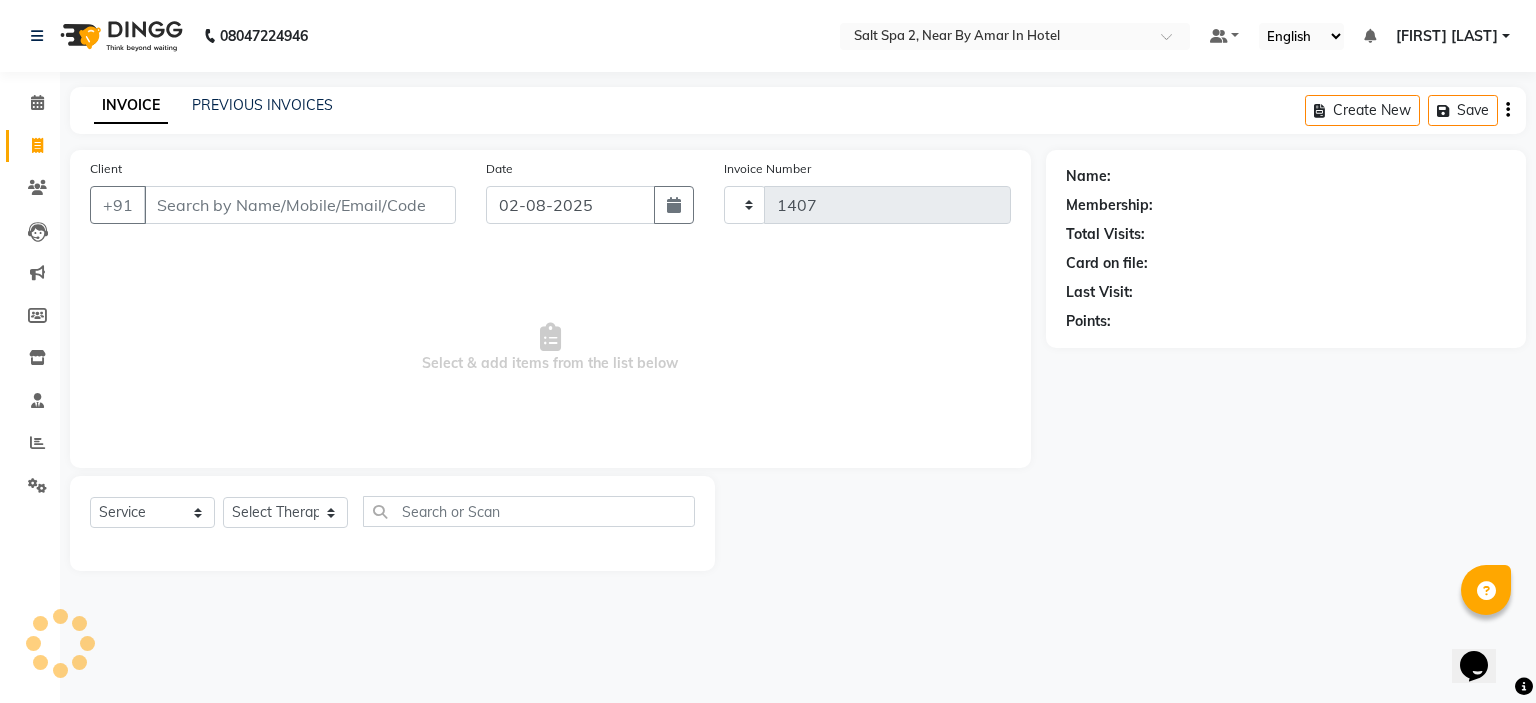 select on "7609" 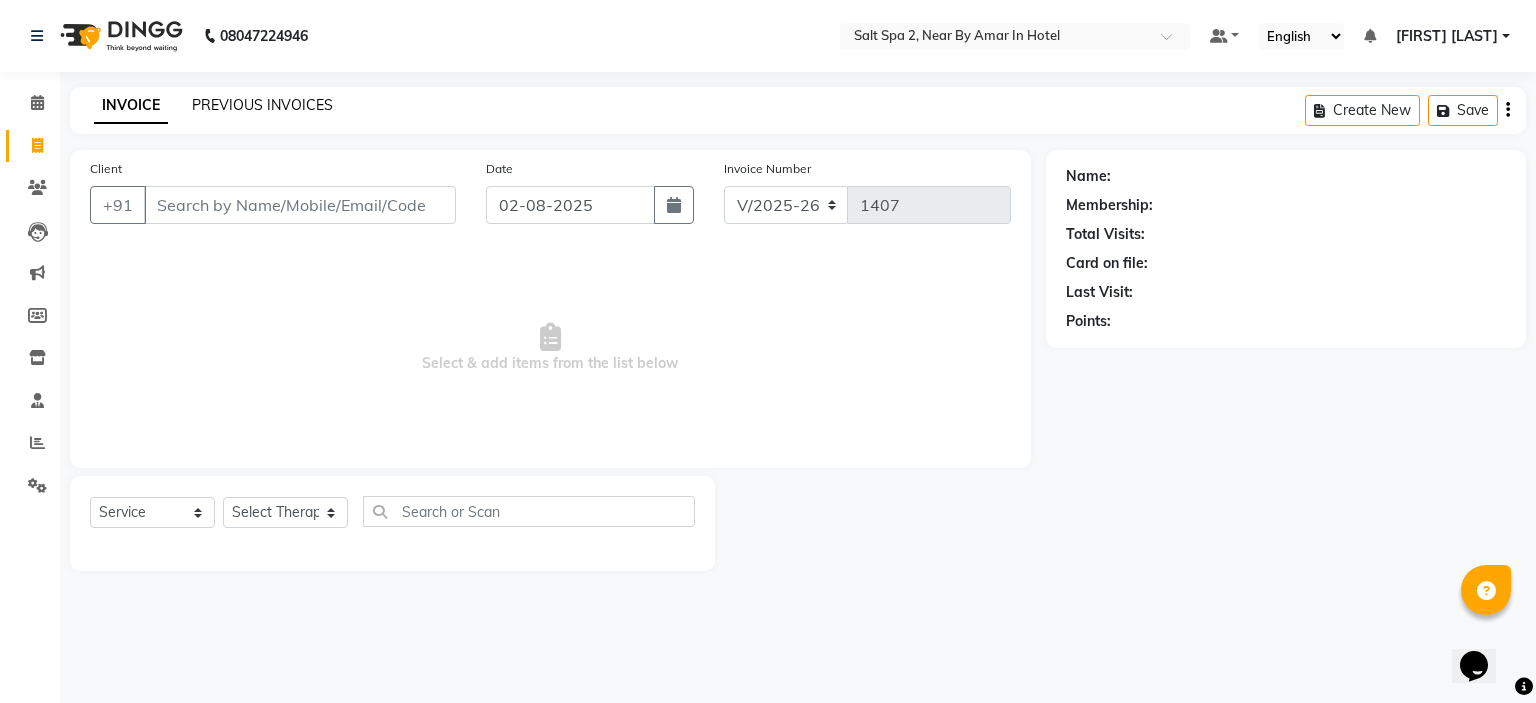 click on "PREVIOUS INVOICES" 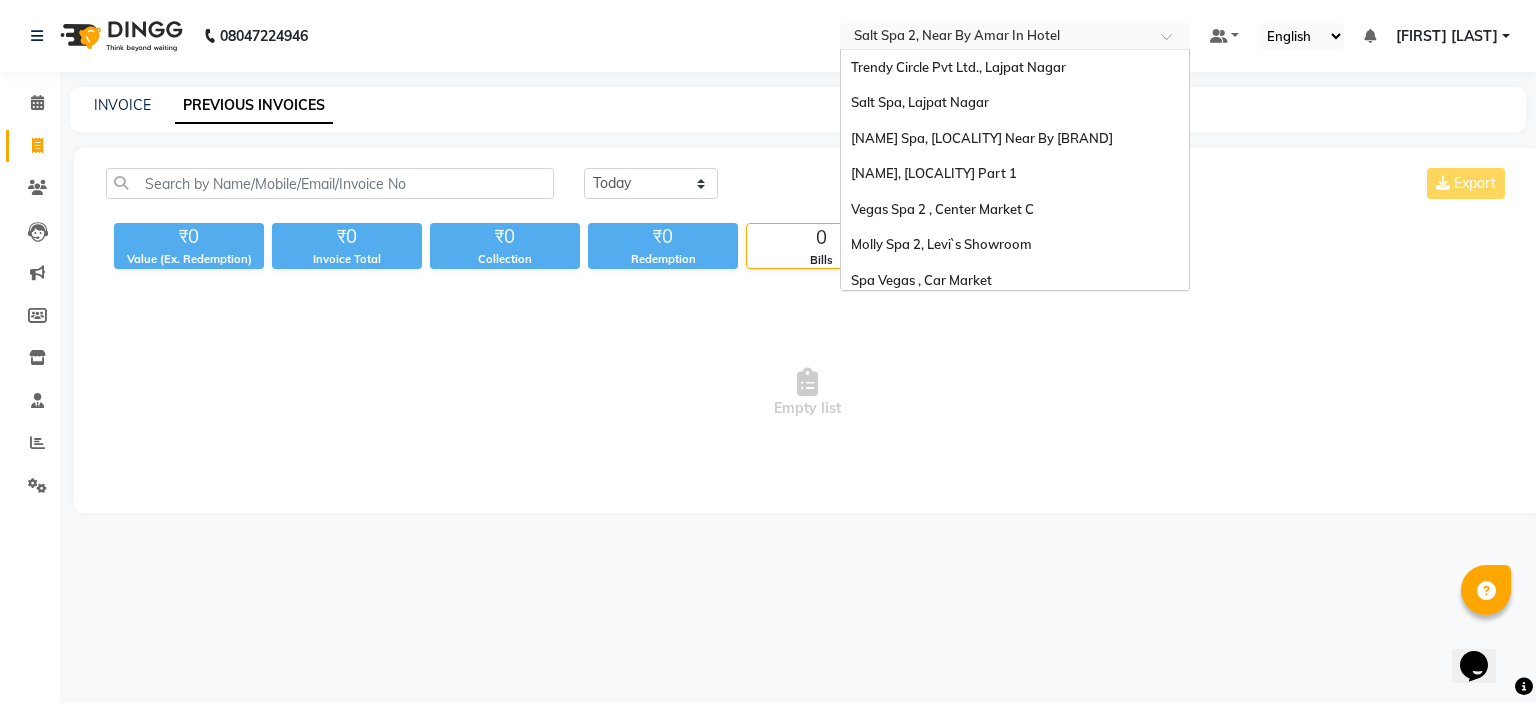 click at bounding box center [995, 38] 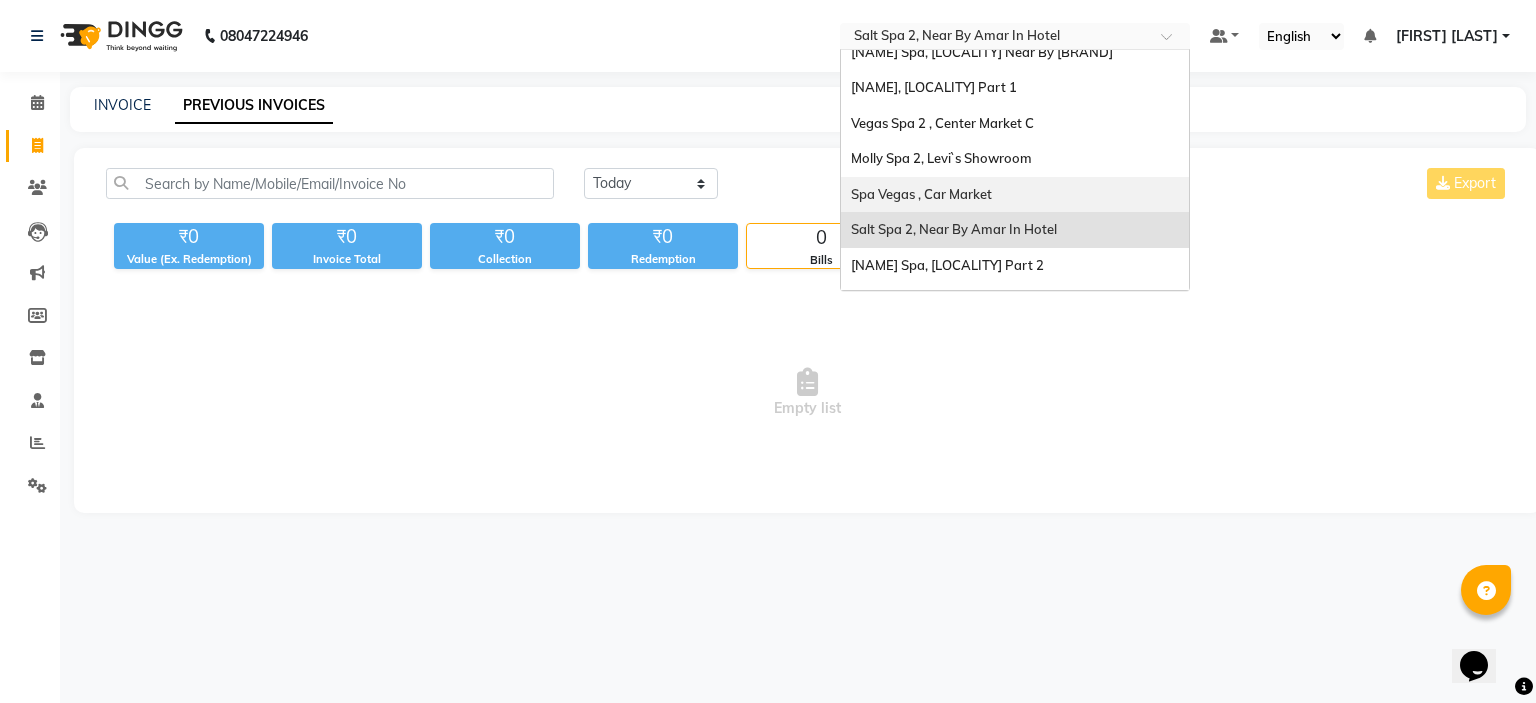 scroll, scrollTop: 0, scrollLeft: 0, axis: both 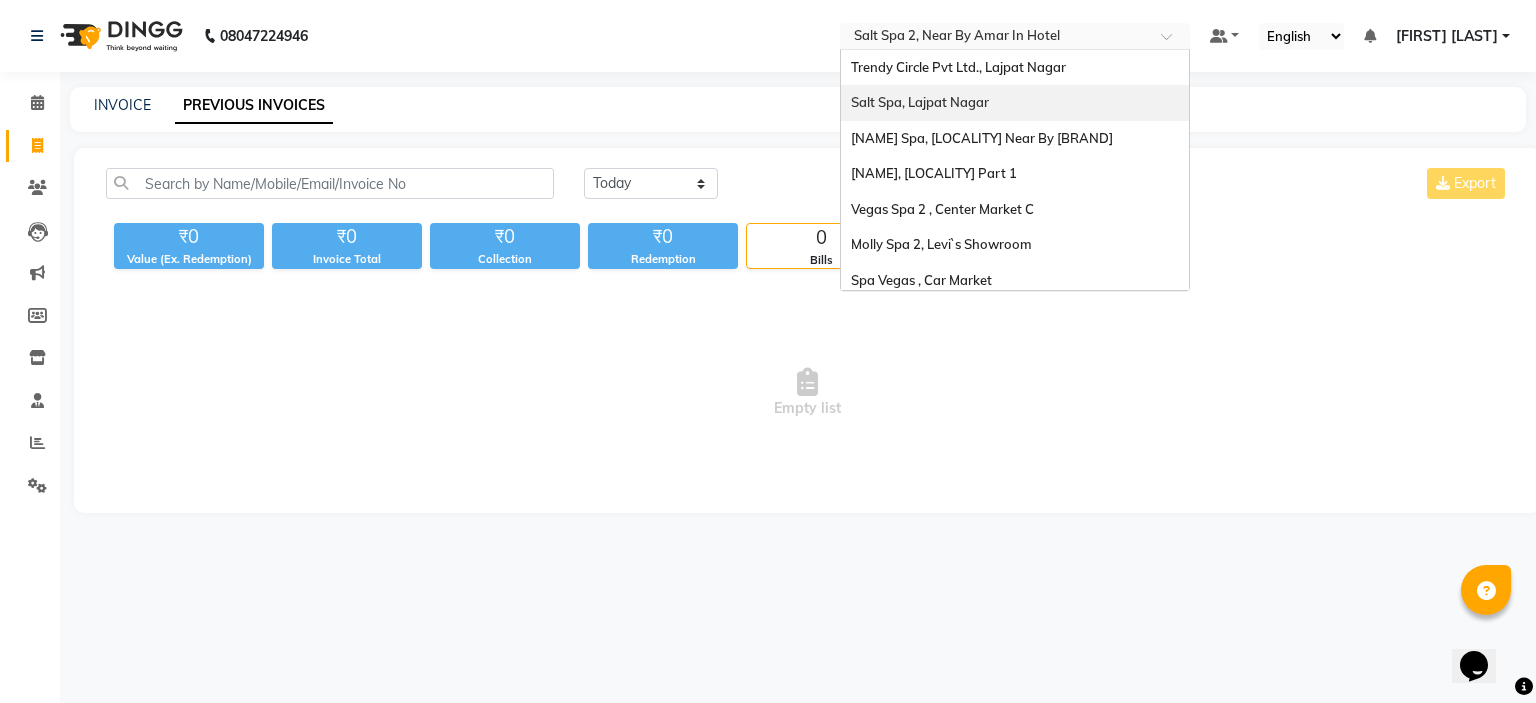 click on "Salt Spa, Lajpat Nagar" at bounding box center (920, 102) 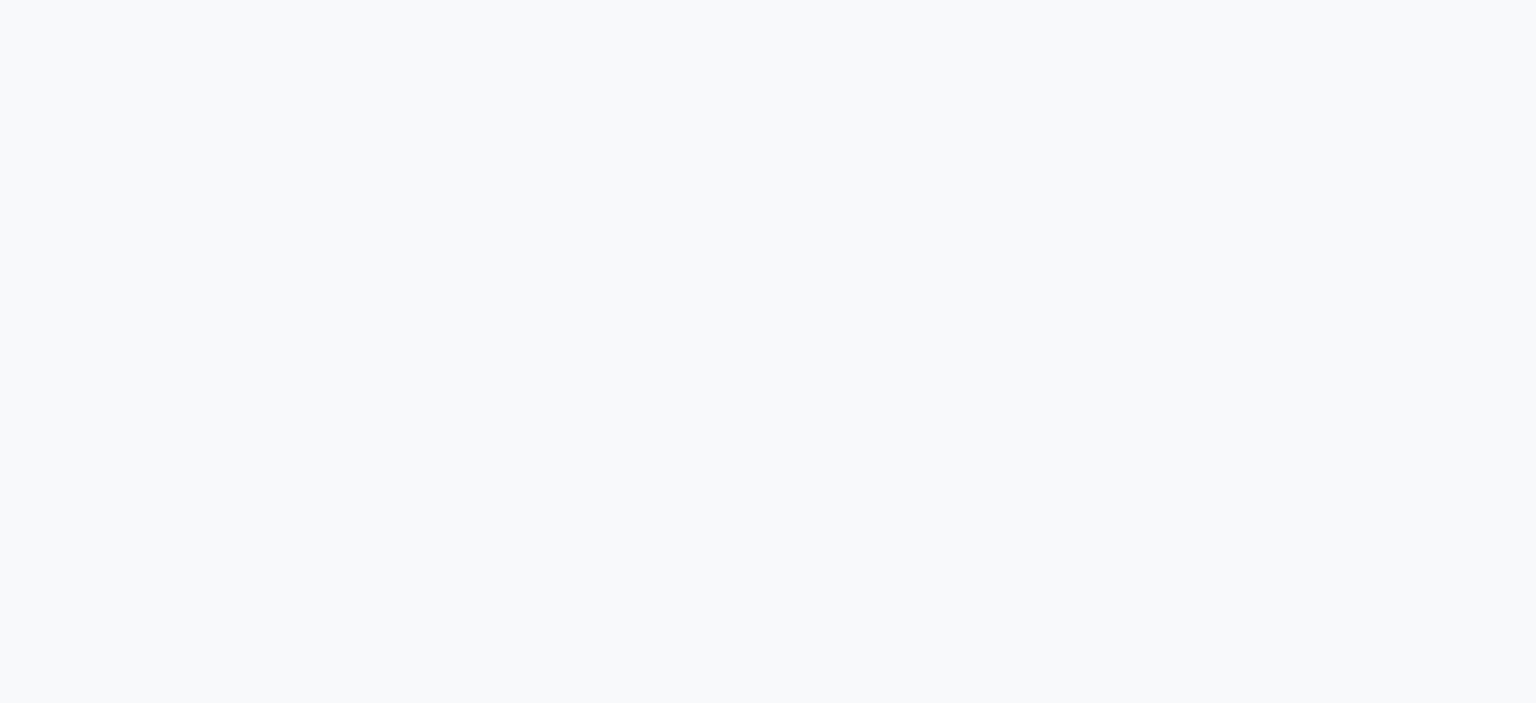scroll, scrollTop: 0, scrollLeft: 0, axis: both 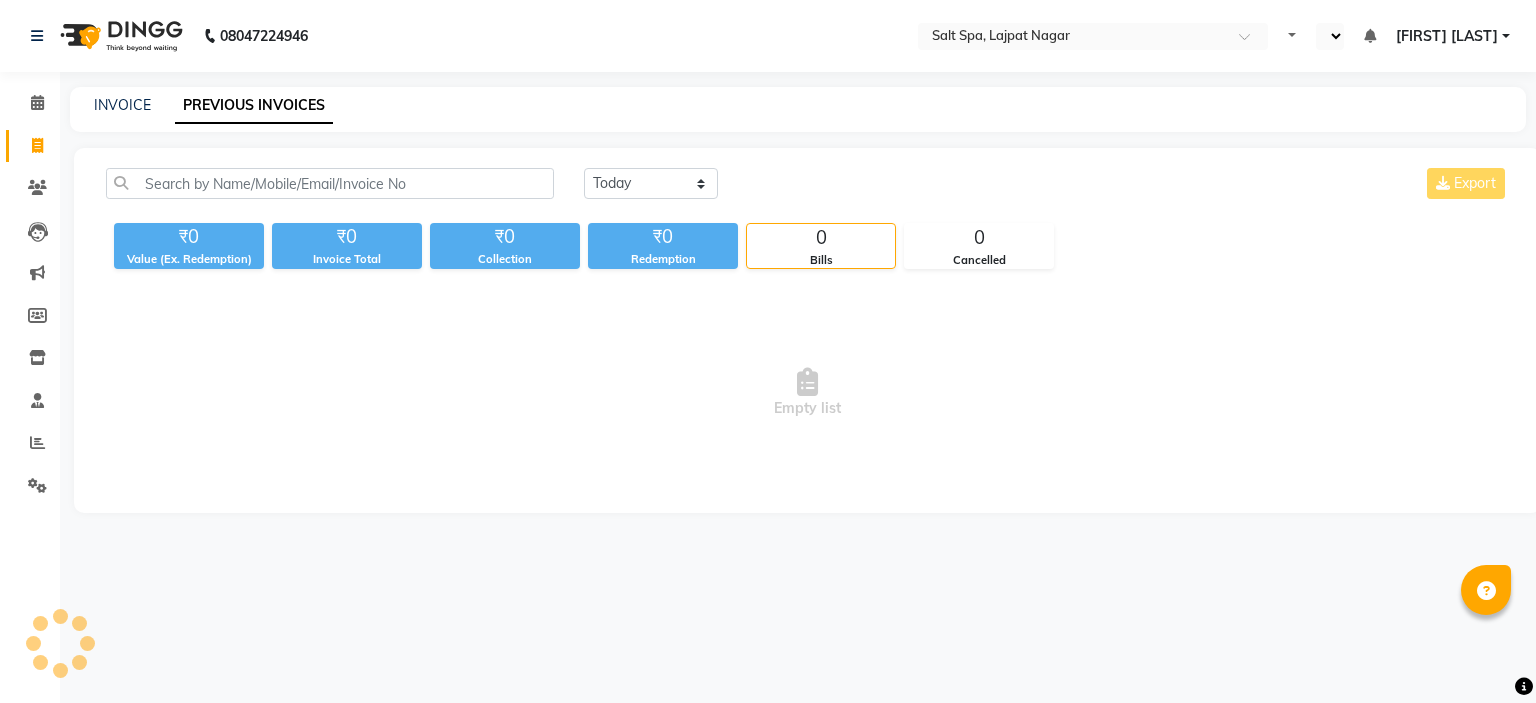 select on "en" 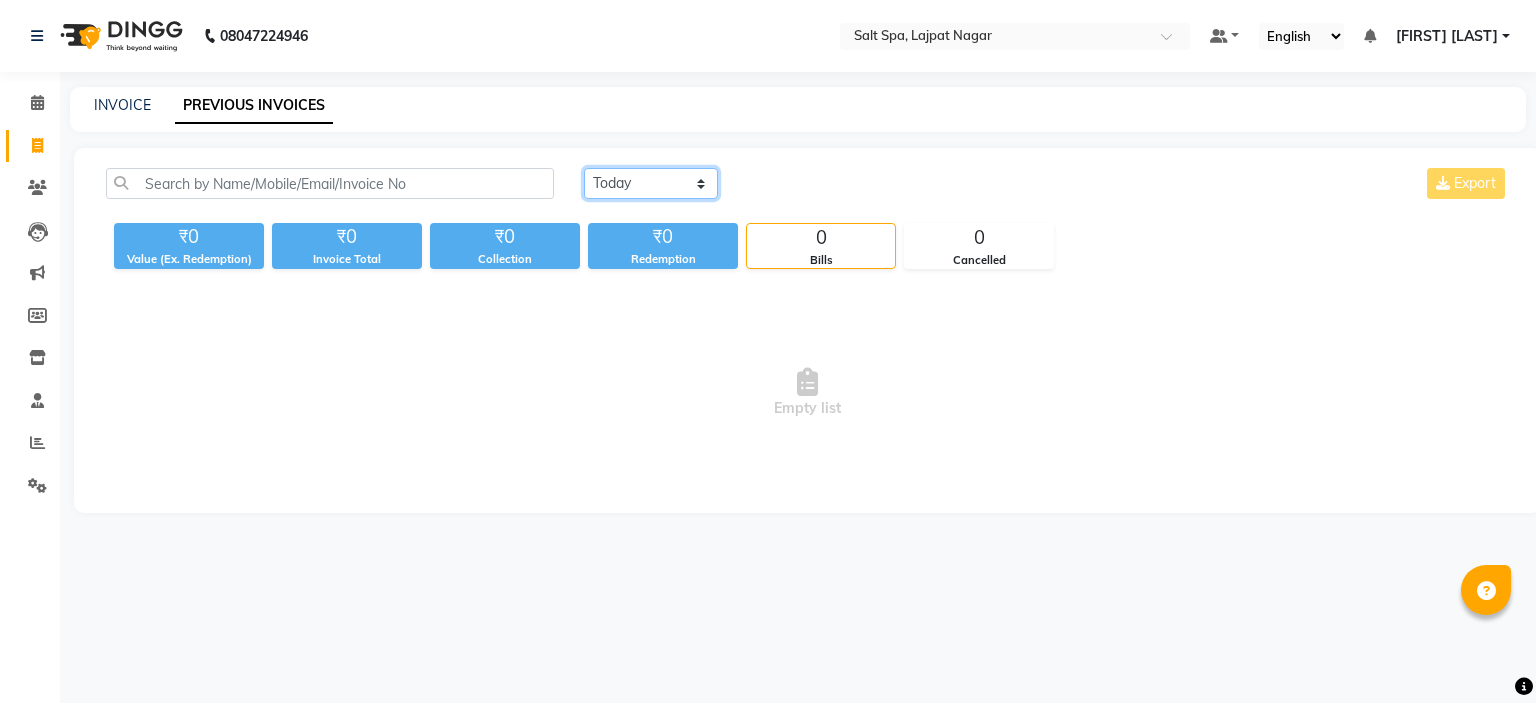 click on "Today Yesterday Custom Range" 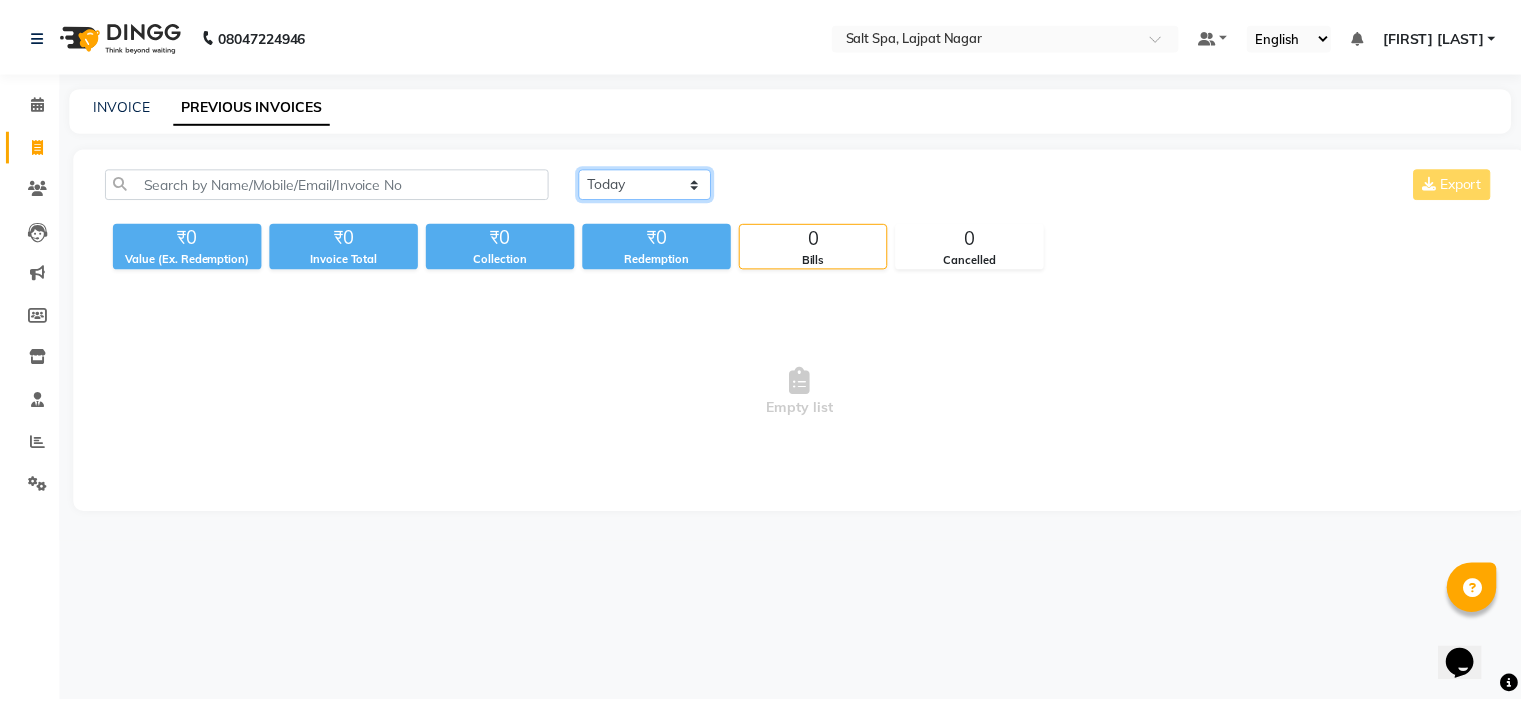 scroll, scrollTop: 0, scrollLeft: 0, axis: both 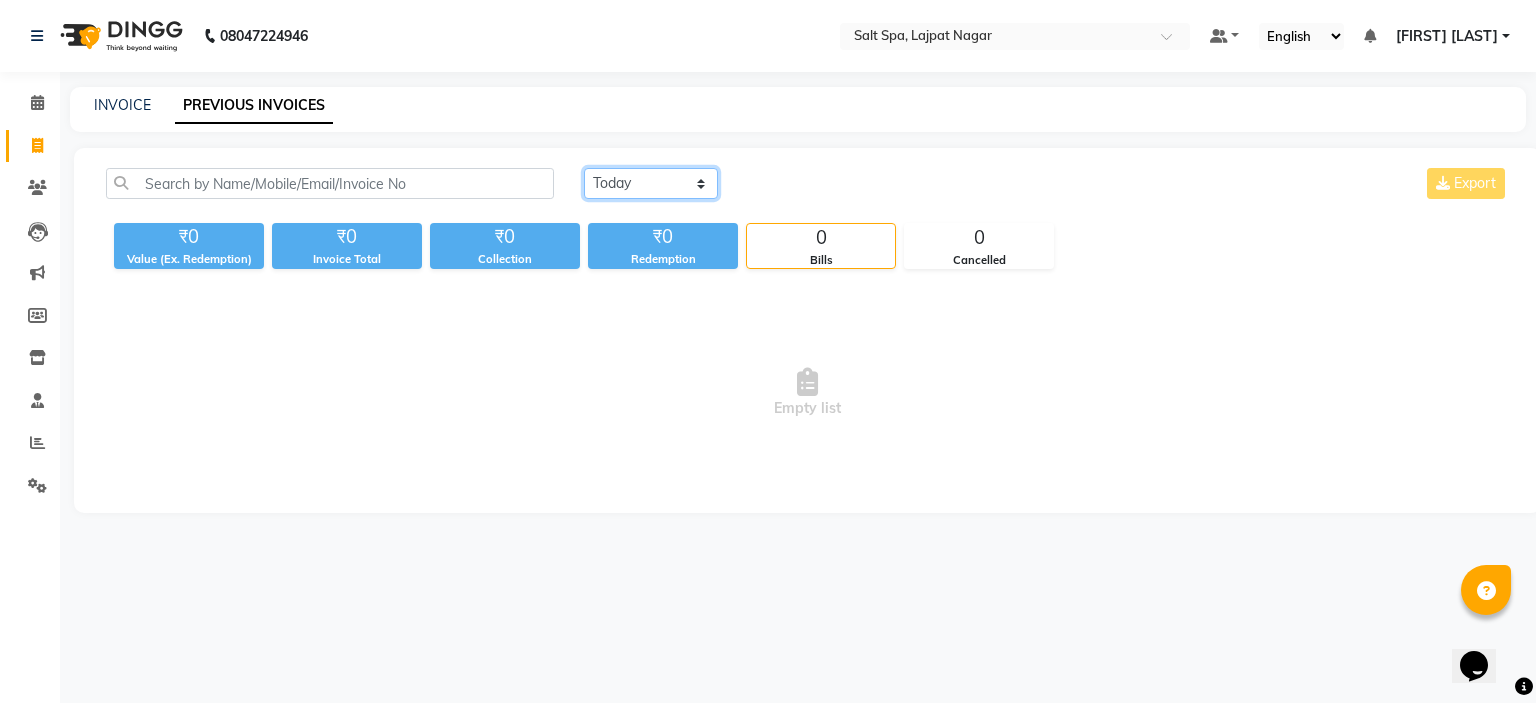 select on "yesterday" 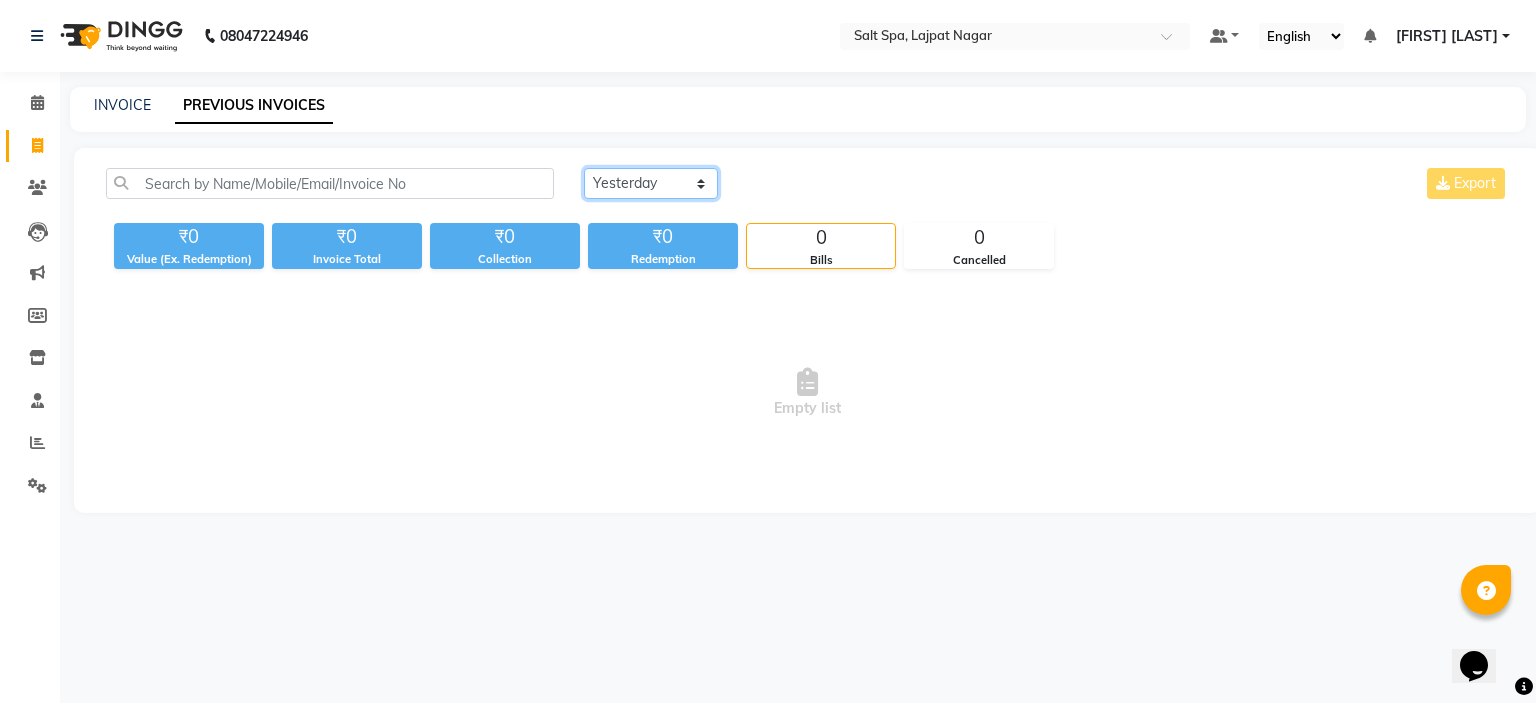 click on "Today Yesterday Custom Range" 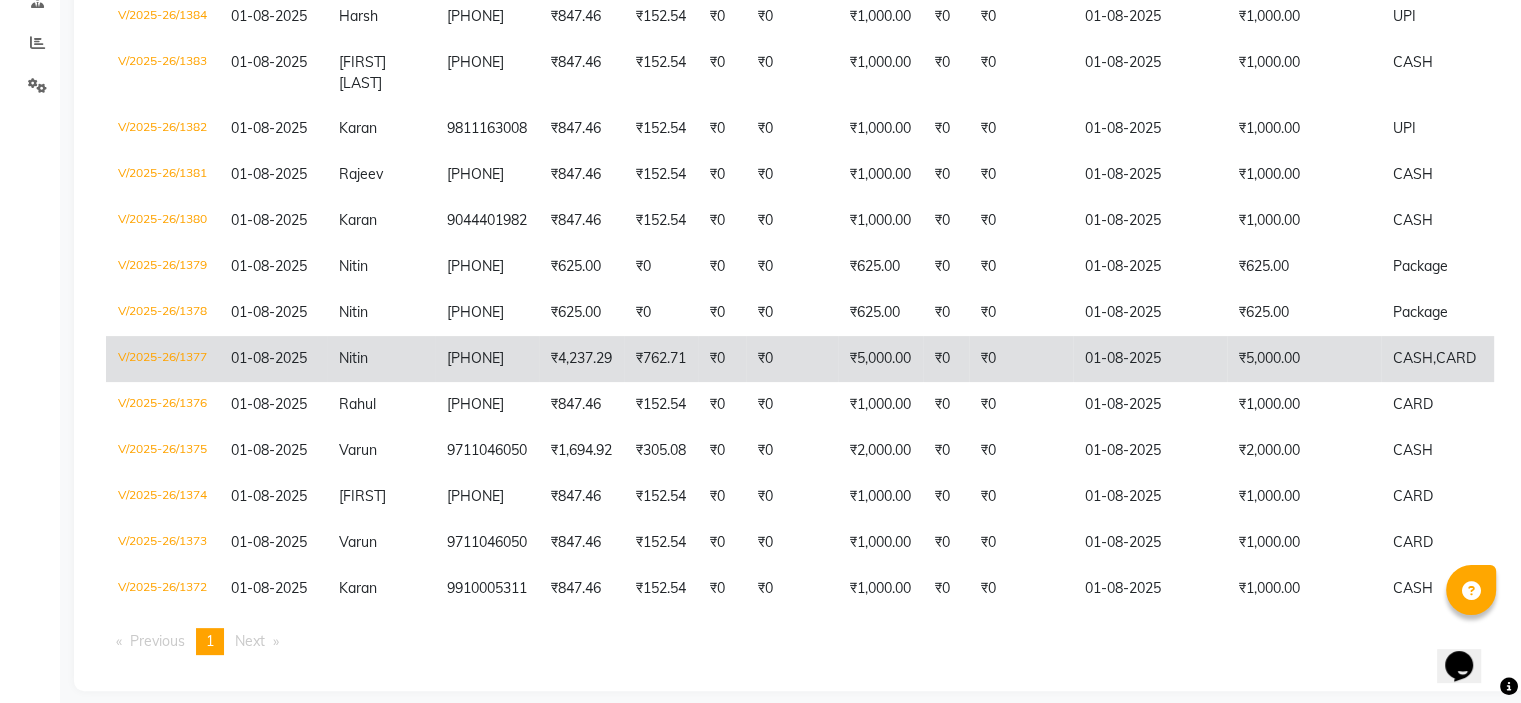 scroll, scrollTop: 300, scrollLeft: 0, axis: vertical 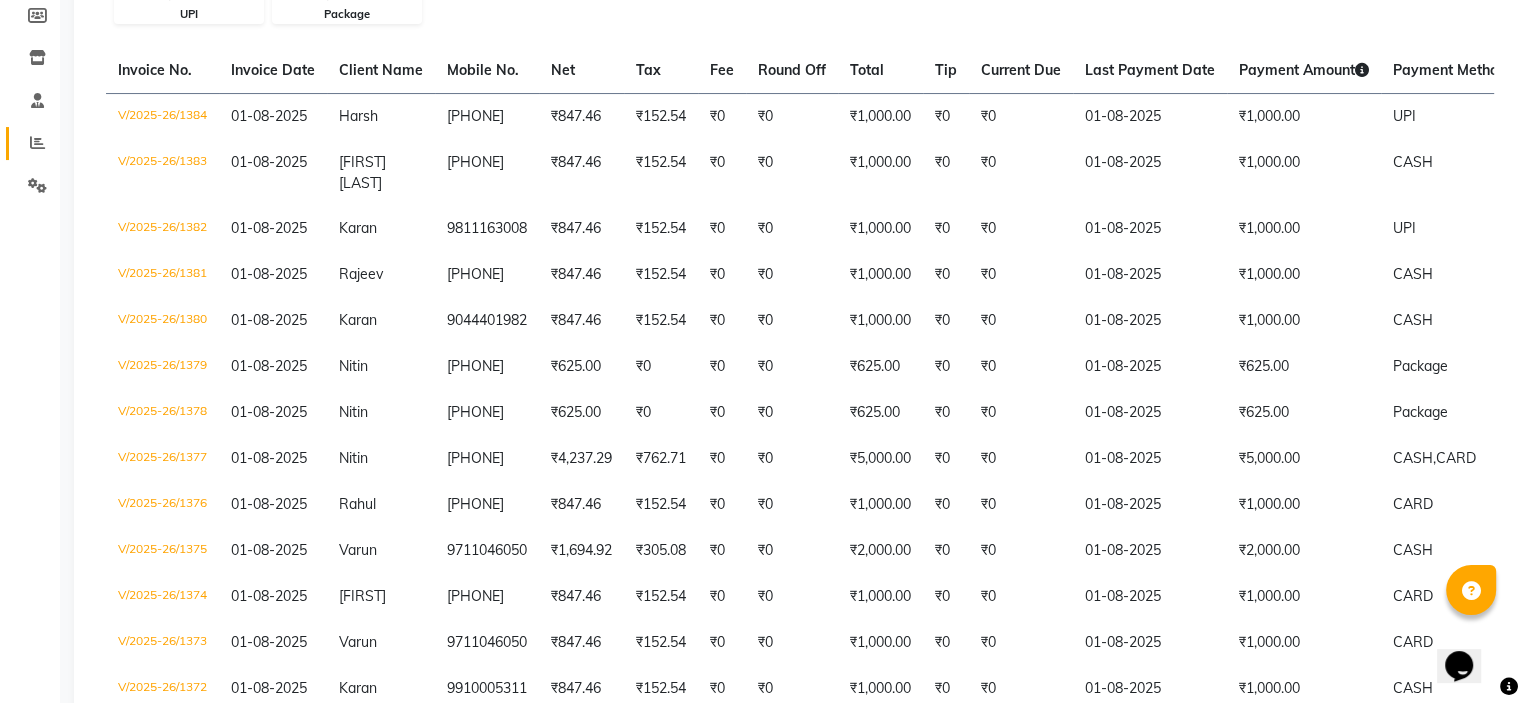 click 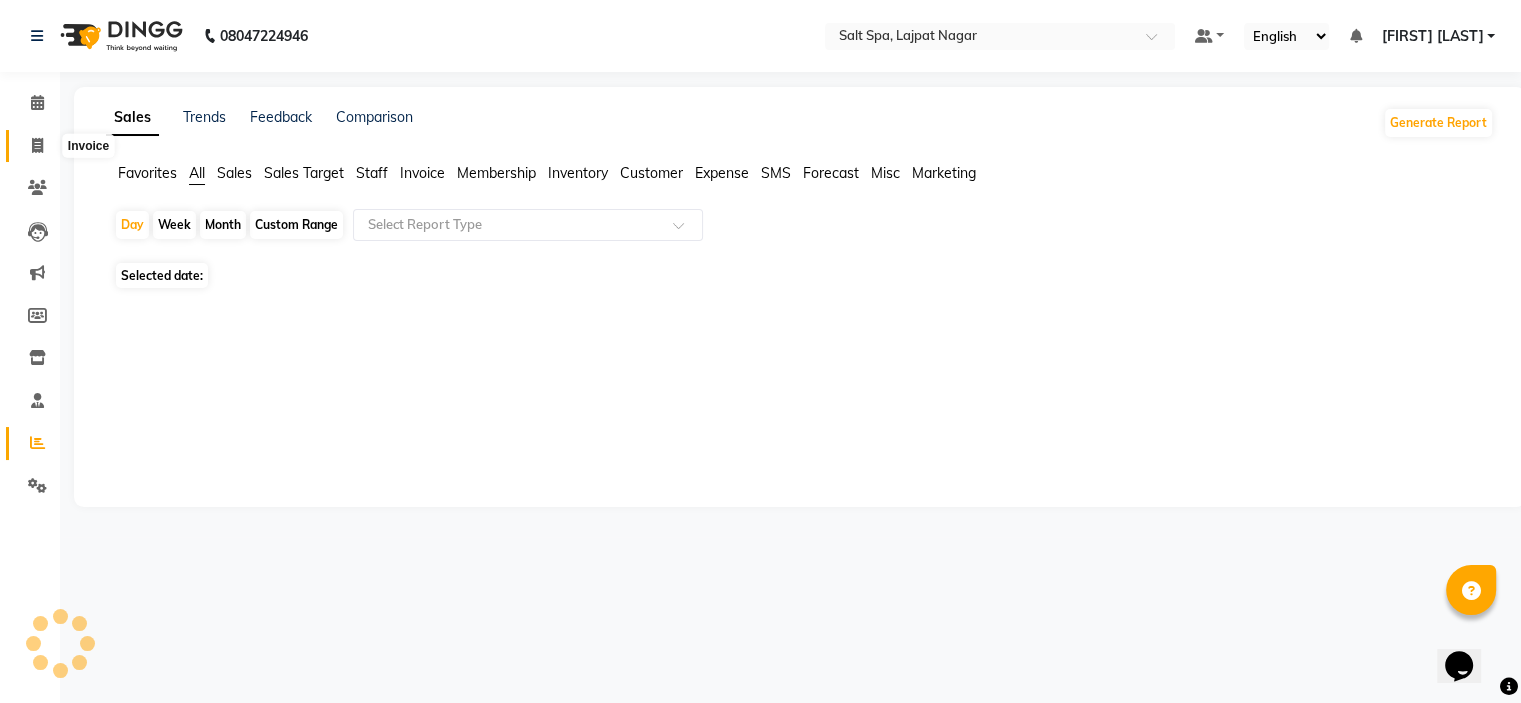 scroll, scrollTop: 0, scrollLeft: 0, axis: both 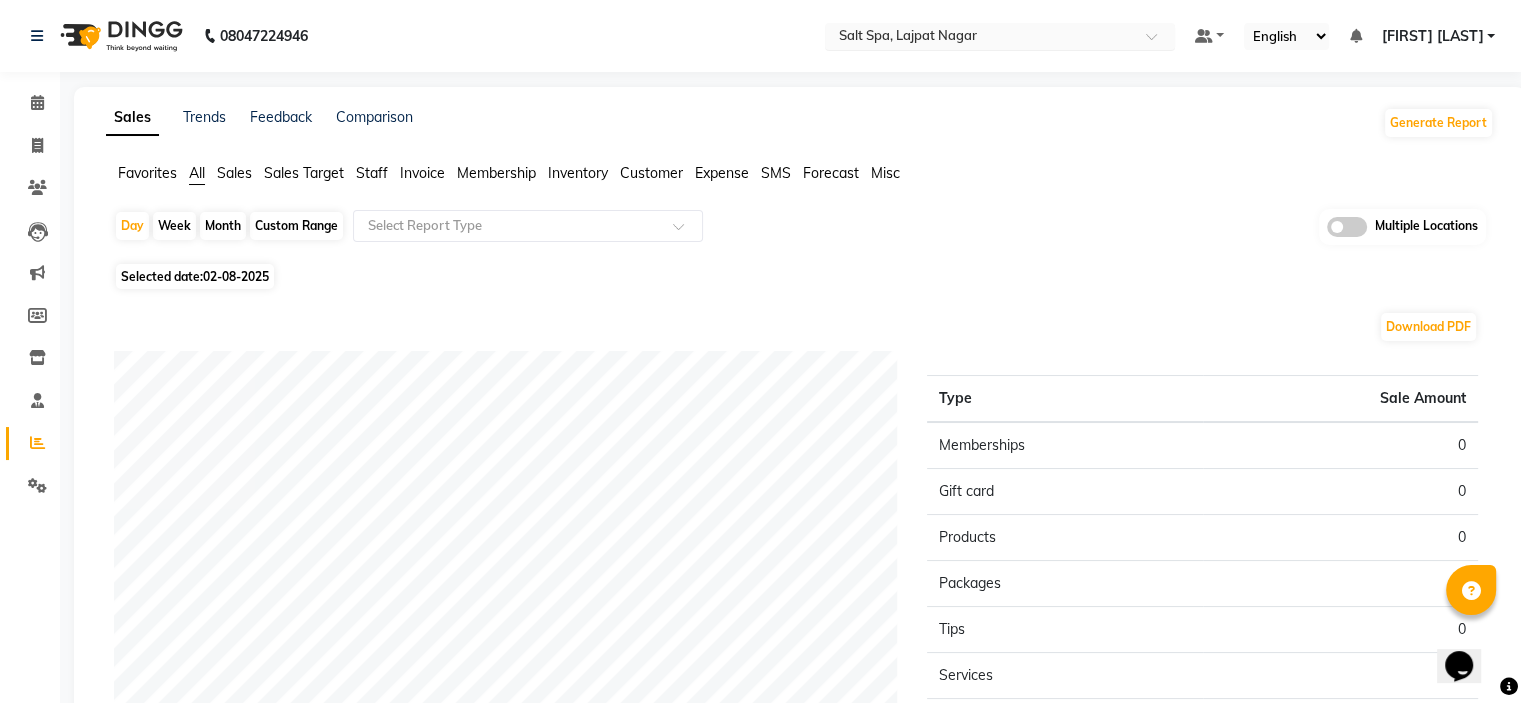 click at bounding box center (980, 38) 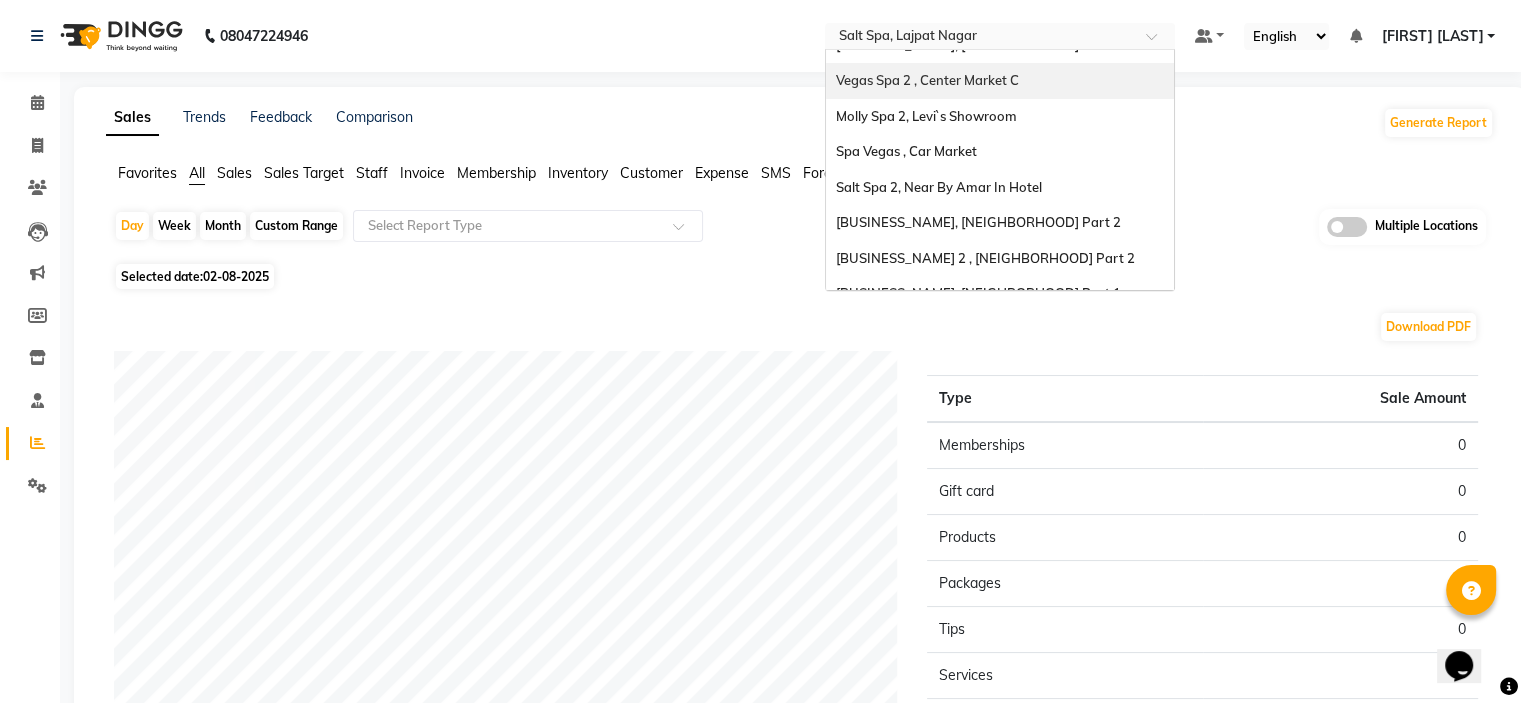 scroll, scrollTop: 185, scrollLeft: 0, axis: vertical 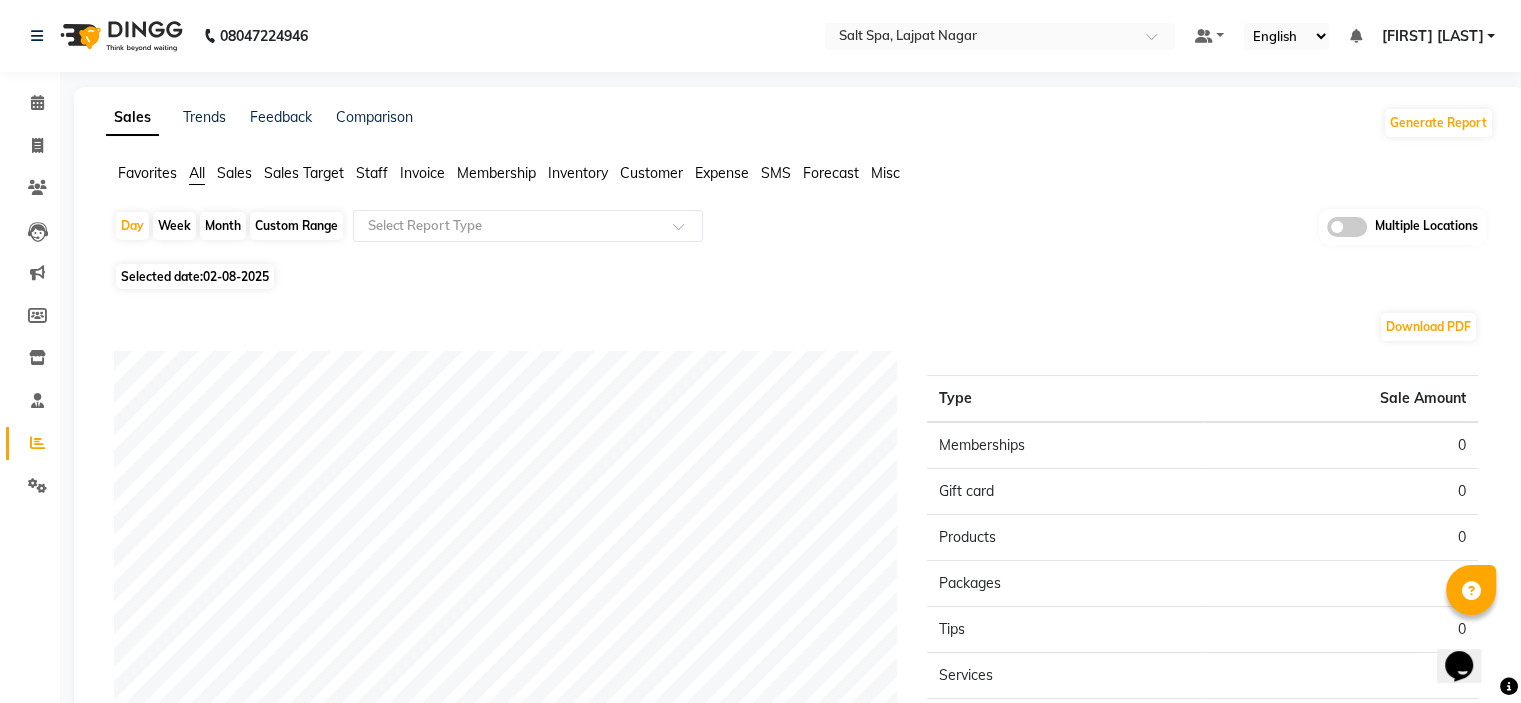 click 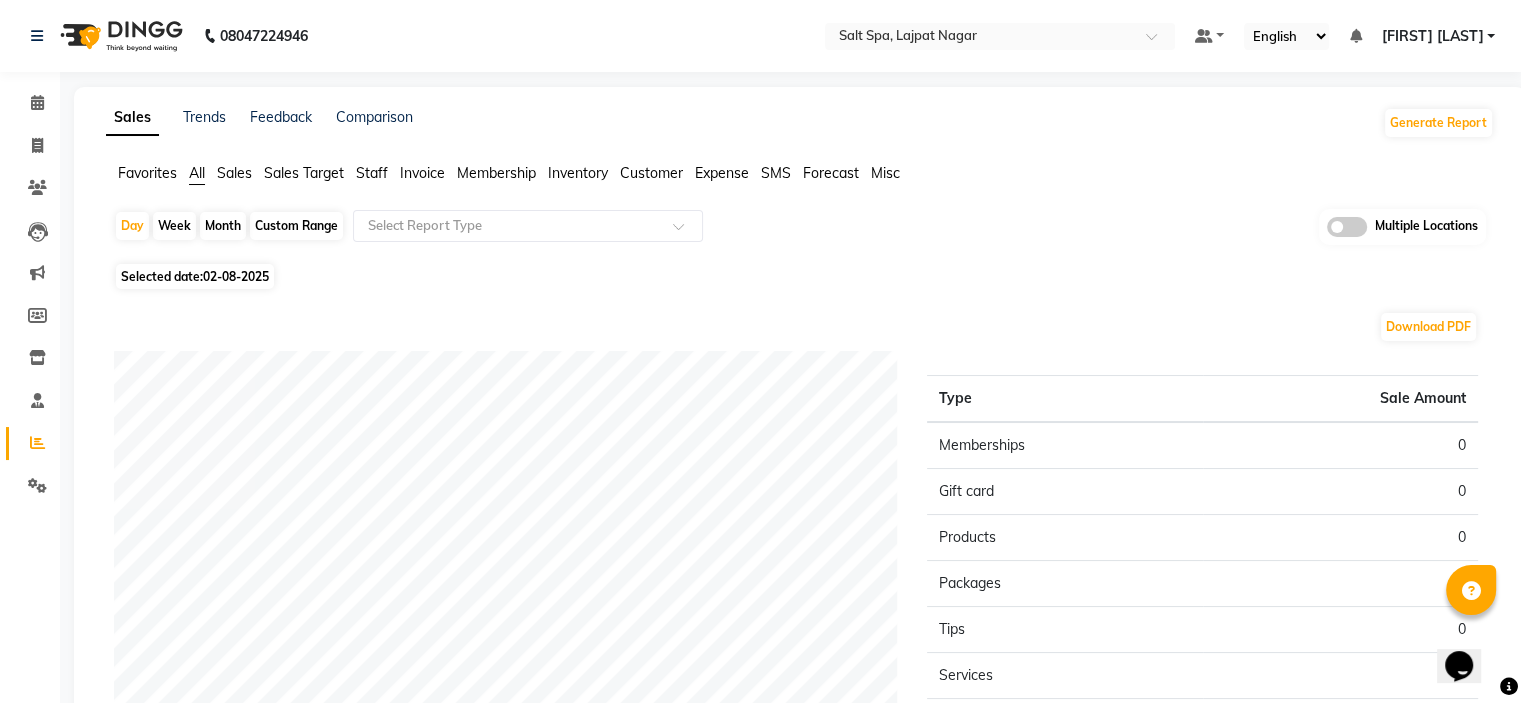 click 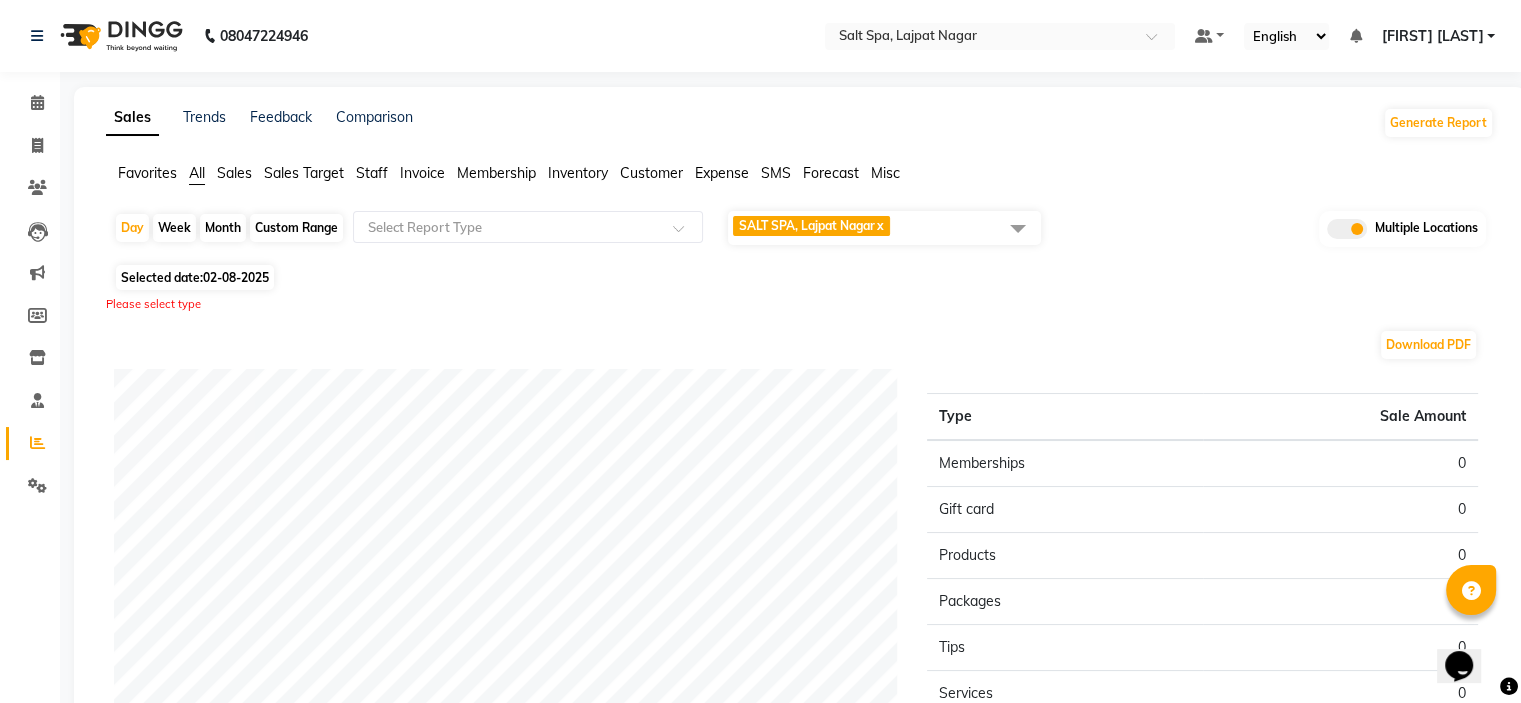 click on "SALT SPA, Lajpat Nagar" 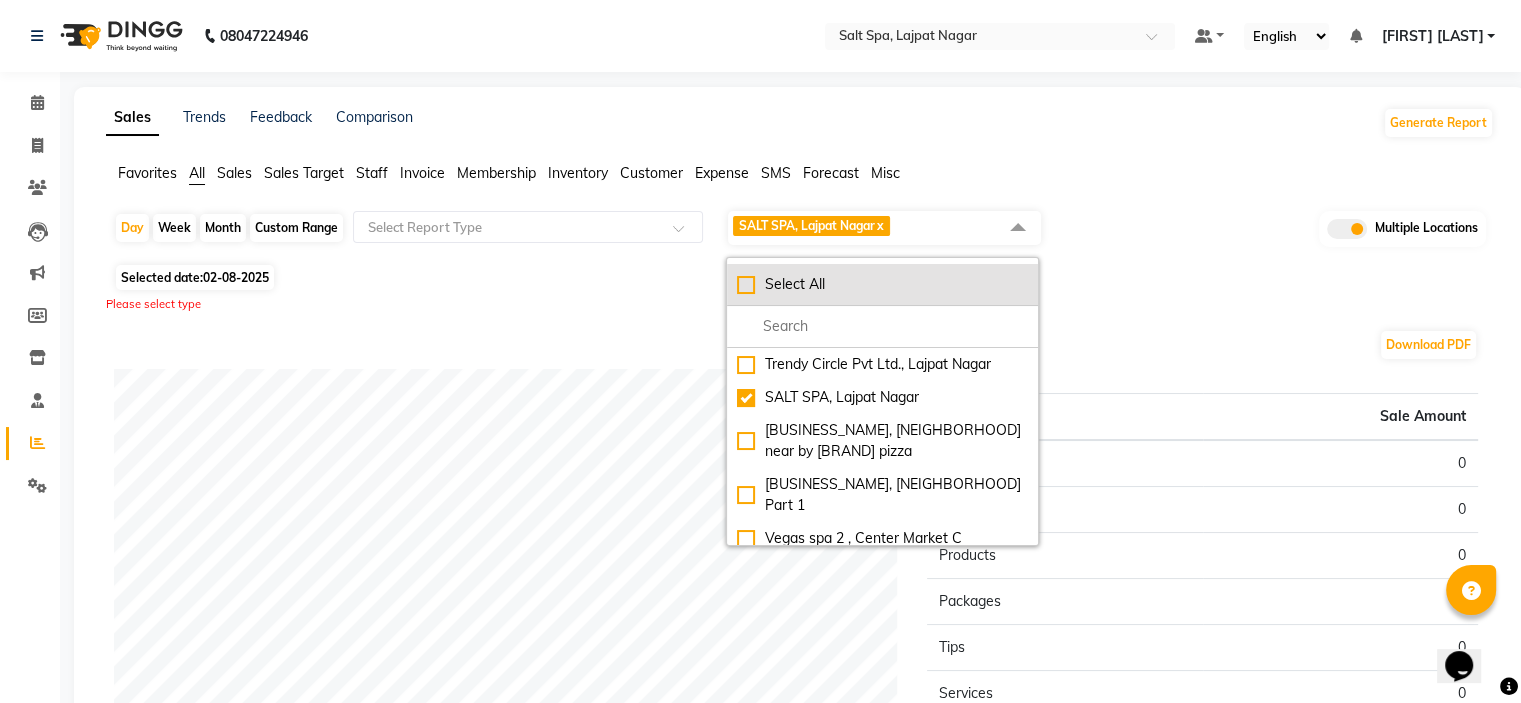 click on "Select All" 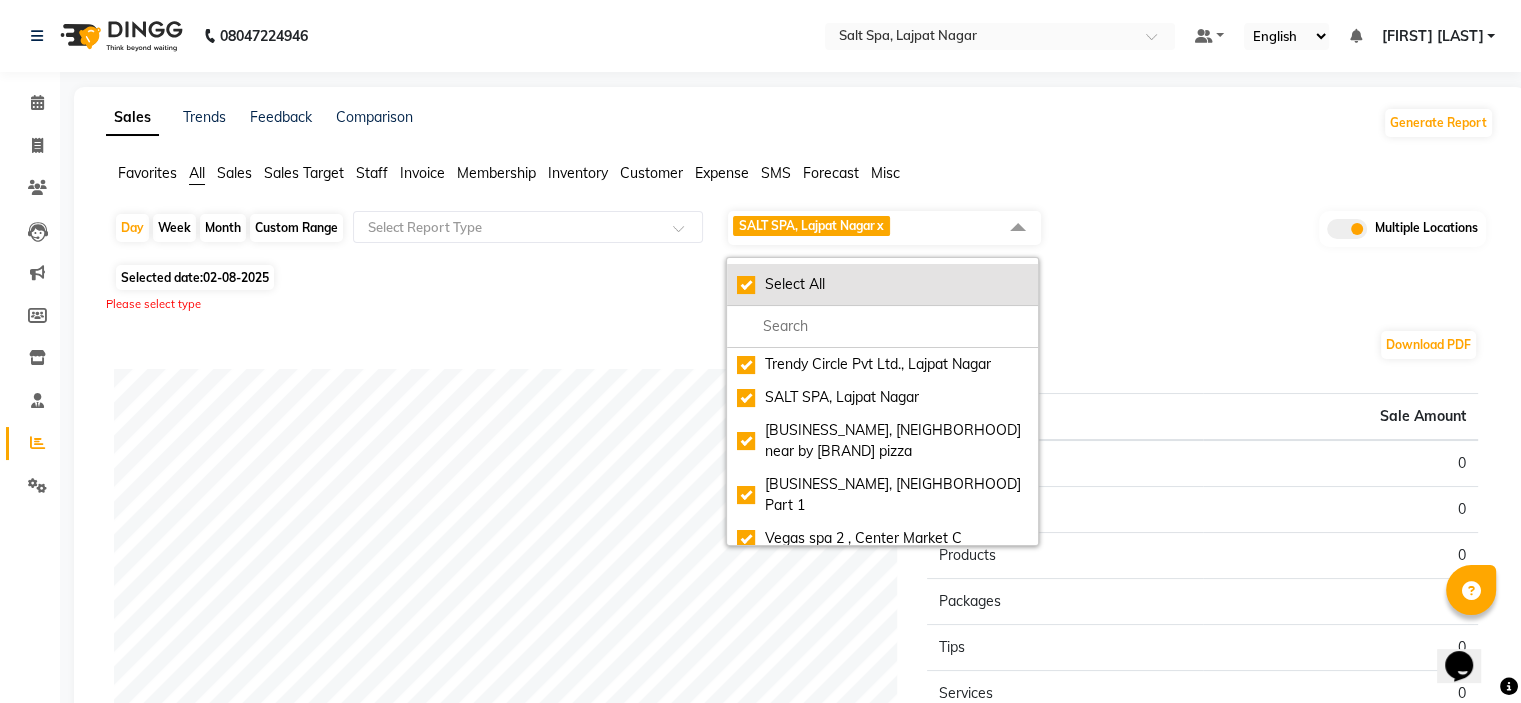 checkbox on "true" 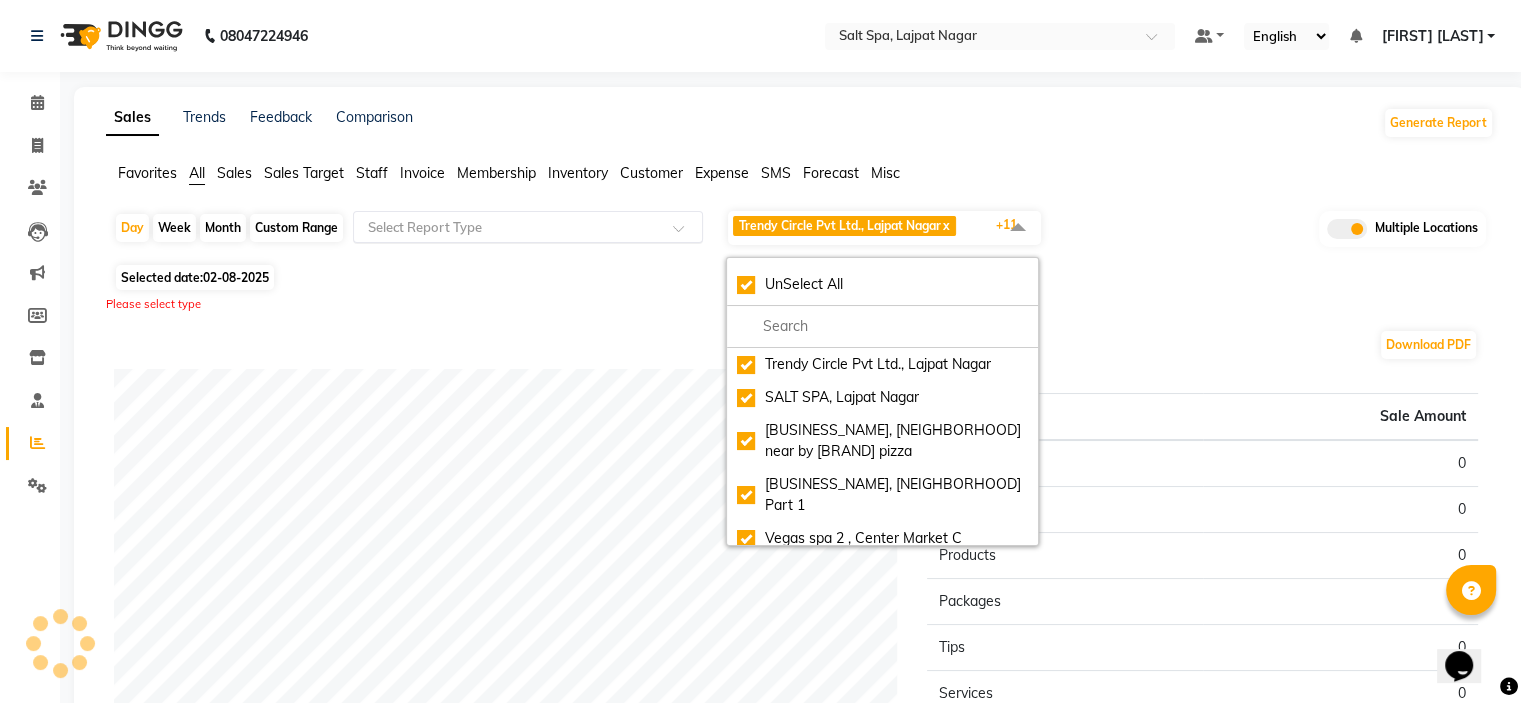 click 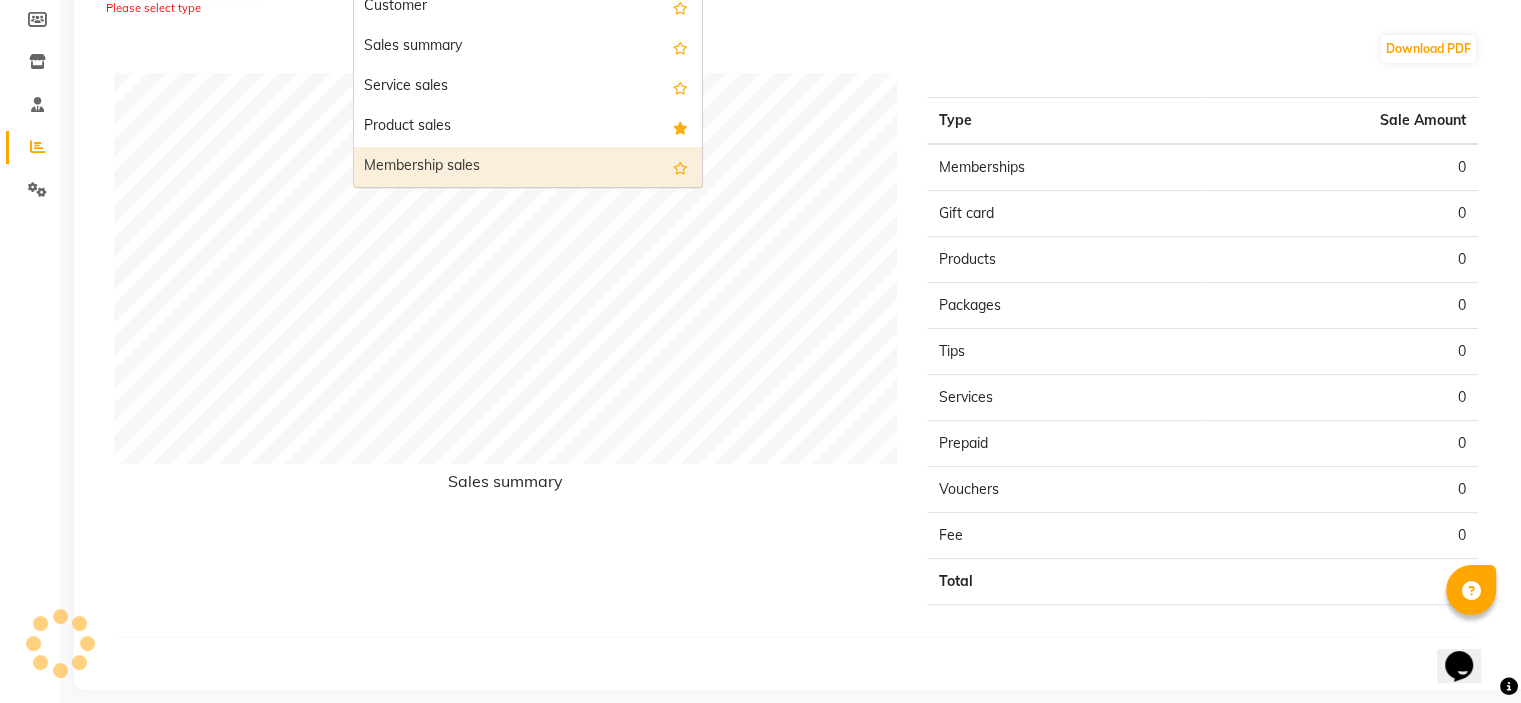 scroll, scrollTop: 300, scrollLeft: 0, axis: vertical 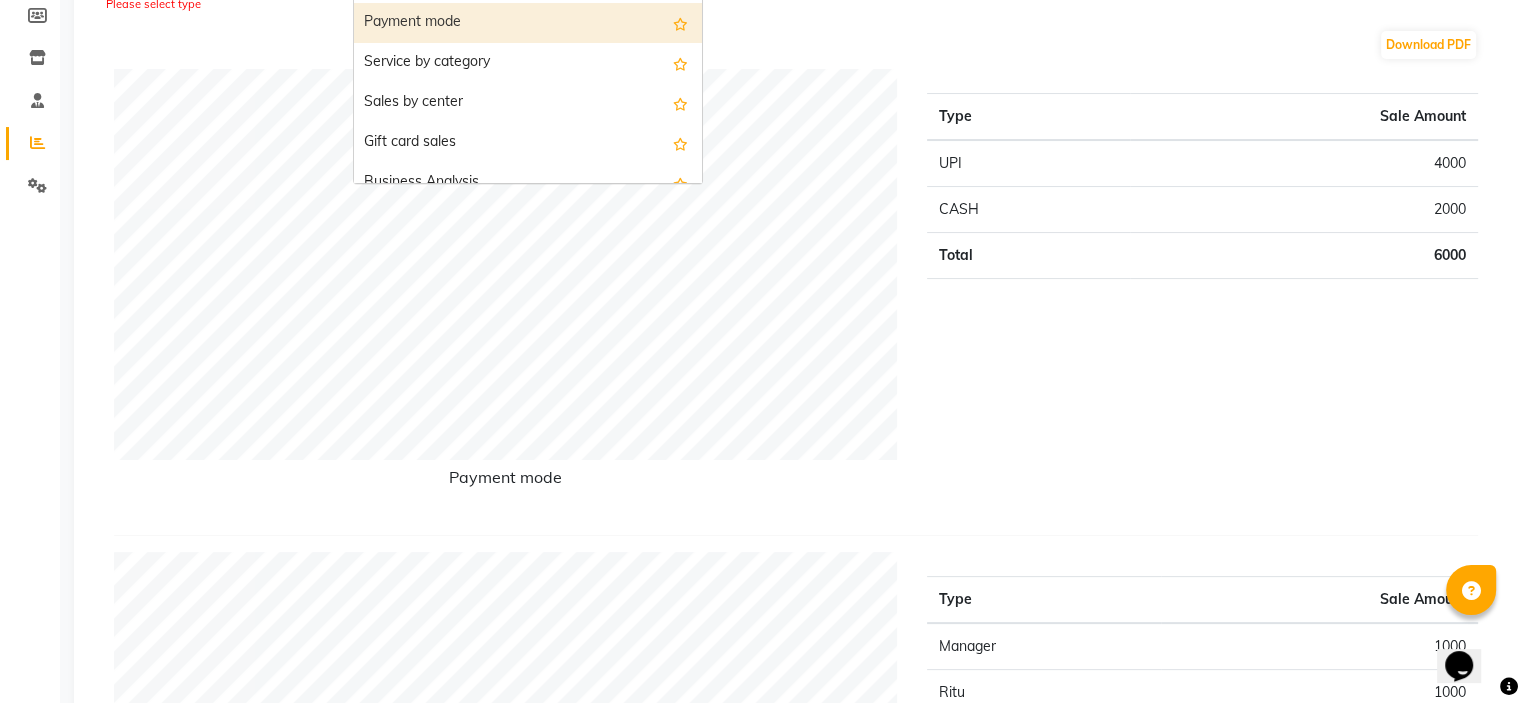 click on "Payment mode" at bounding box center [528, 23] 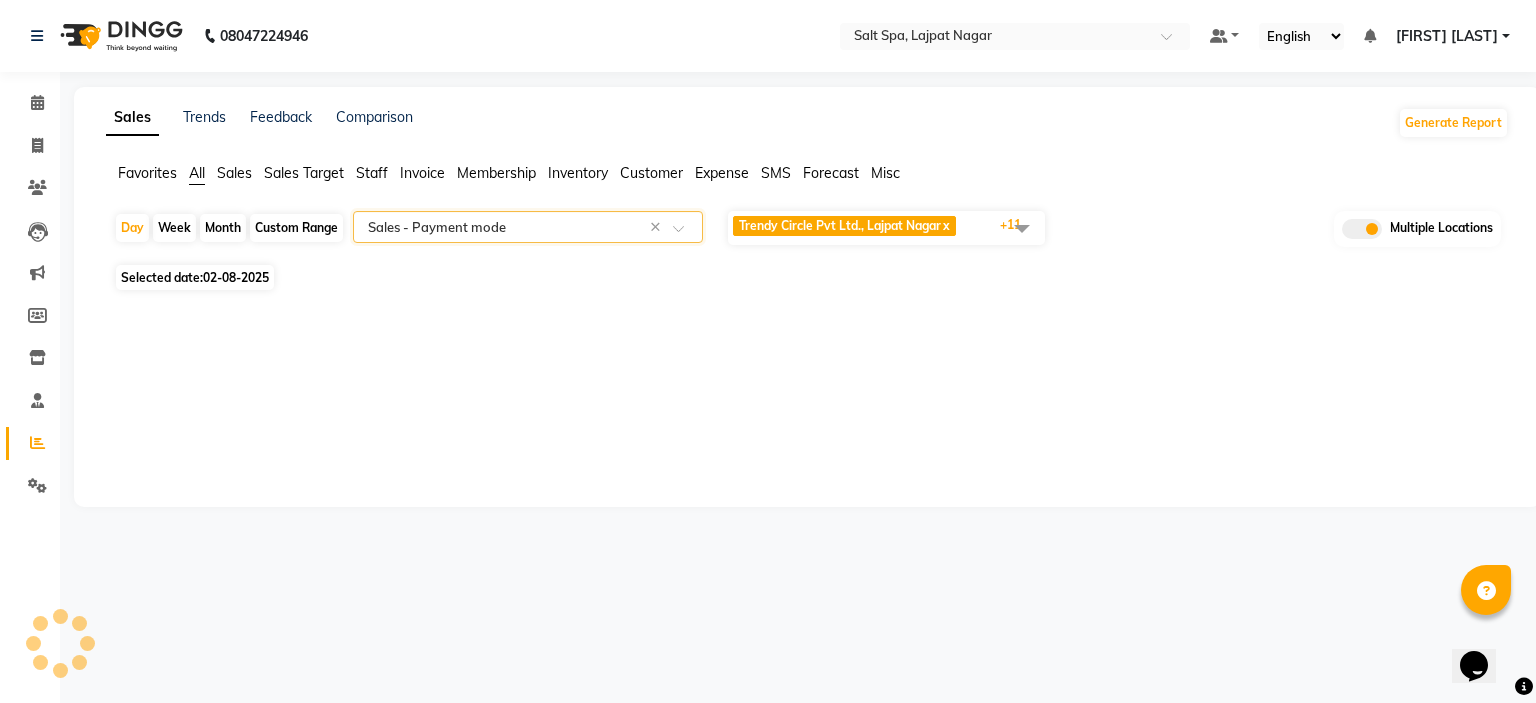 select on "full_report" 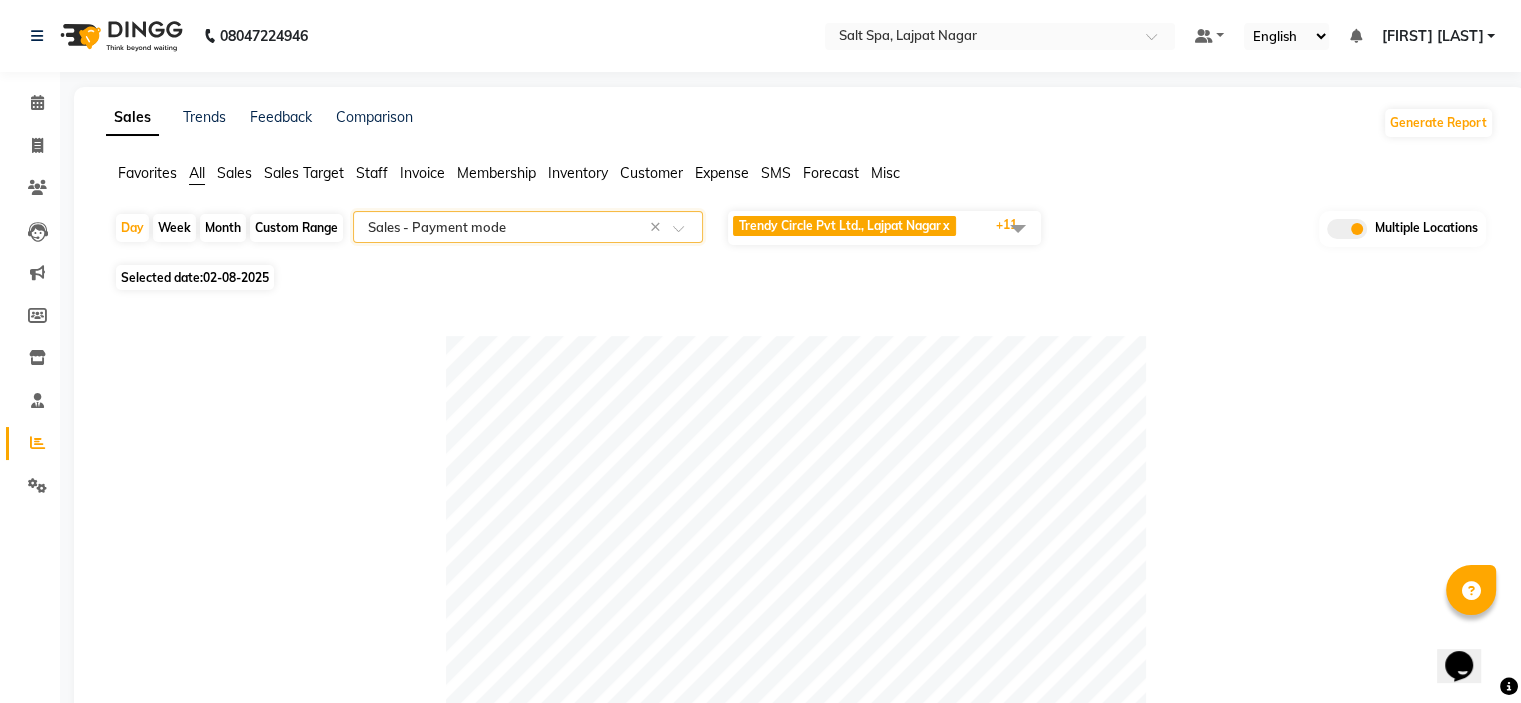 click on "Custom Range" 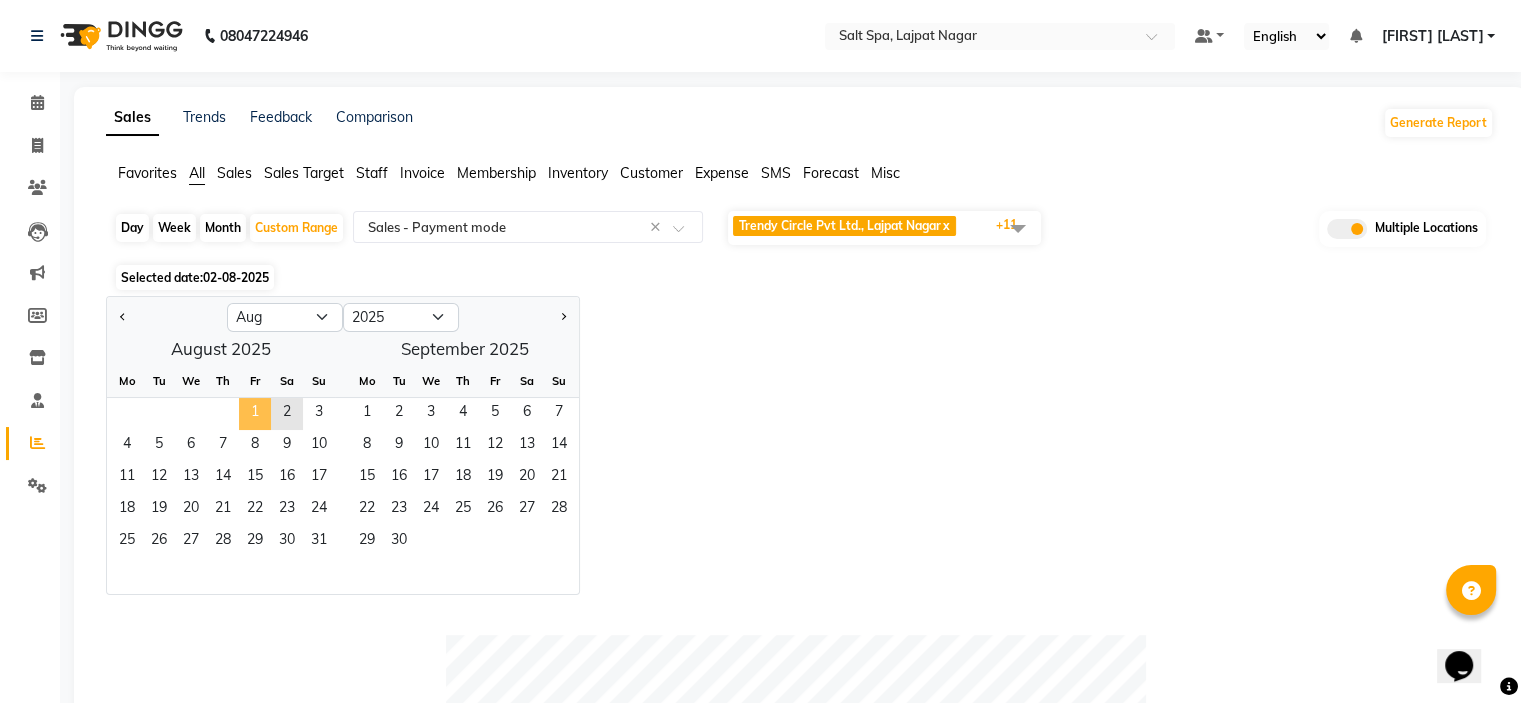 click on "1" 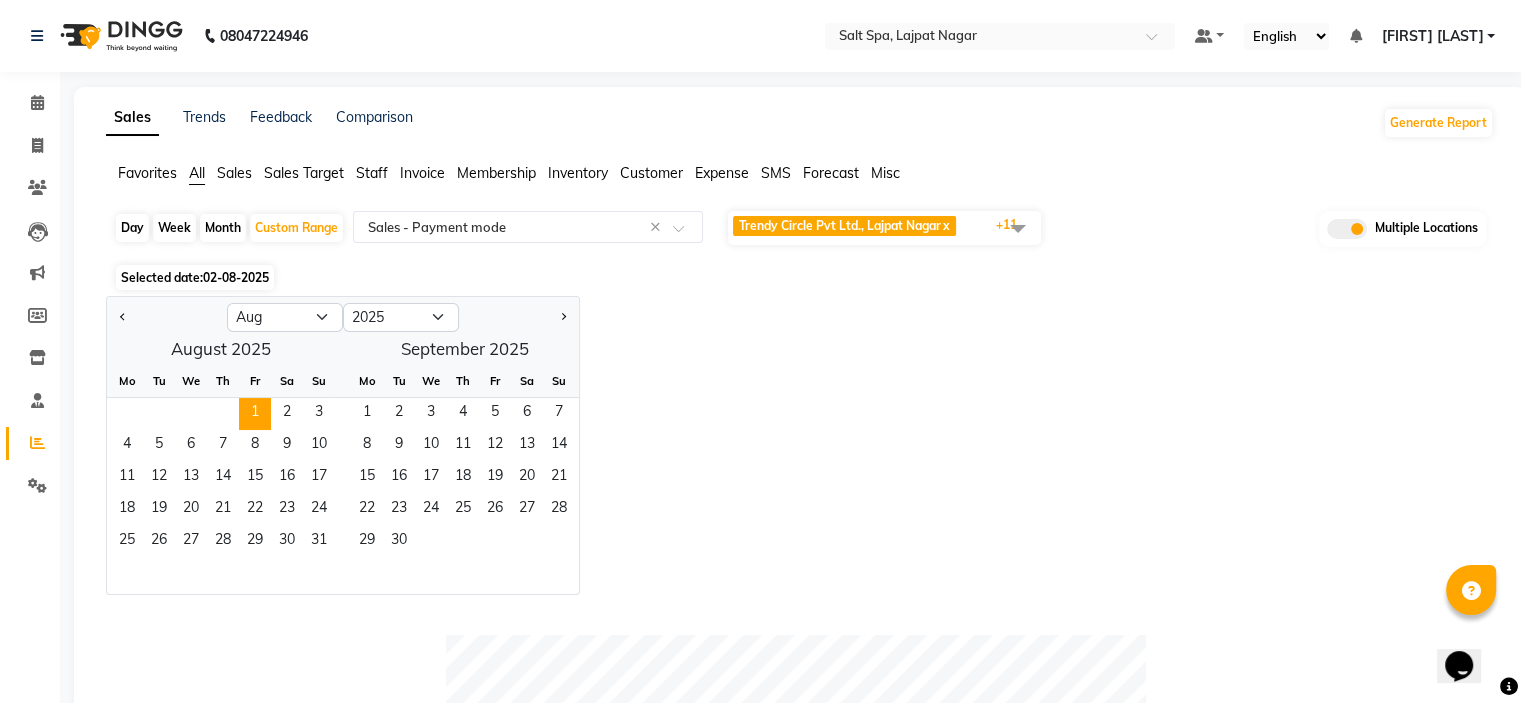 click on "Jan Feb Mar Apr May Jun Jul Aug Sep Oct Nov Dec 2015 2016 2017 2018 2019 2020 2021 2022 2023 2024 2025 2026 2027 2028 2029 2030 2031 2032 2033 2034 2035  August 2025  Mo Tu We Th Fr Sa Su  1   2   3   4   5   6   7   8   9   10   11   12   13   14   15   16   17   18   19   20   21   22   23   24   25   26   27   28   29   30   31   September 2025  Mo Tu We Th Fr Sa Su  1   2   3   4   5   6   7   8   9   10   11   12   13   14   15   16   17   18   19   20   21   22   23   24   25   26   27   28   29   30" 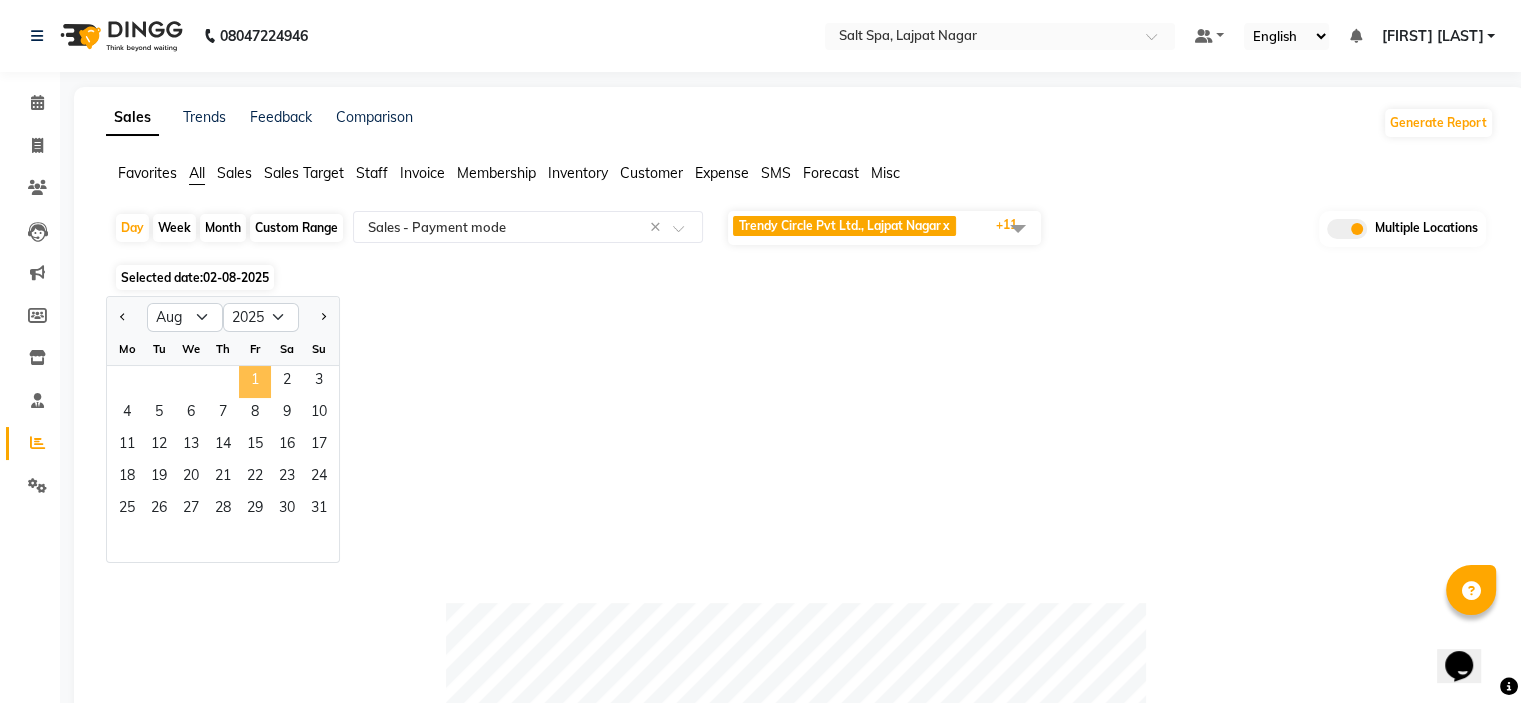 click on "1" 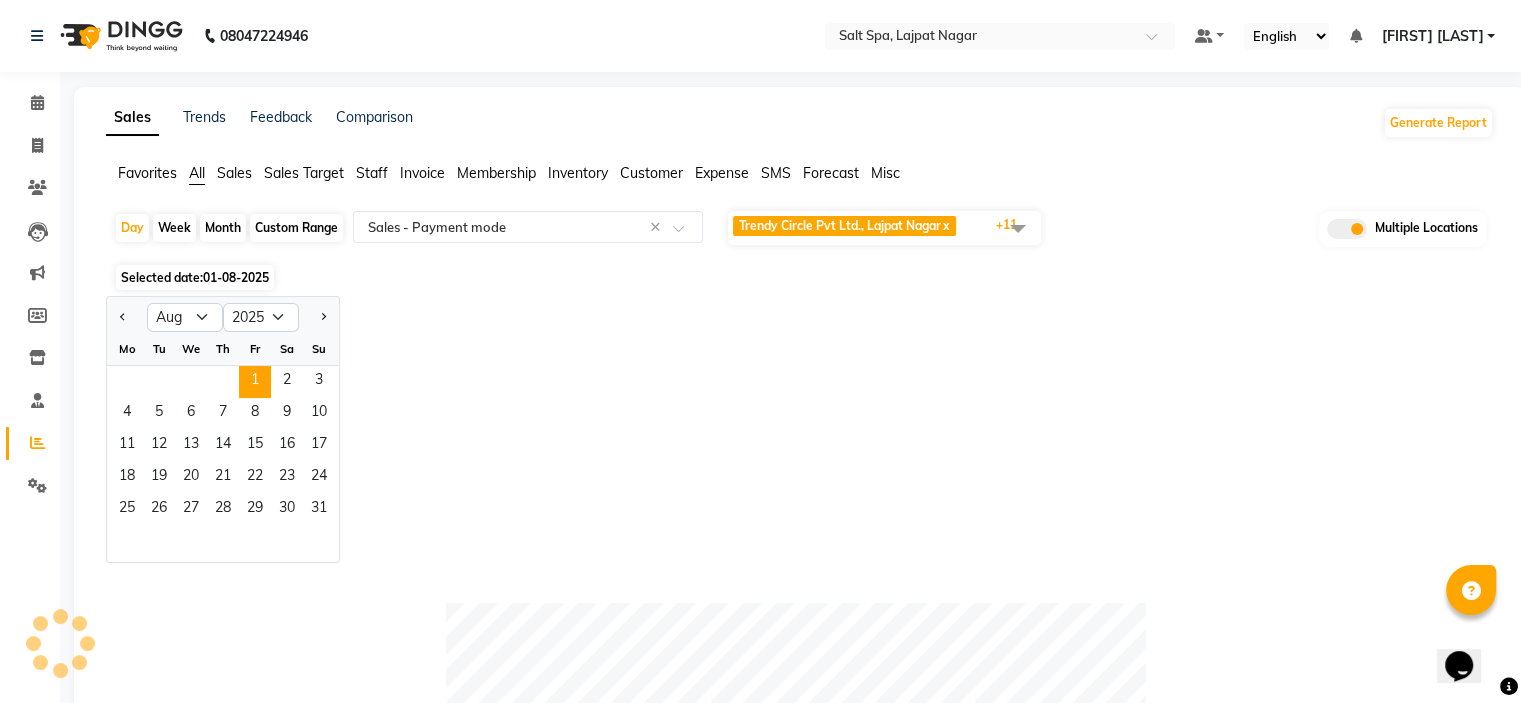 click on "Jan Feb Mar Apr May Jun Jul Aug Sep Oct Nov Dec 2015 2016 2017 2018 2019 2020 2021 2022 2023 2024 2025 2026 2027 2028 2029 2030 2031 2032 2033 2034 2035 Mo Tu We Th Fr Sa Su  1   2   3   4   5   6   7   8   9   10   11   12   13   14   15   16   17   18   19   20   21   22   23   24   25   26   27   28   29   30   31" 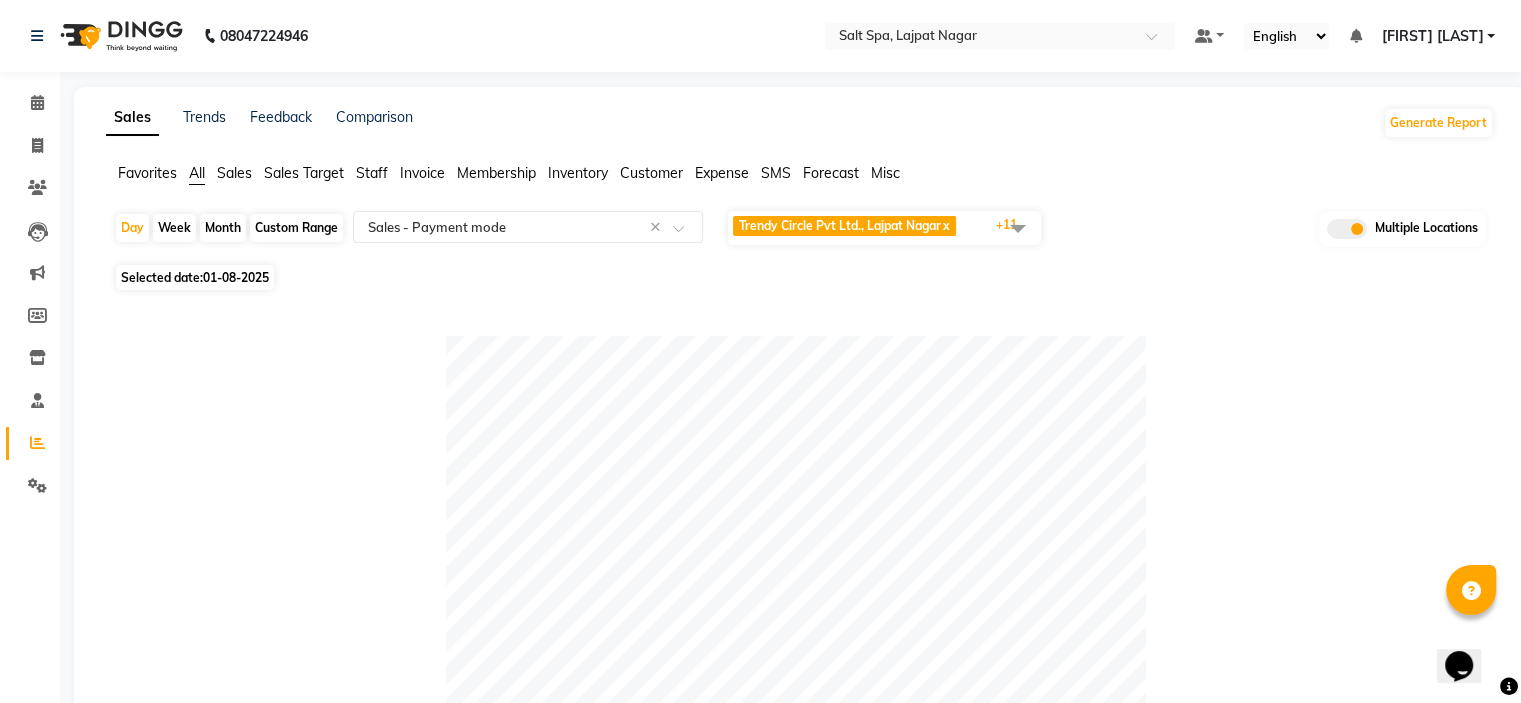 scroll, scrollTop: 0, scrollLeft: 0, axis: both 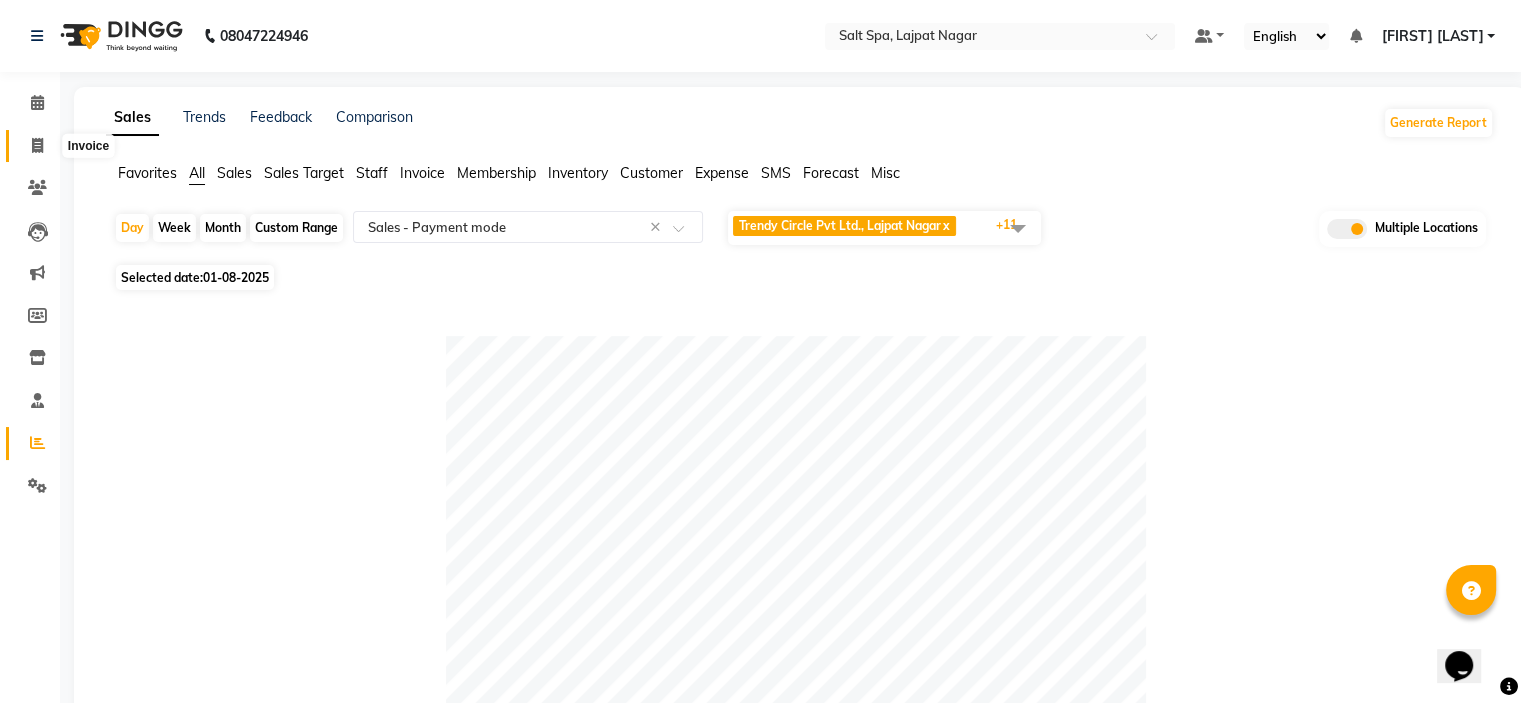 click 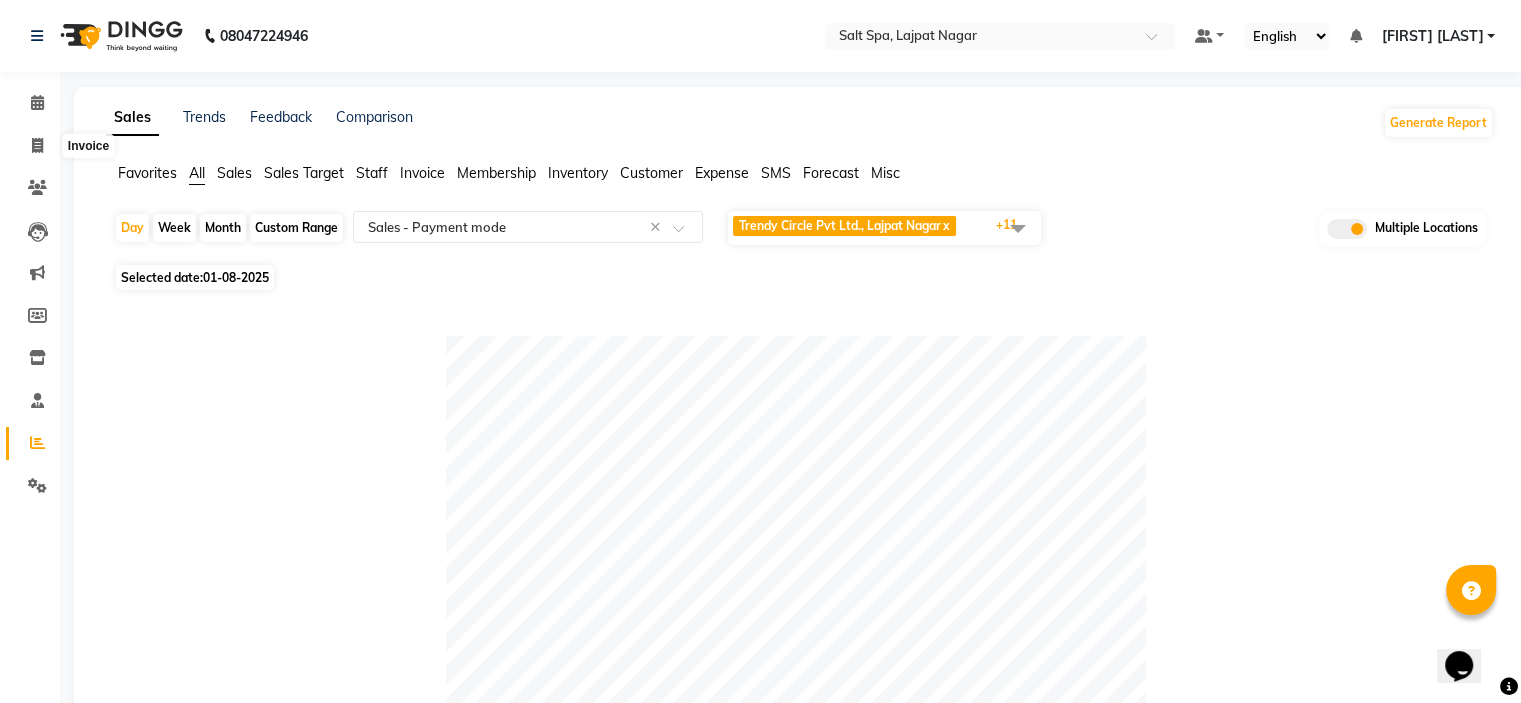 select on "service" 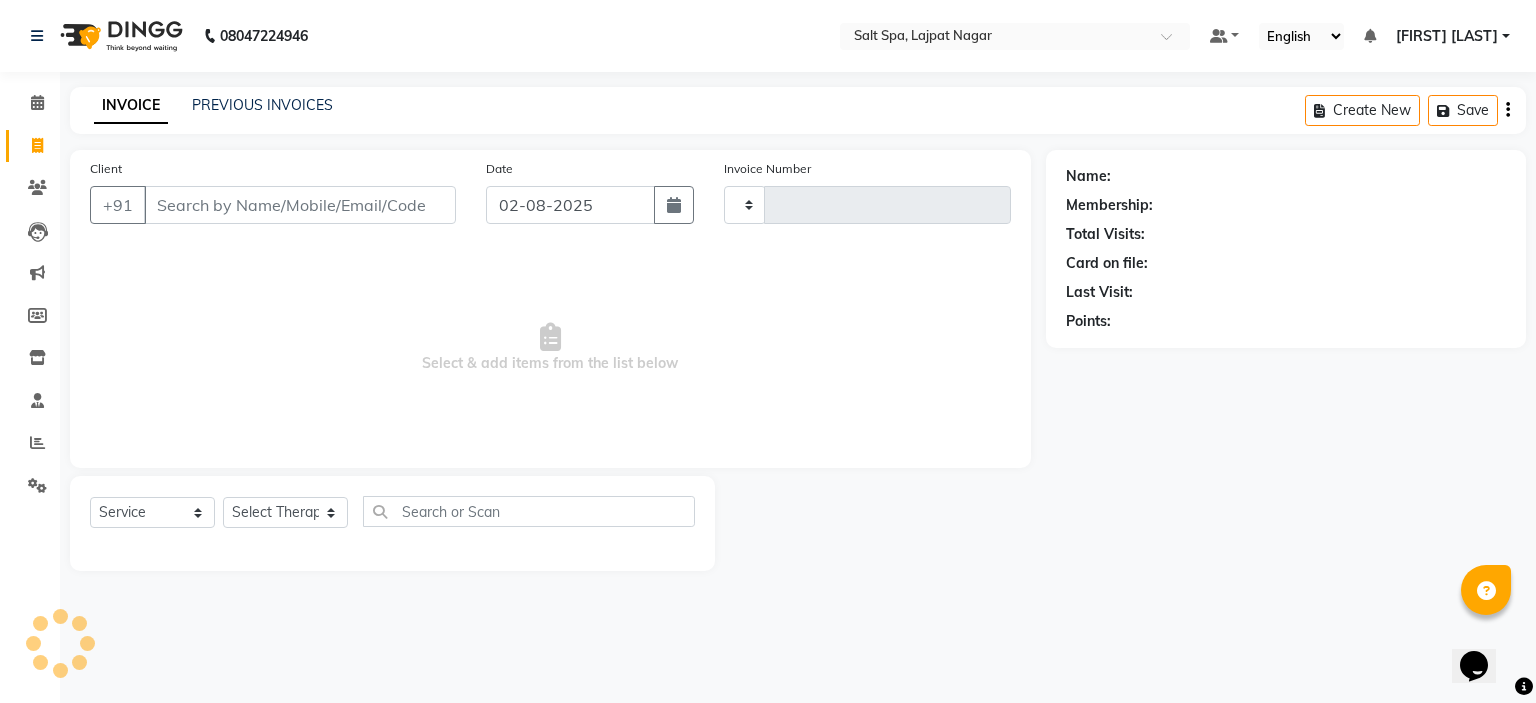 type on "1385" 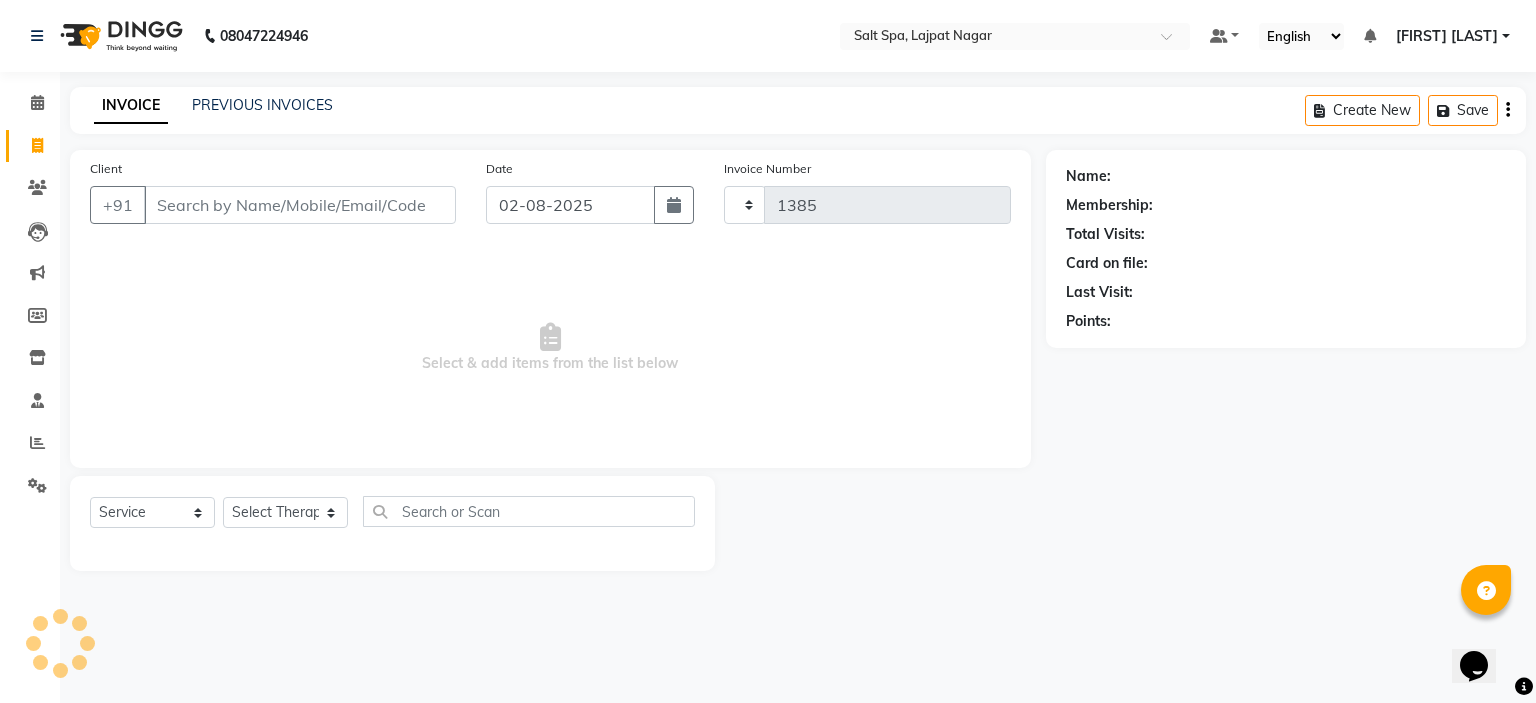 select on "7593" 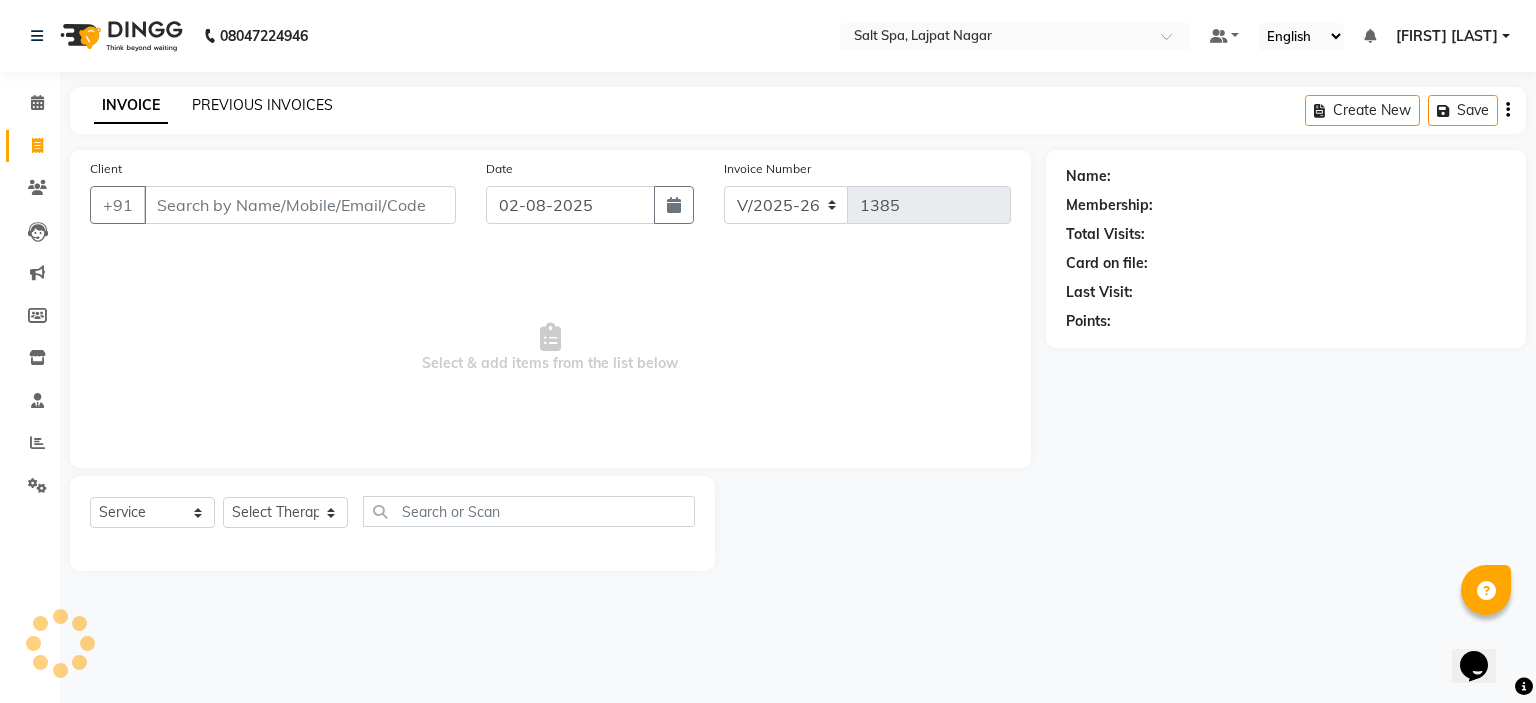 click on "PREVIOUS INVOICES" 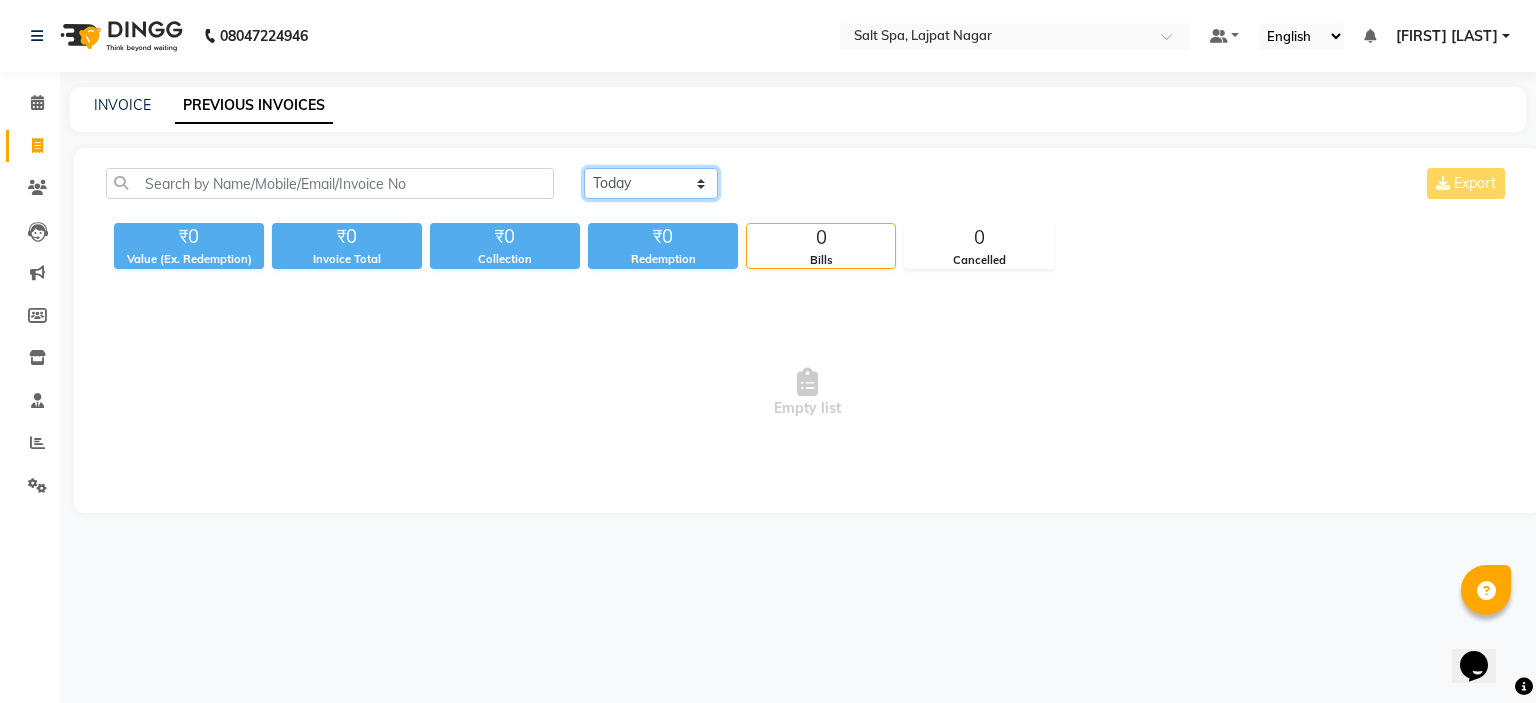 click on "Today Yesterday Custom Range" 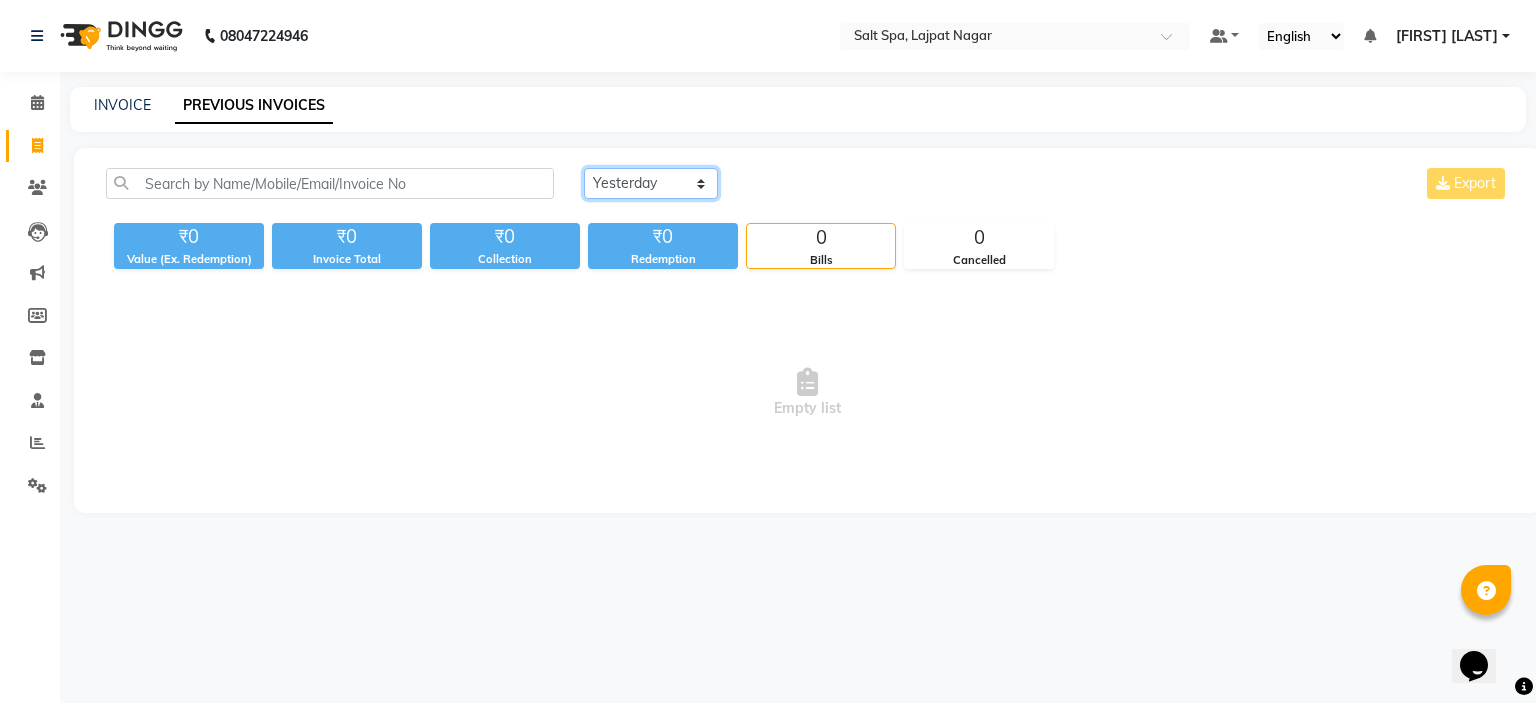 click on "Today Yesterday Custom Range" 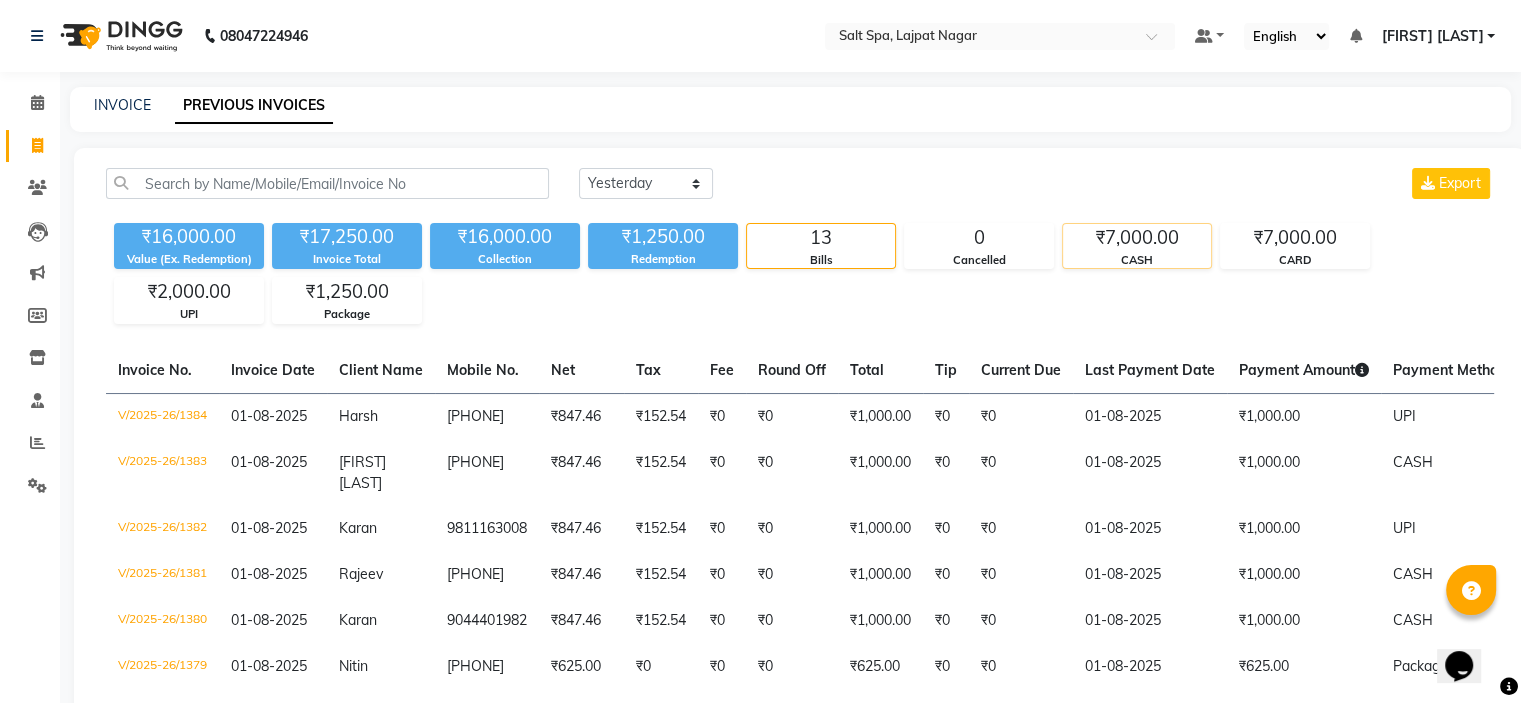 click on "CASH" 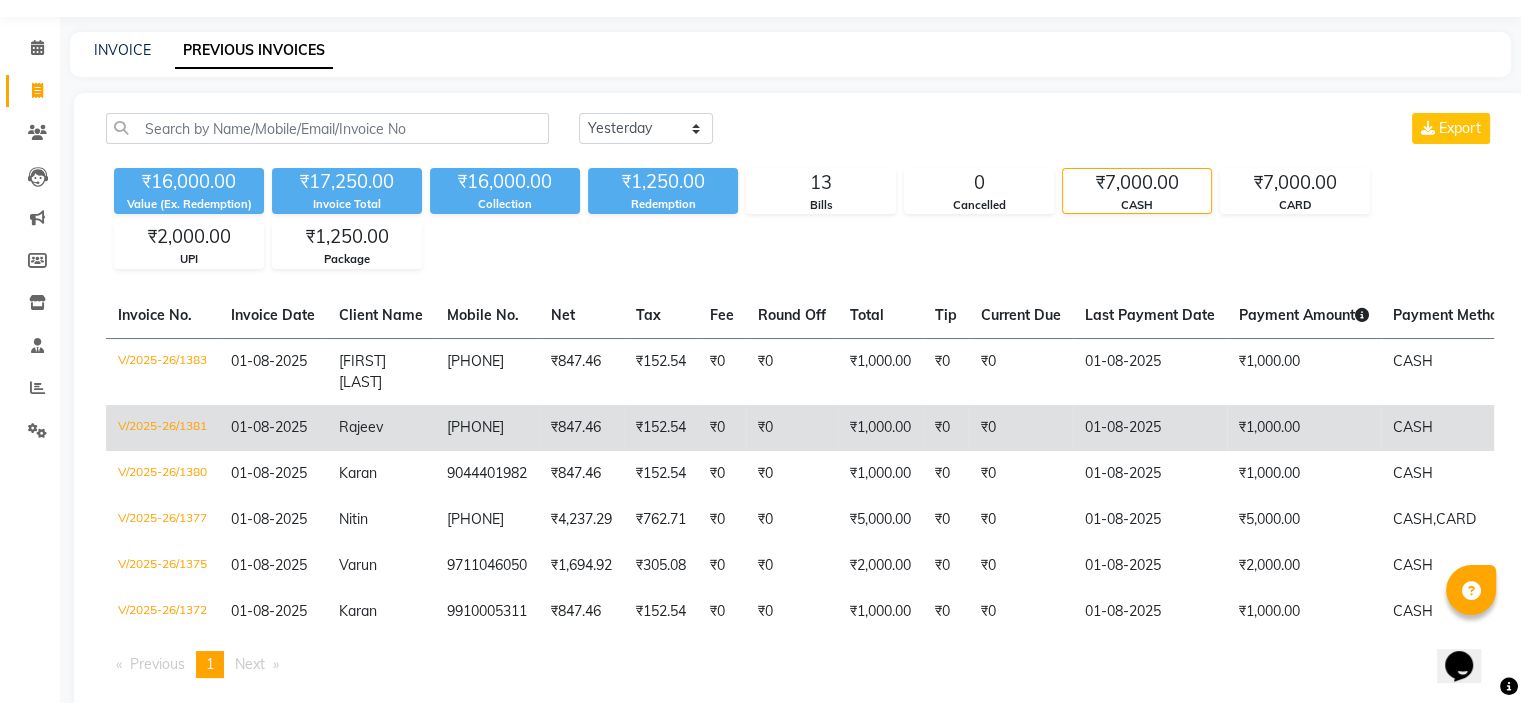 scroll, scrollTop: 111, scrollLeft: 0, axis: vertical 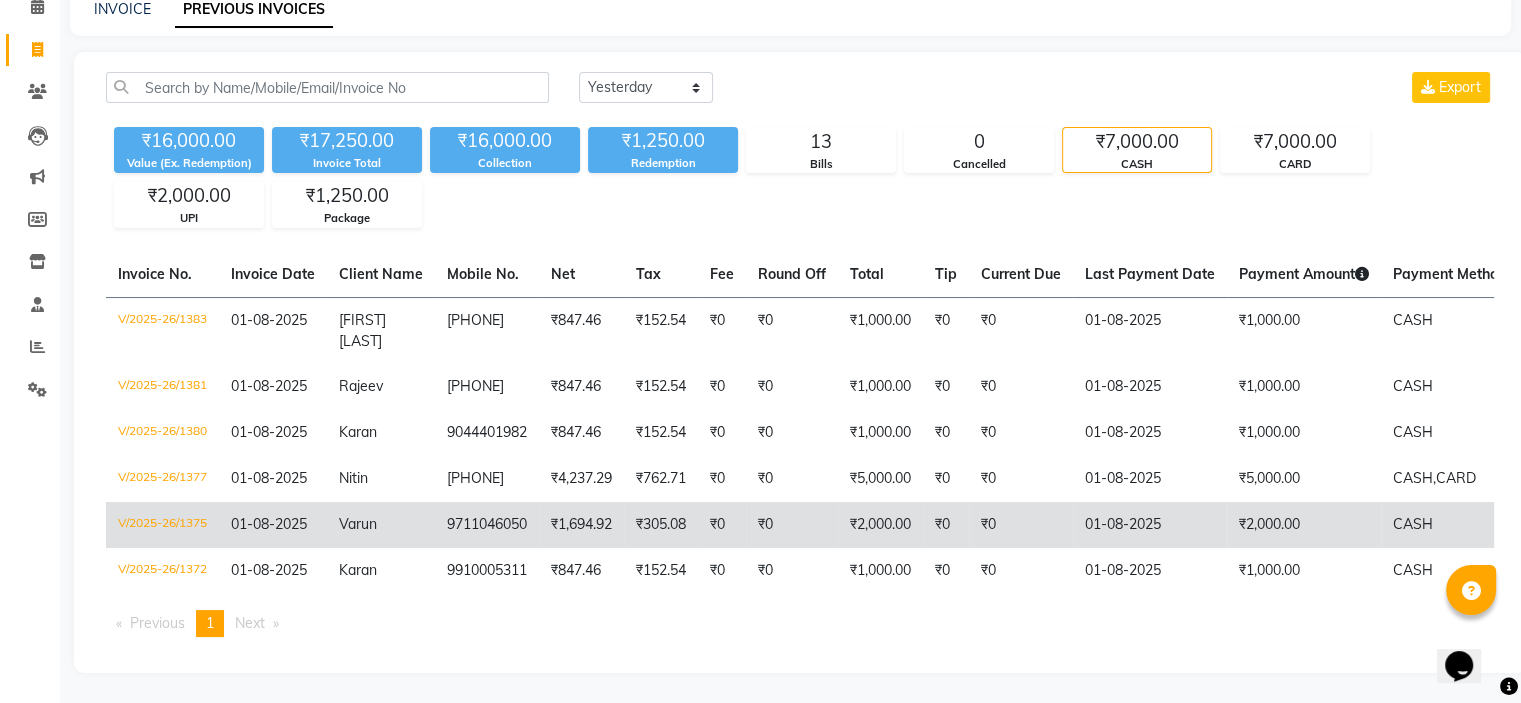 click on "01-08-2025" 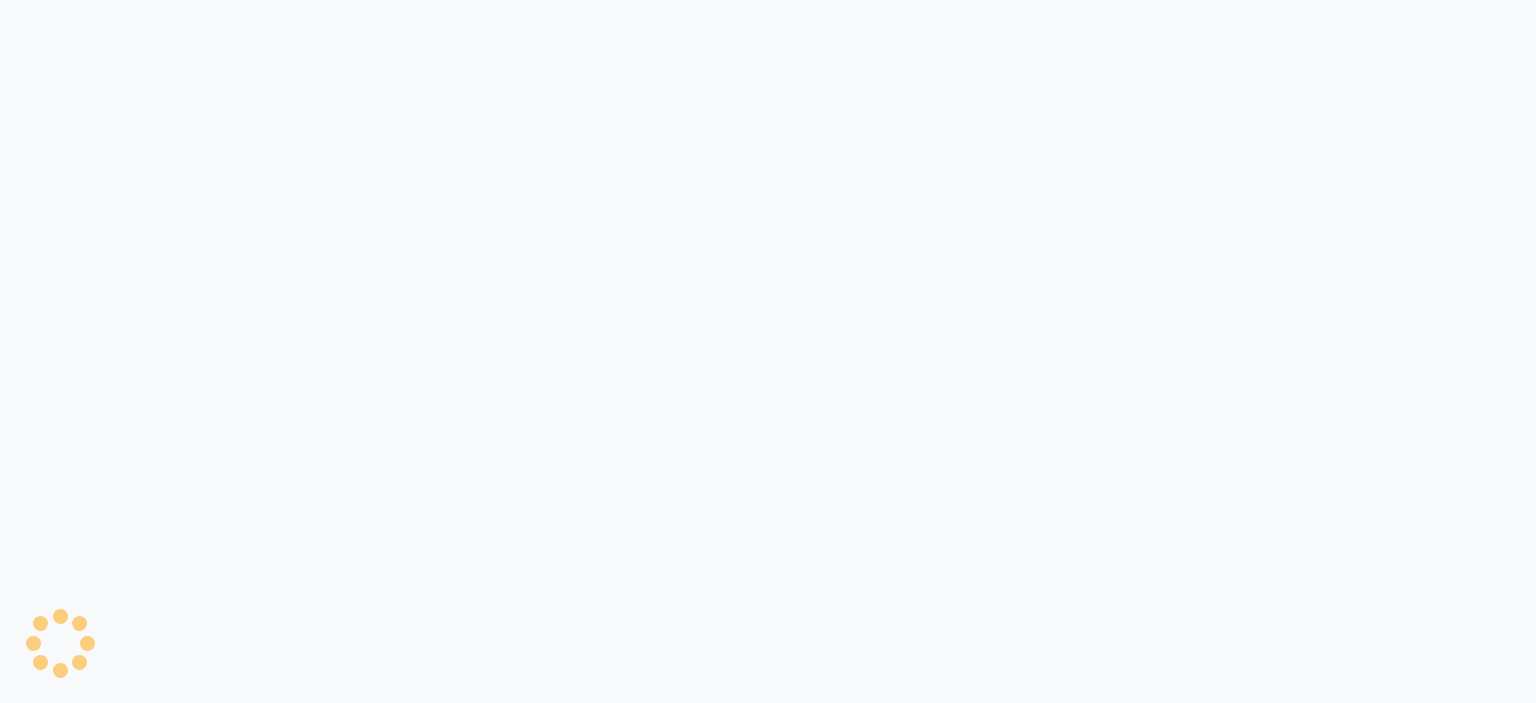 scroll, scrollTop: 0, scrollLeft: 0, axis: both 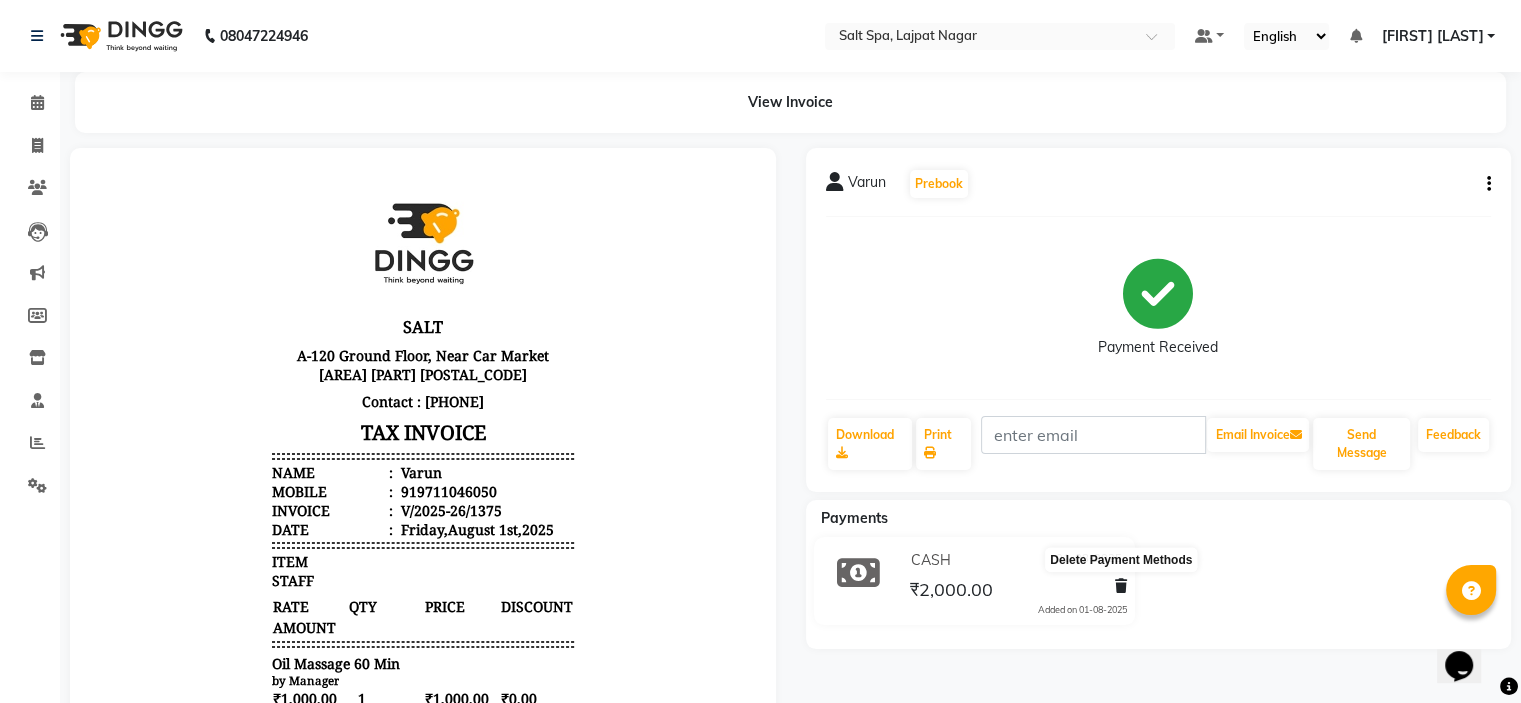 click 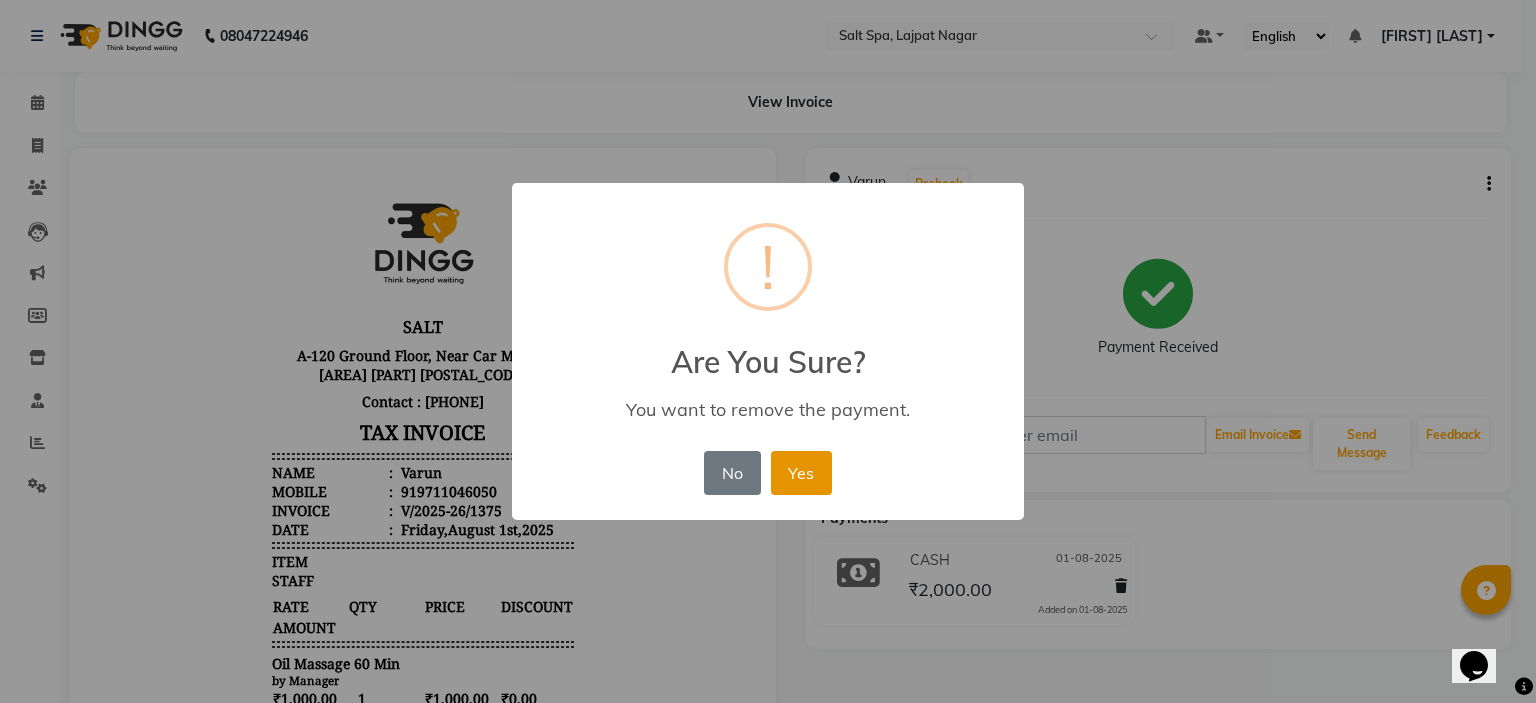 click on "Yes" at bounding box center (801, 473) 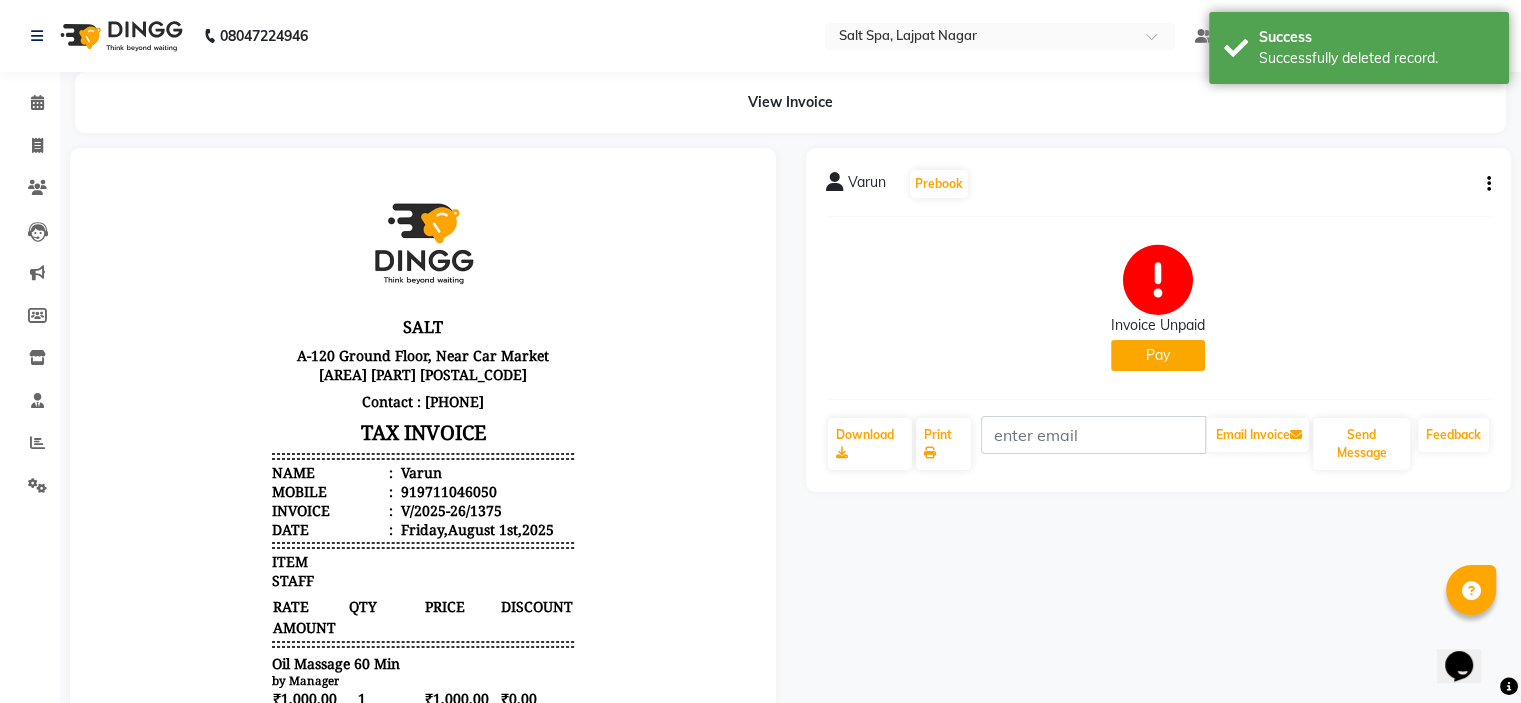 click on "Pay" 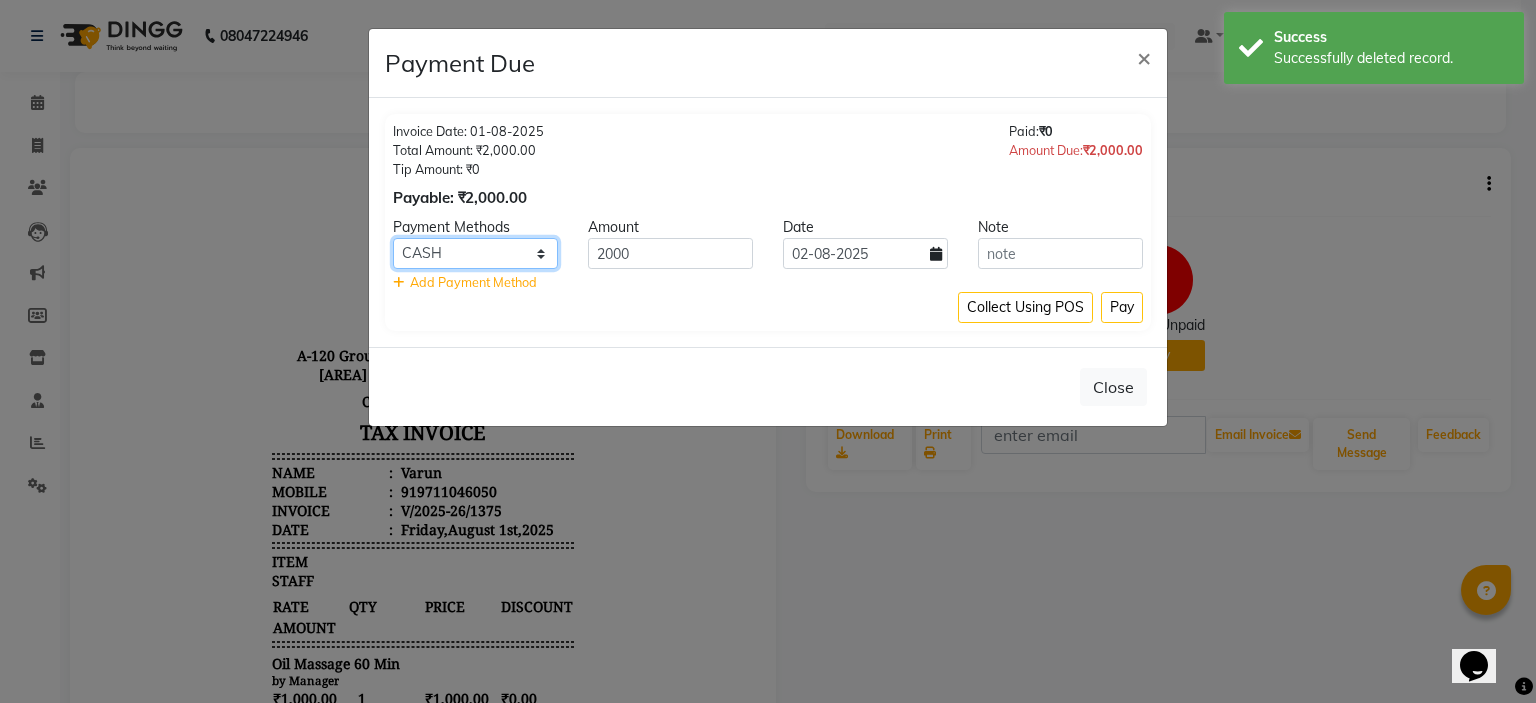 click on "CARD UPI CASH Bank" 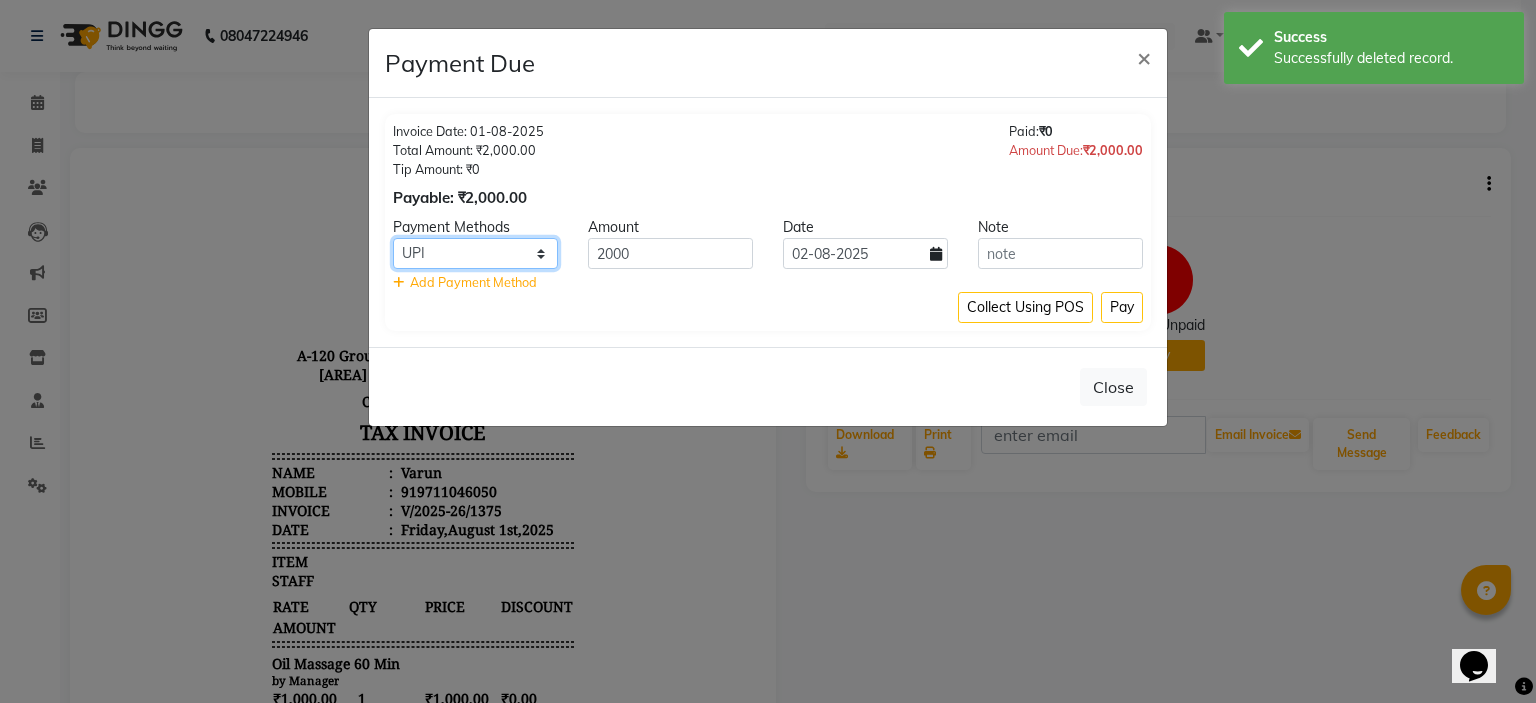 click on "CARD UPI CASH Bank" 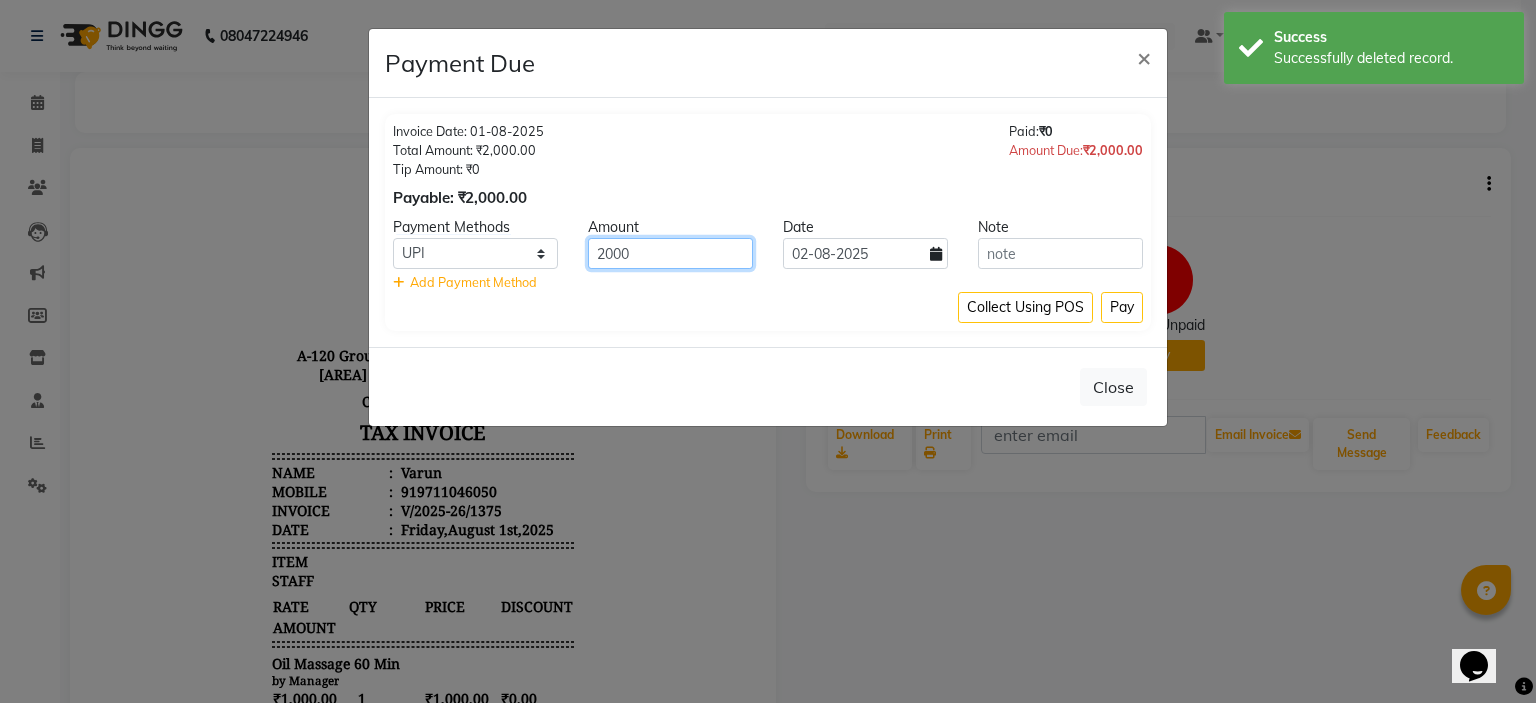 drag, startPoint x: 723, startPoint y: 255, endPoint x: 551, endPoint y: 273, distance: 172.9393 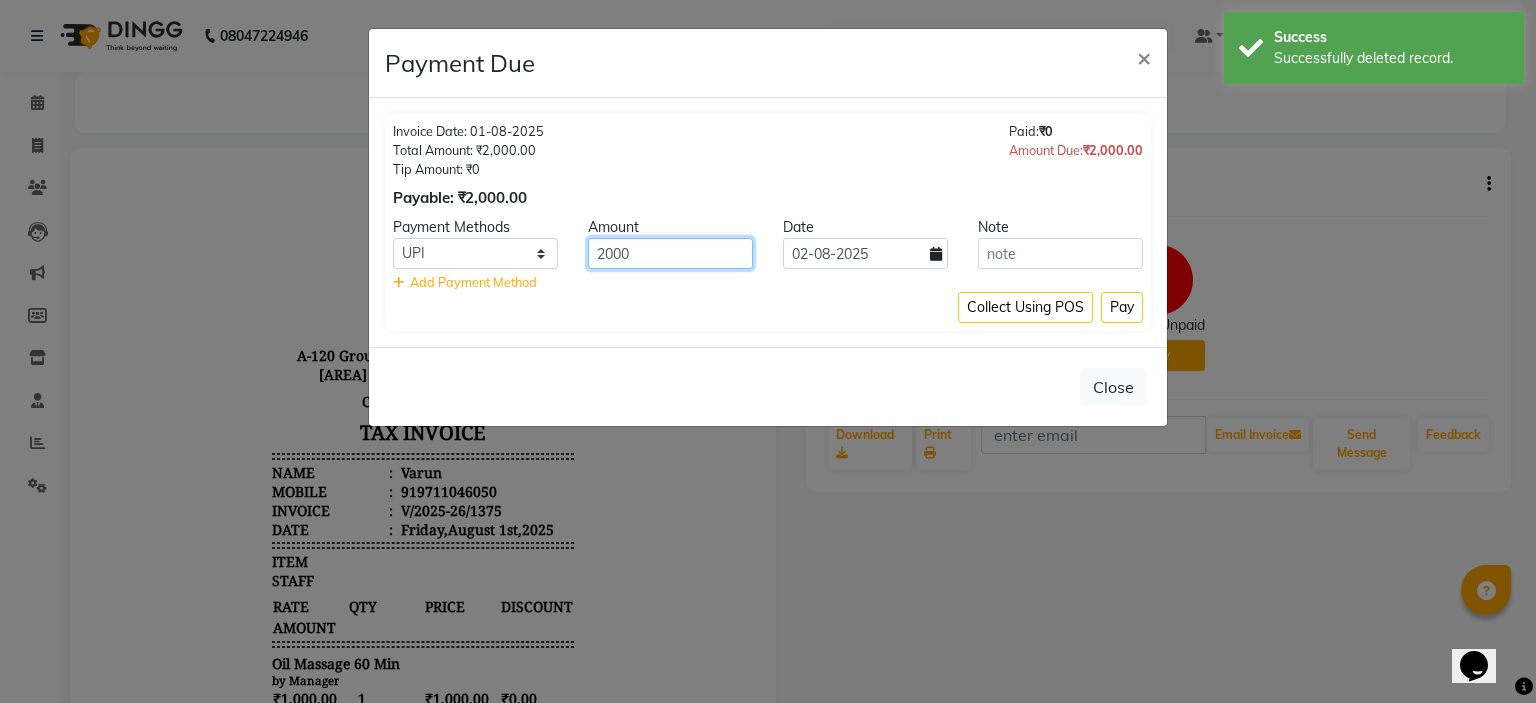 drag, startPoint x: 657, startPoint y: 257, endPoint x: 448, endPoint y: 315, distance: 216.89859 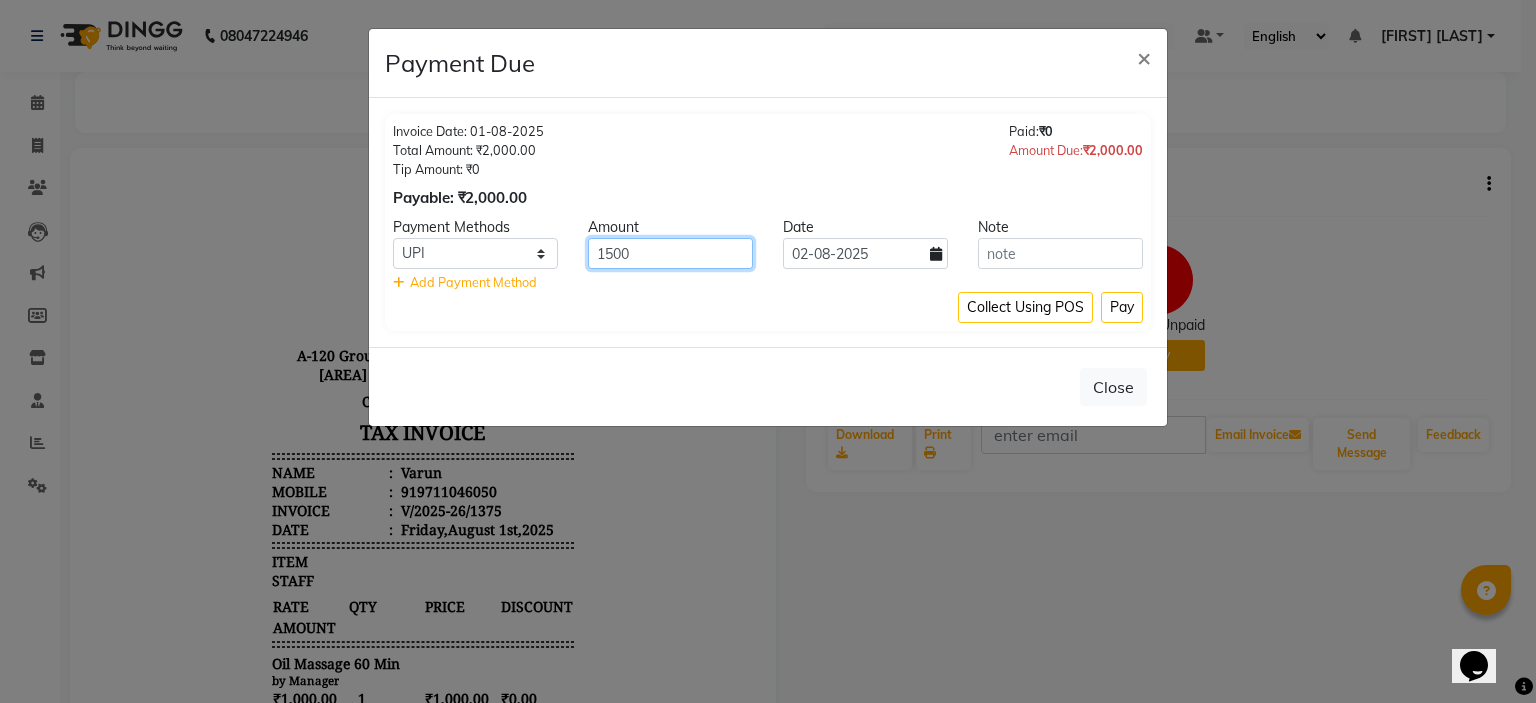 type on "1500" 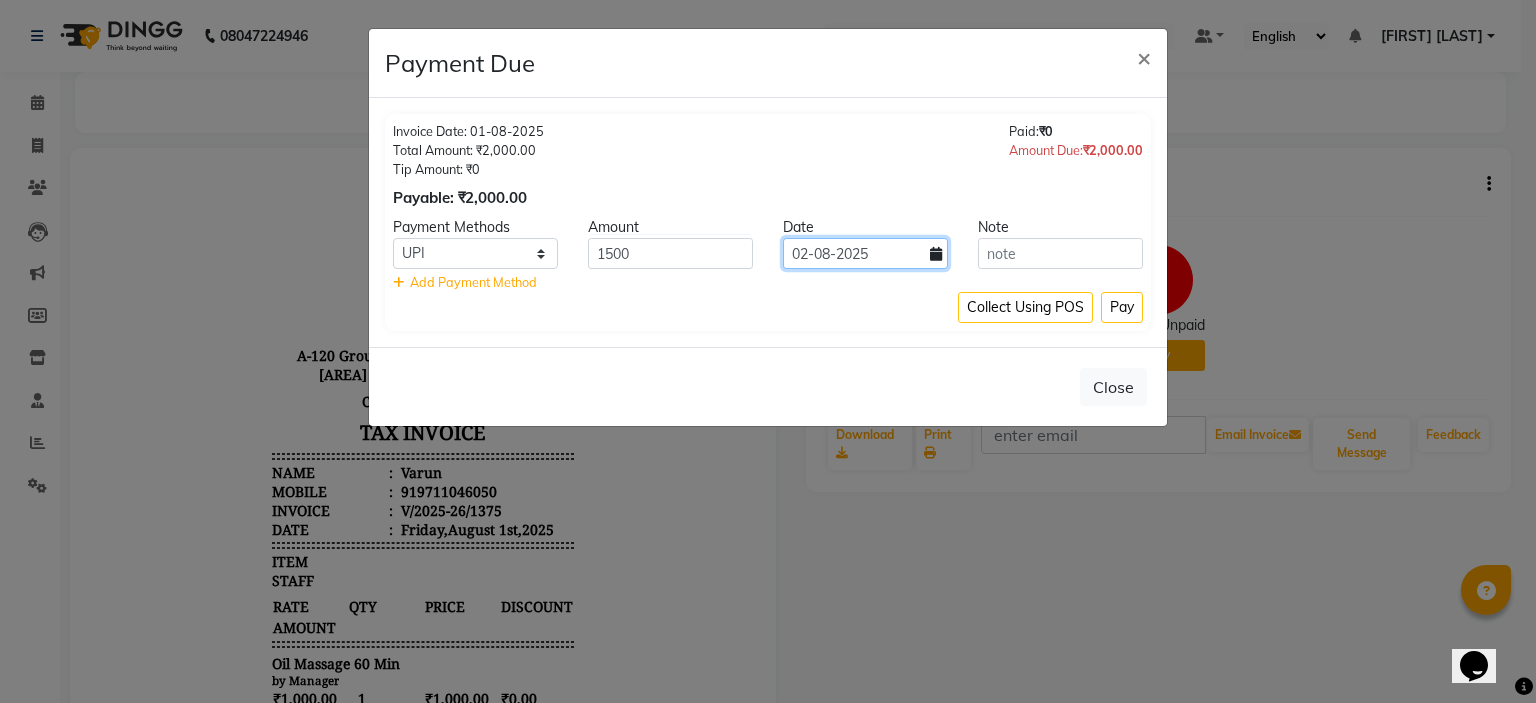 click on "02-08-2025" 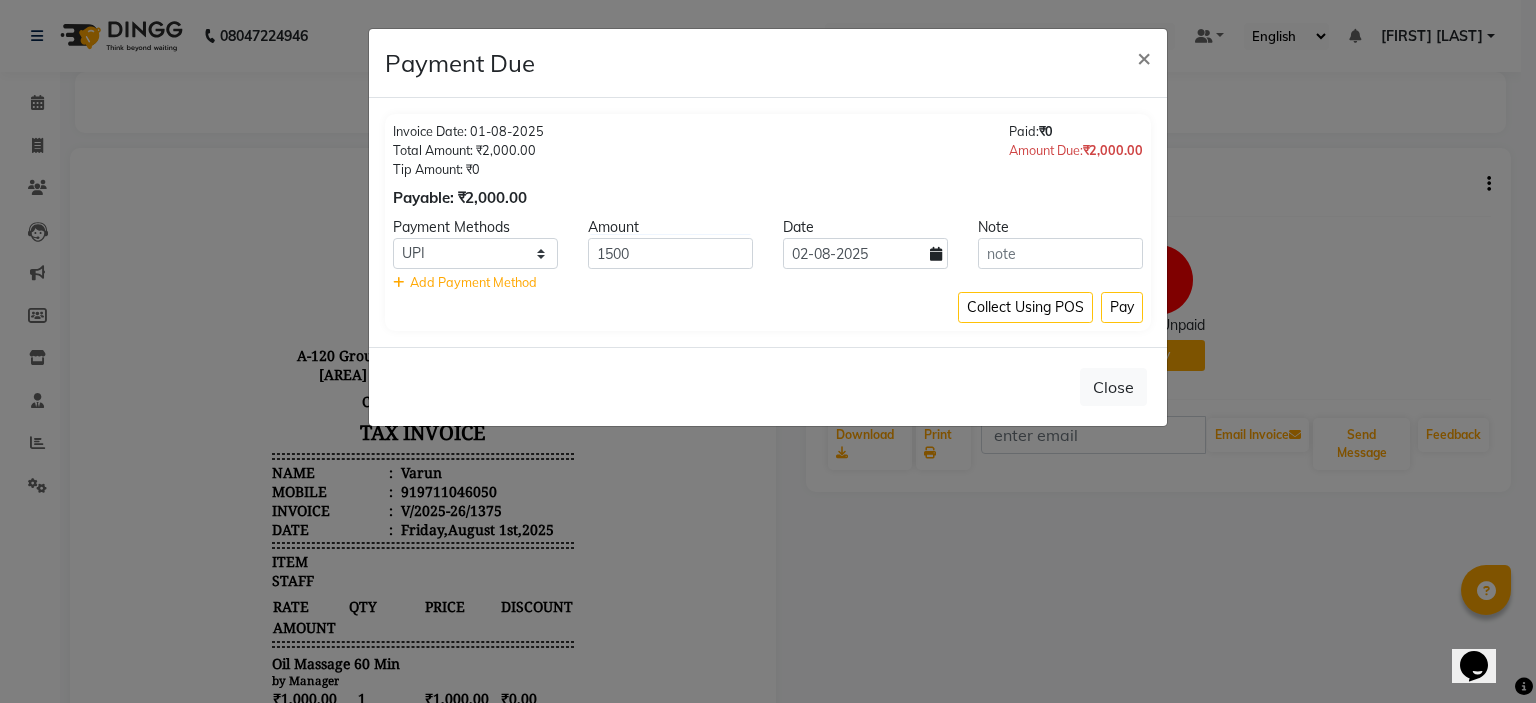 select on "8" 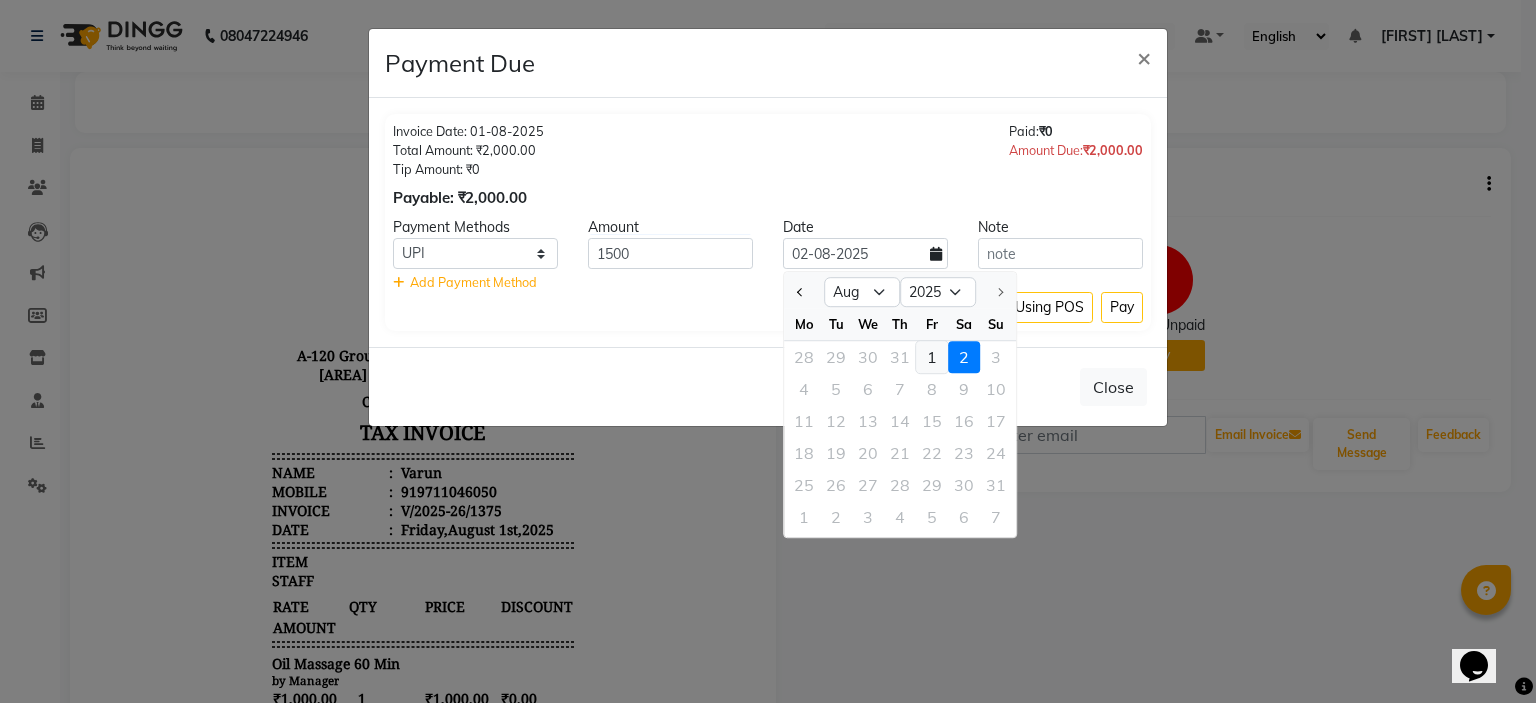click on "1" 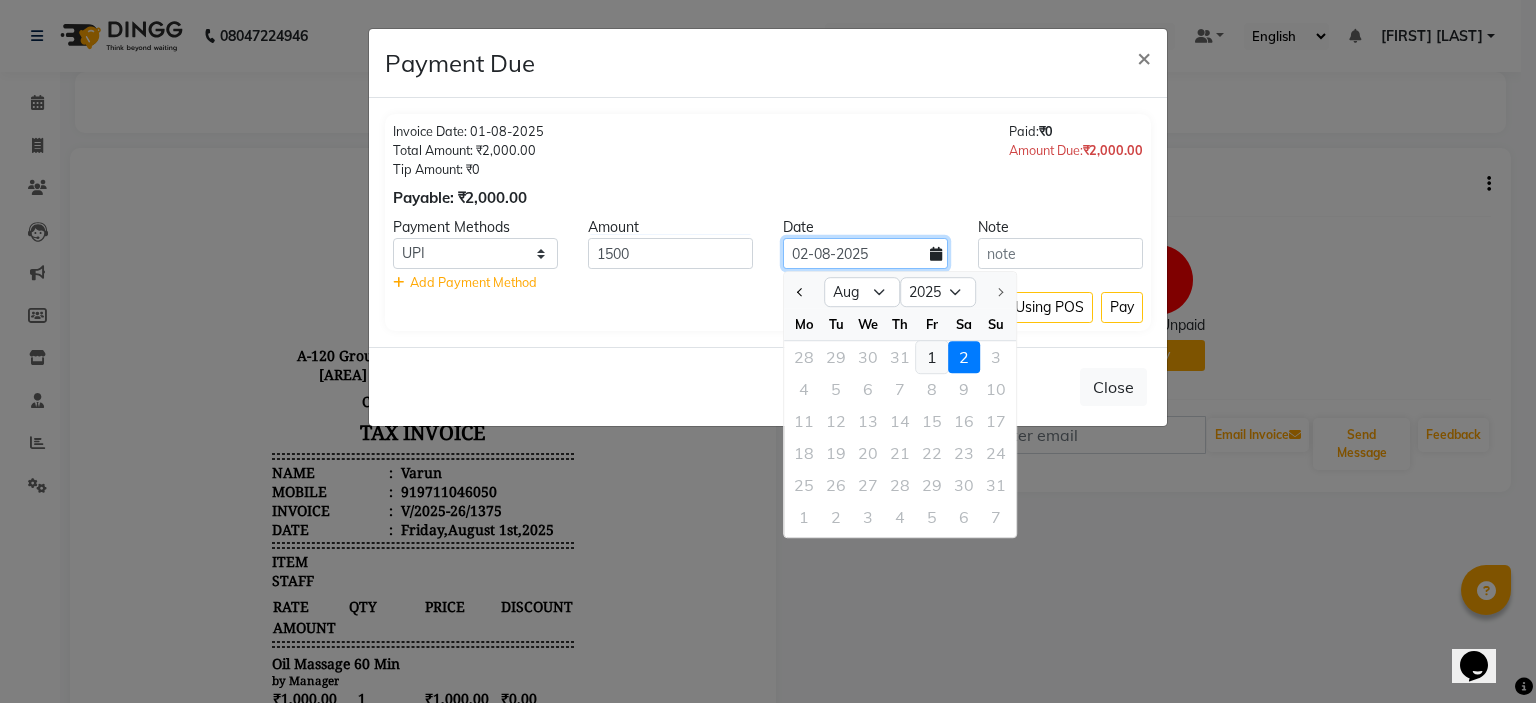 type on "01-08-2025" 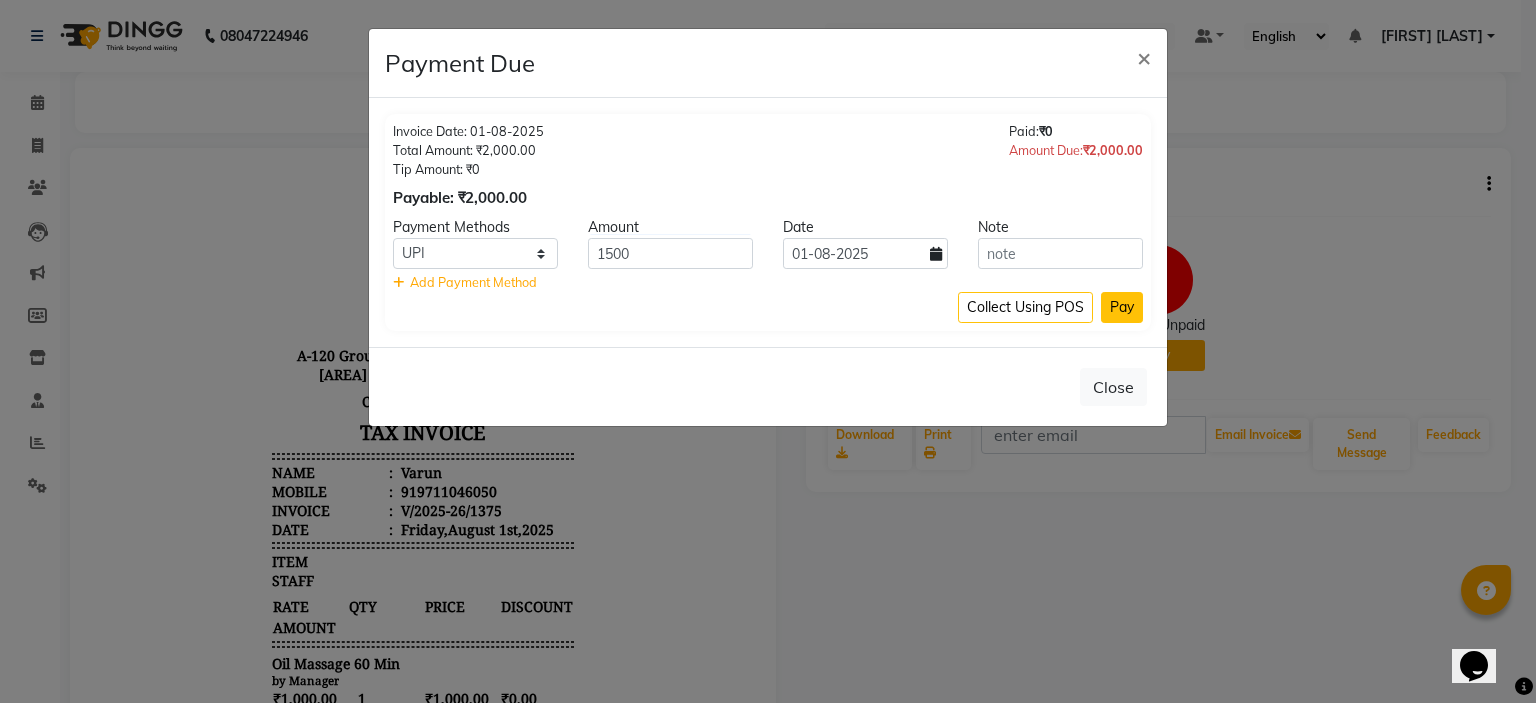 click on "Pay" 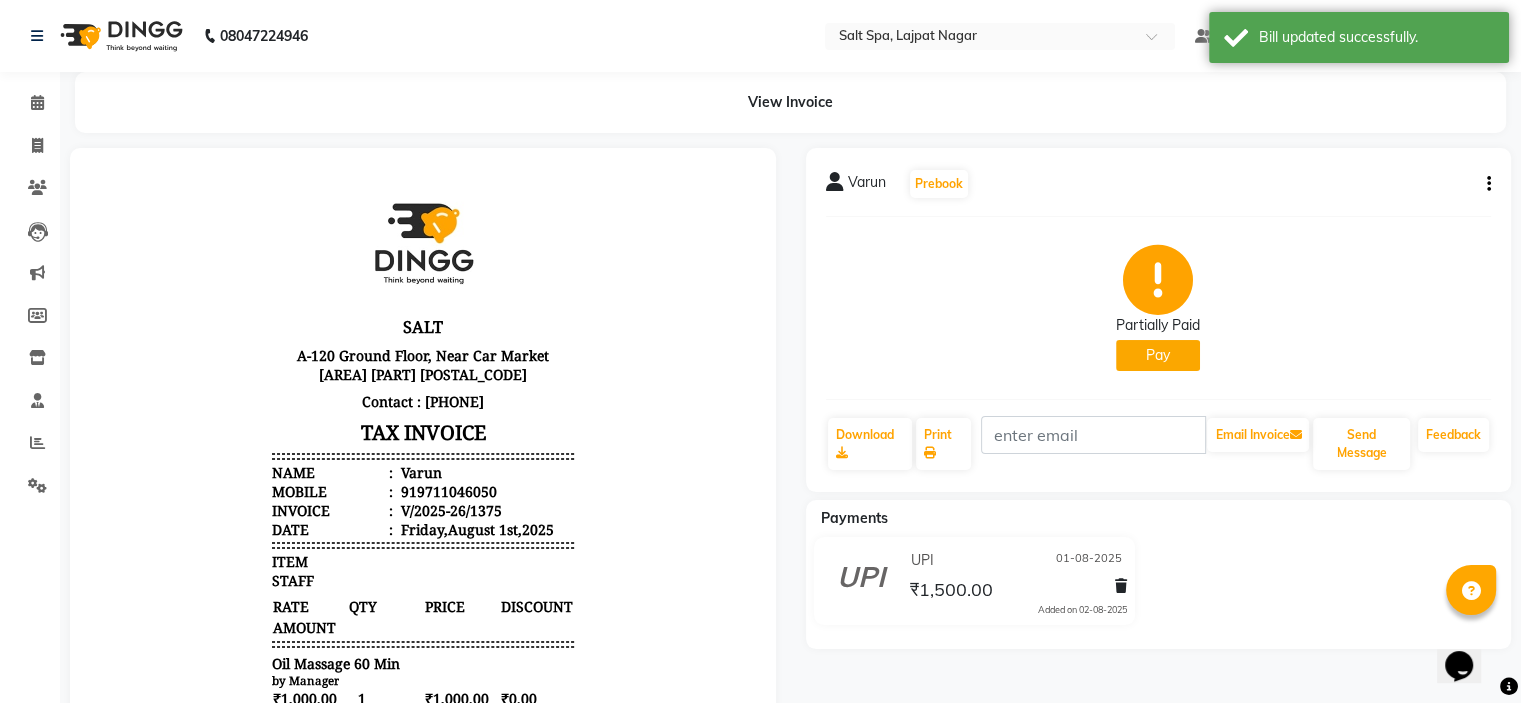 click on "Pay" 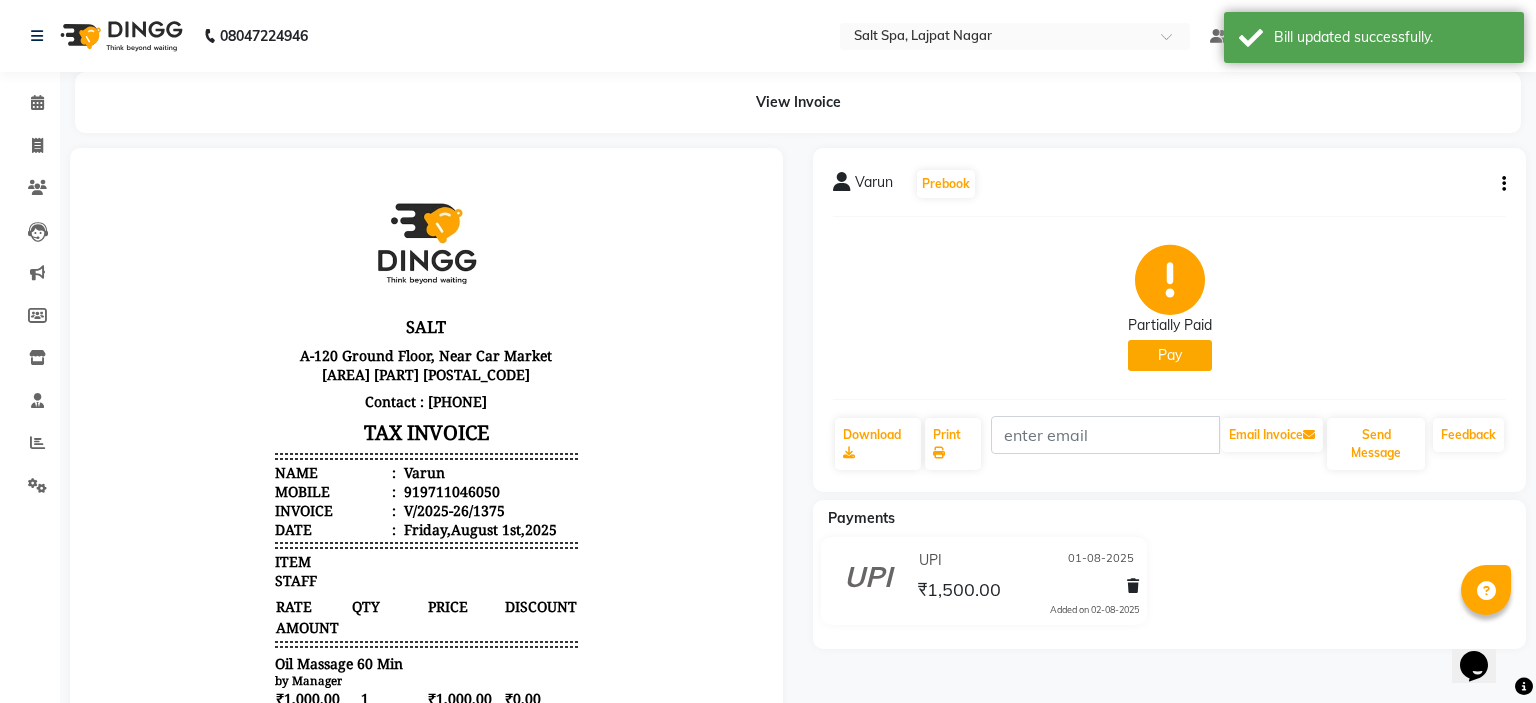 select on "1" 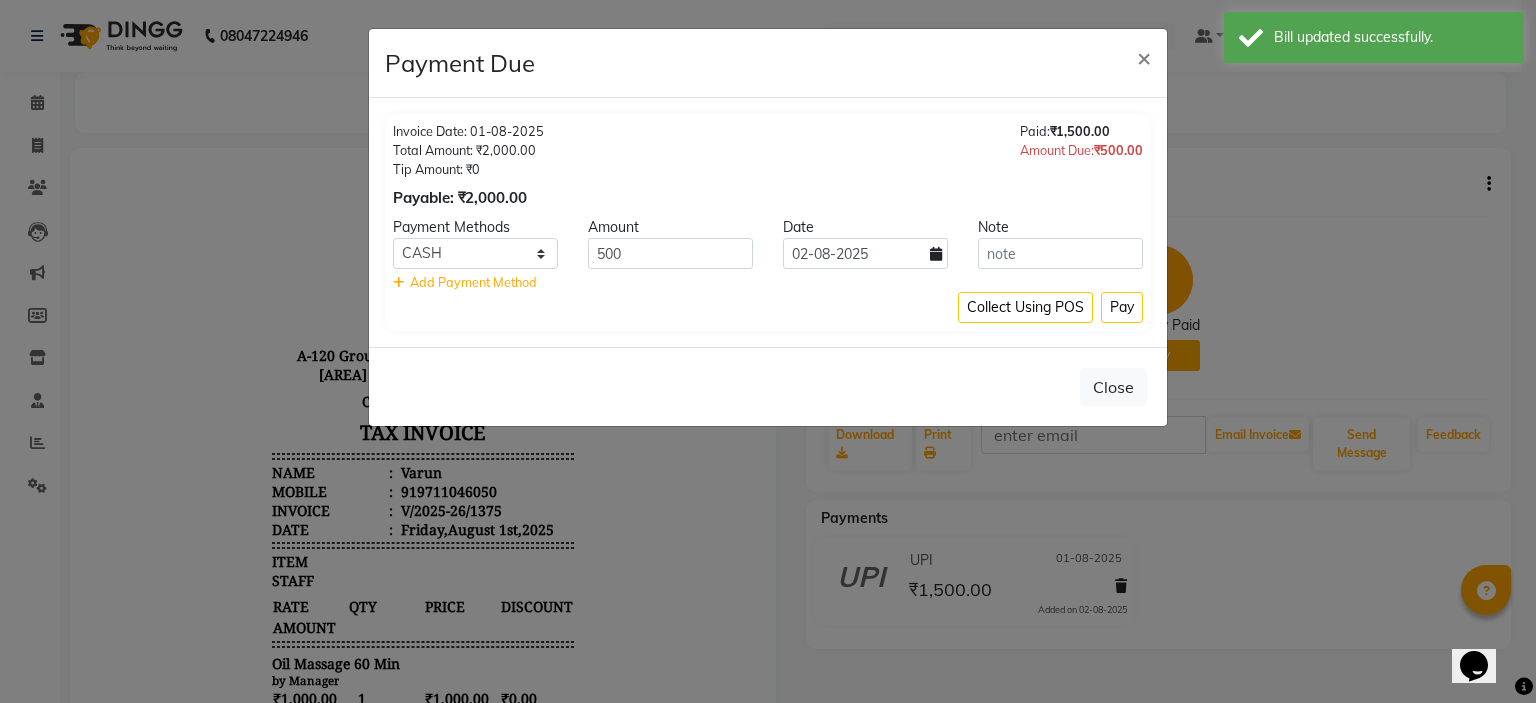 click 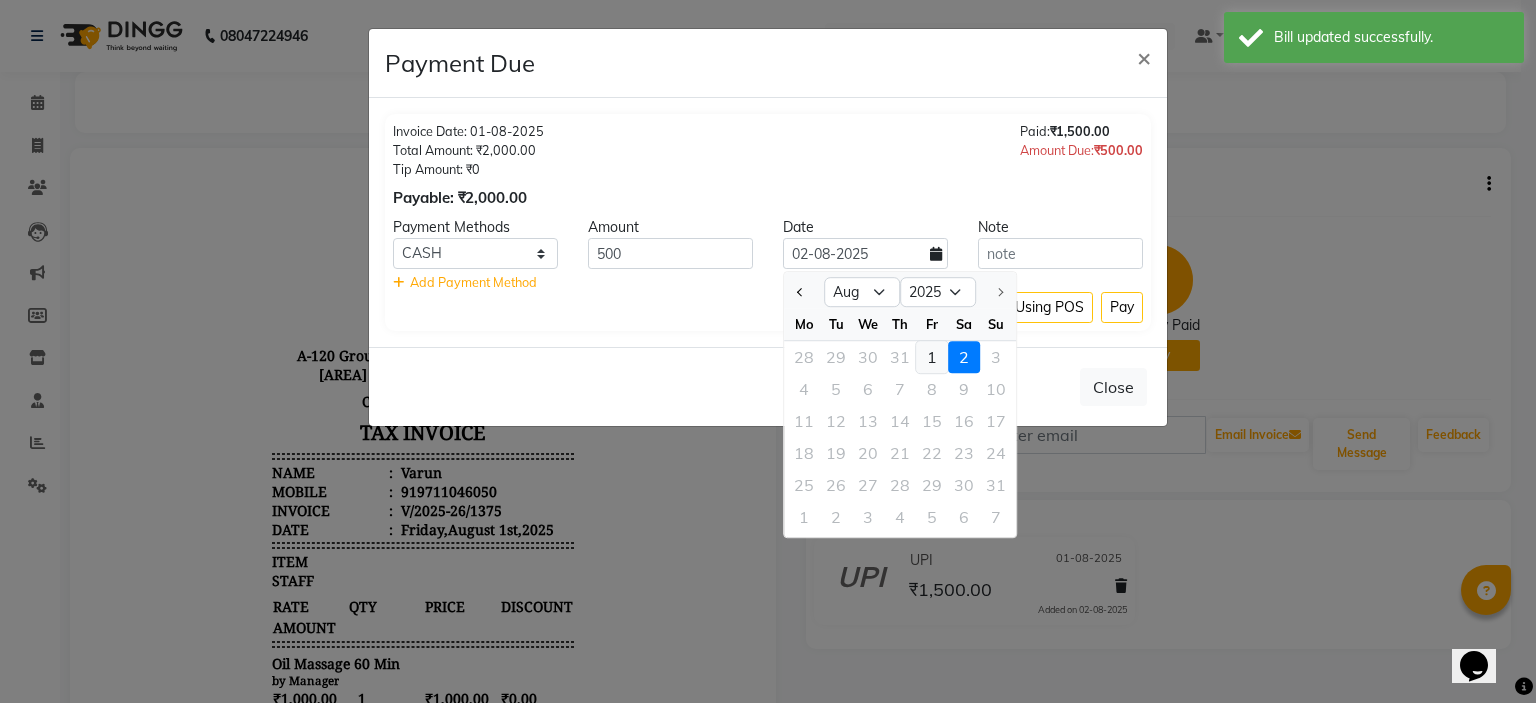 click on "1" 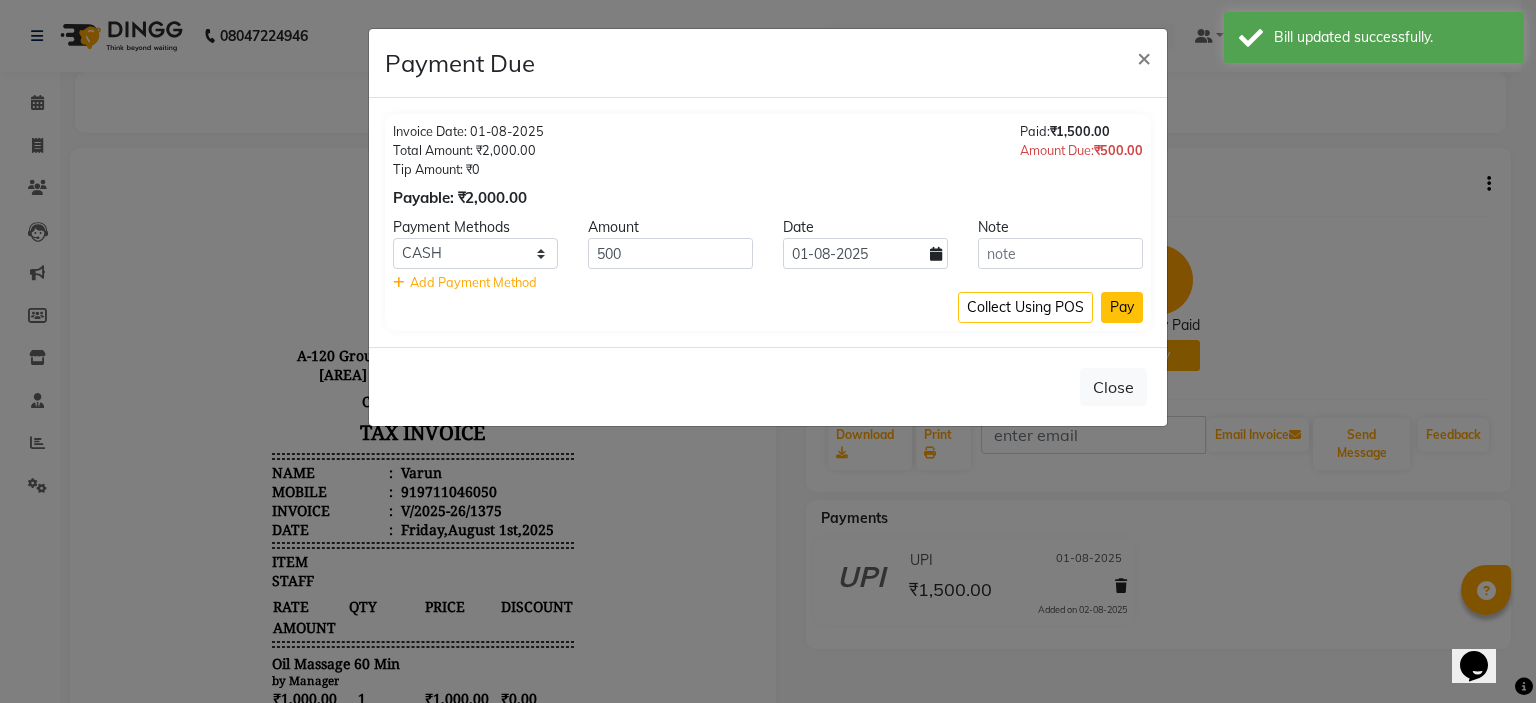 click on "Pay" 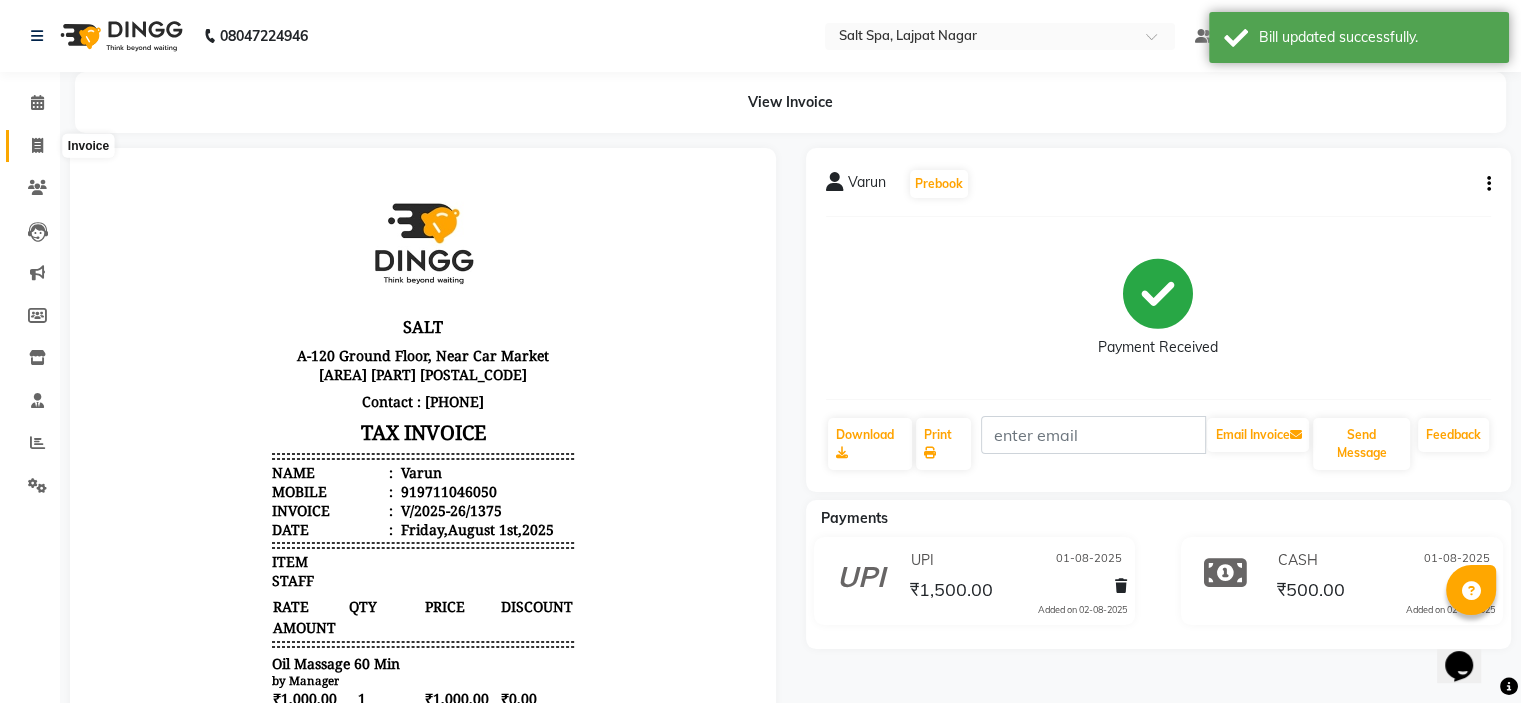 click 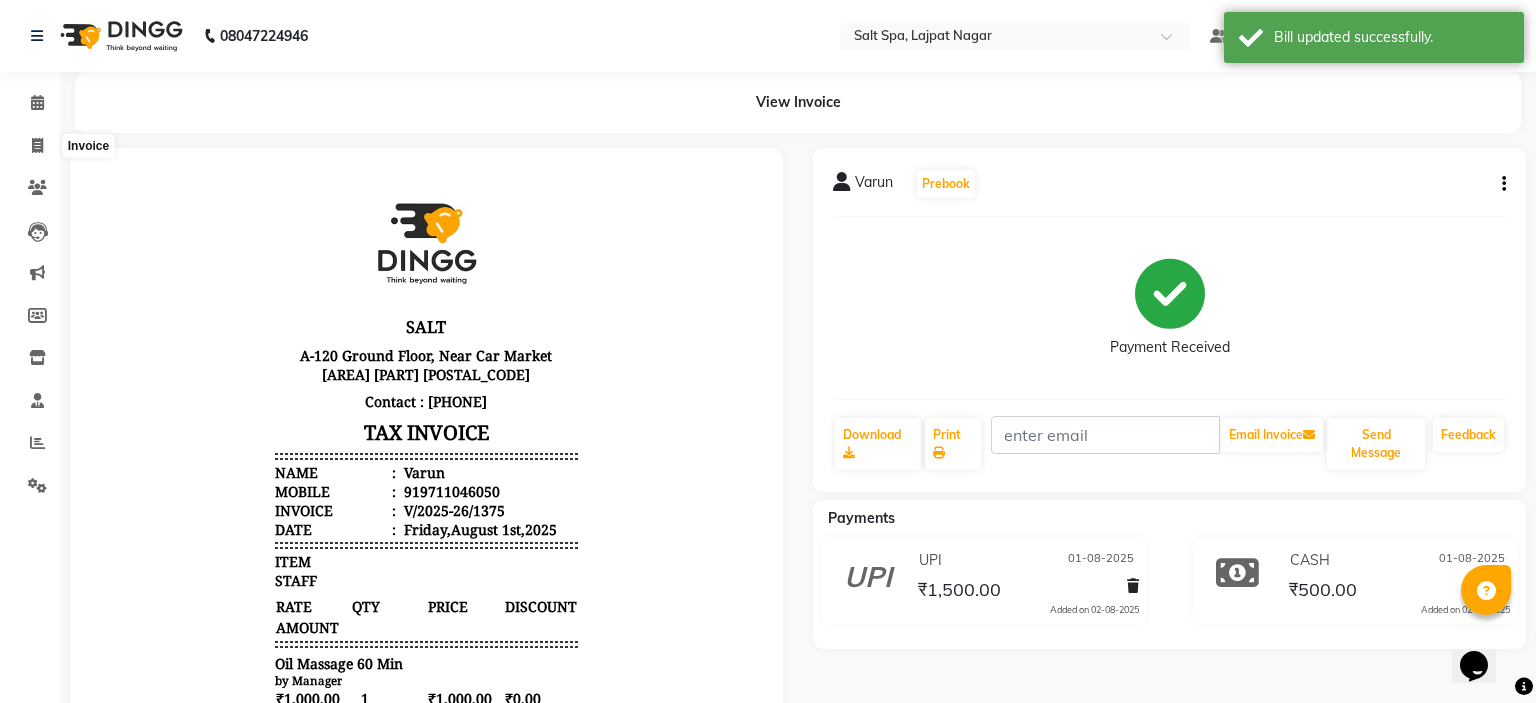 select on "service" 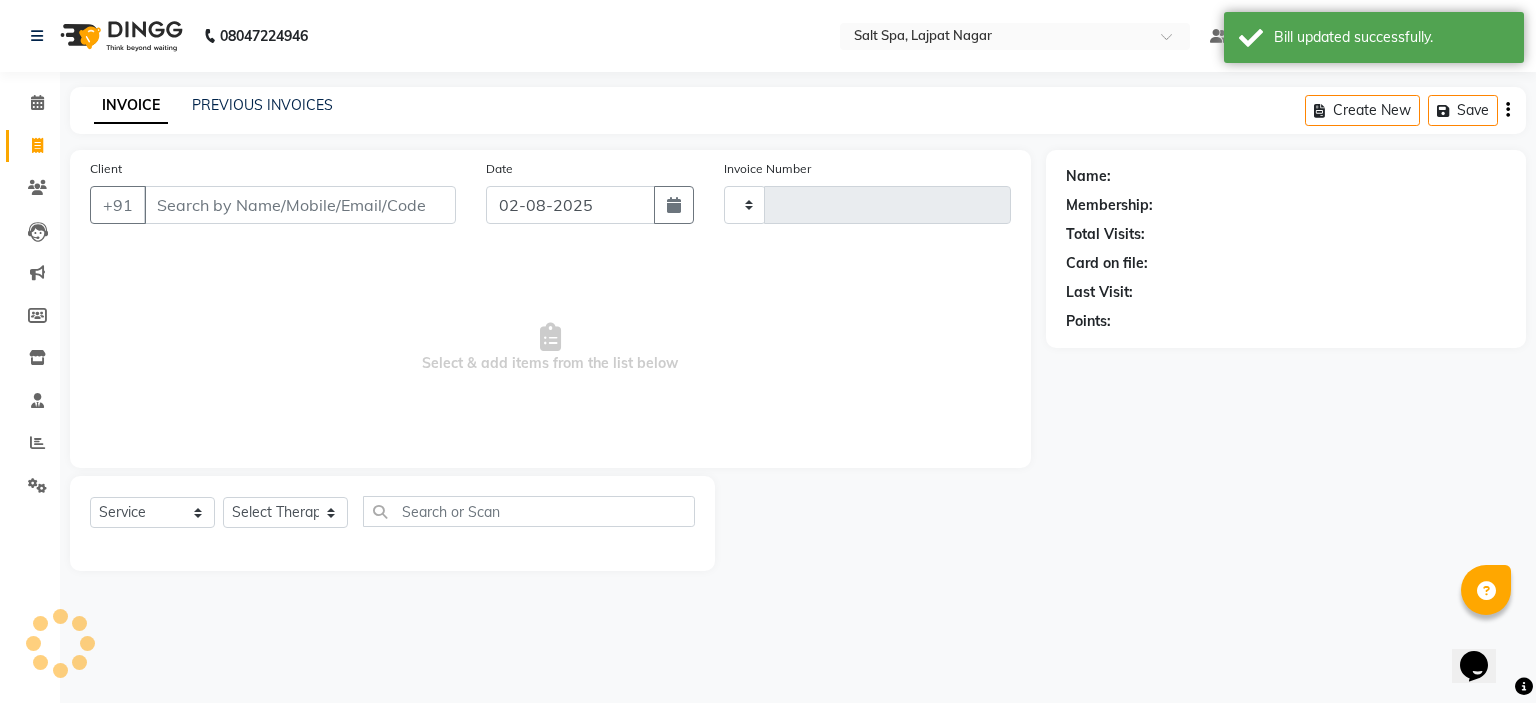 type on "1385" 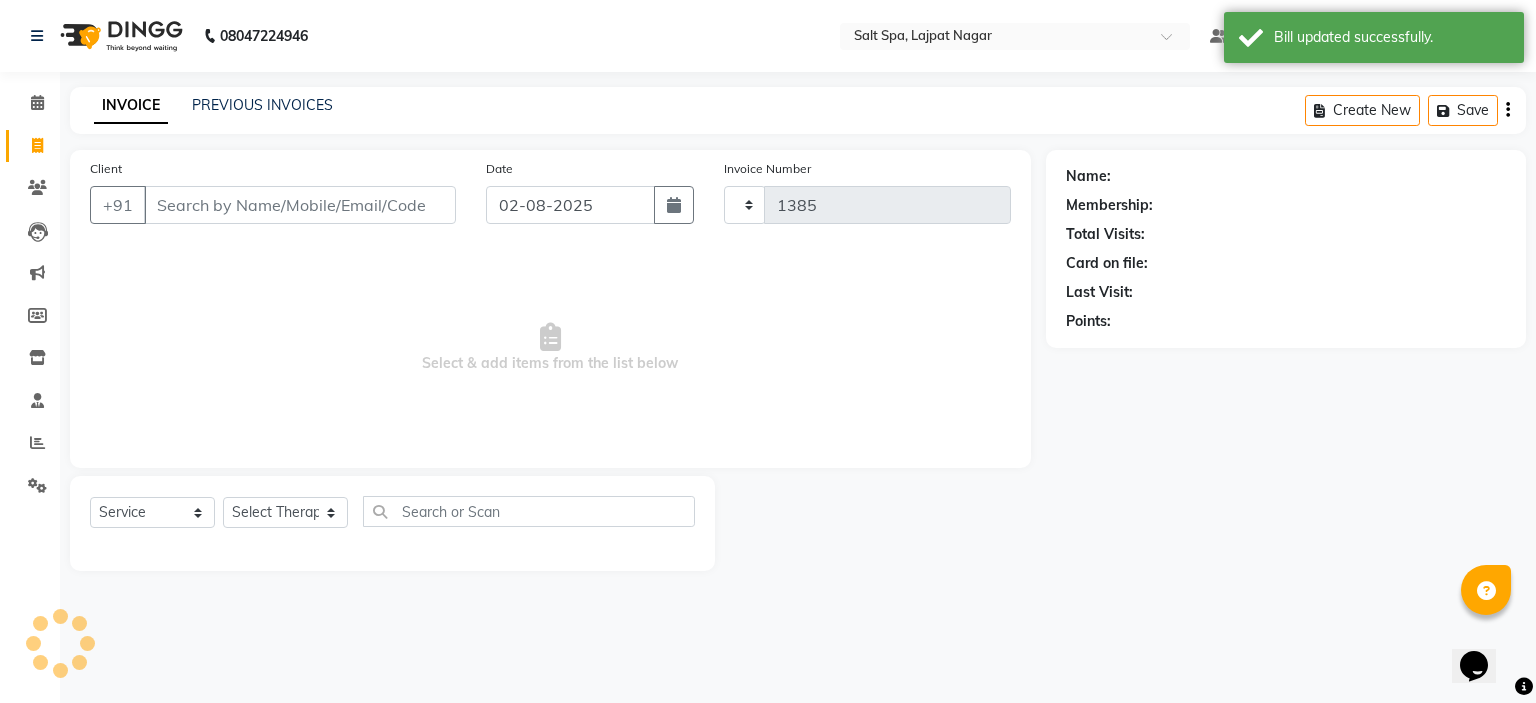 select on "7593" 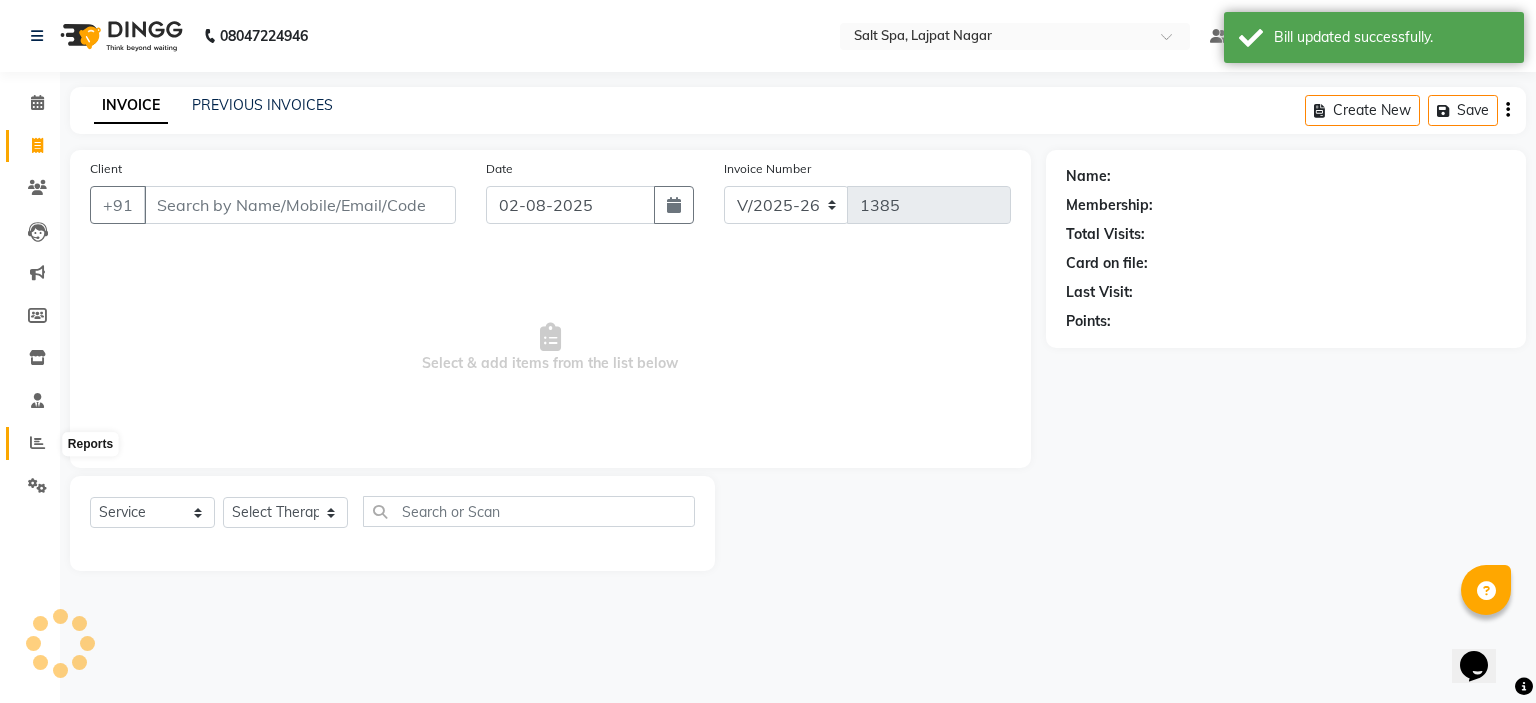 click 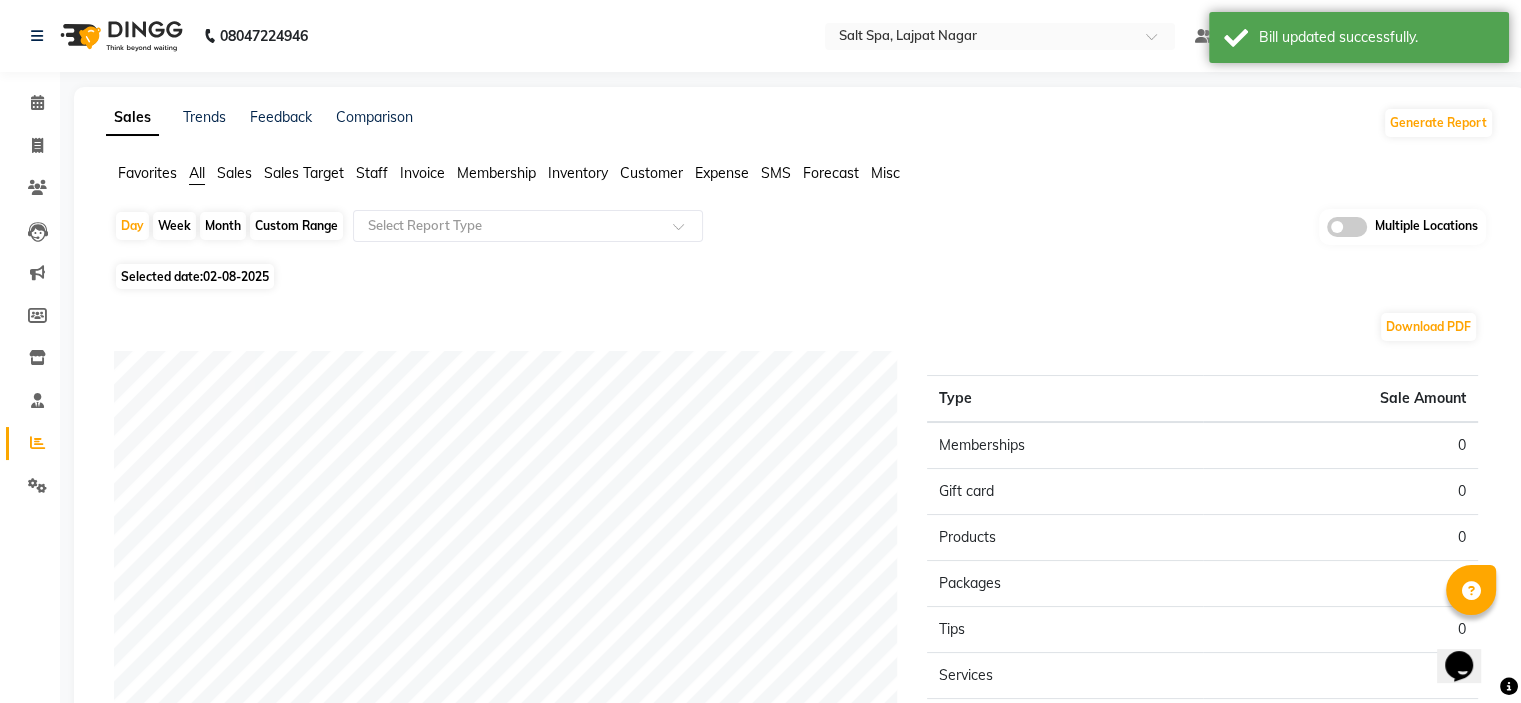 click 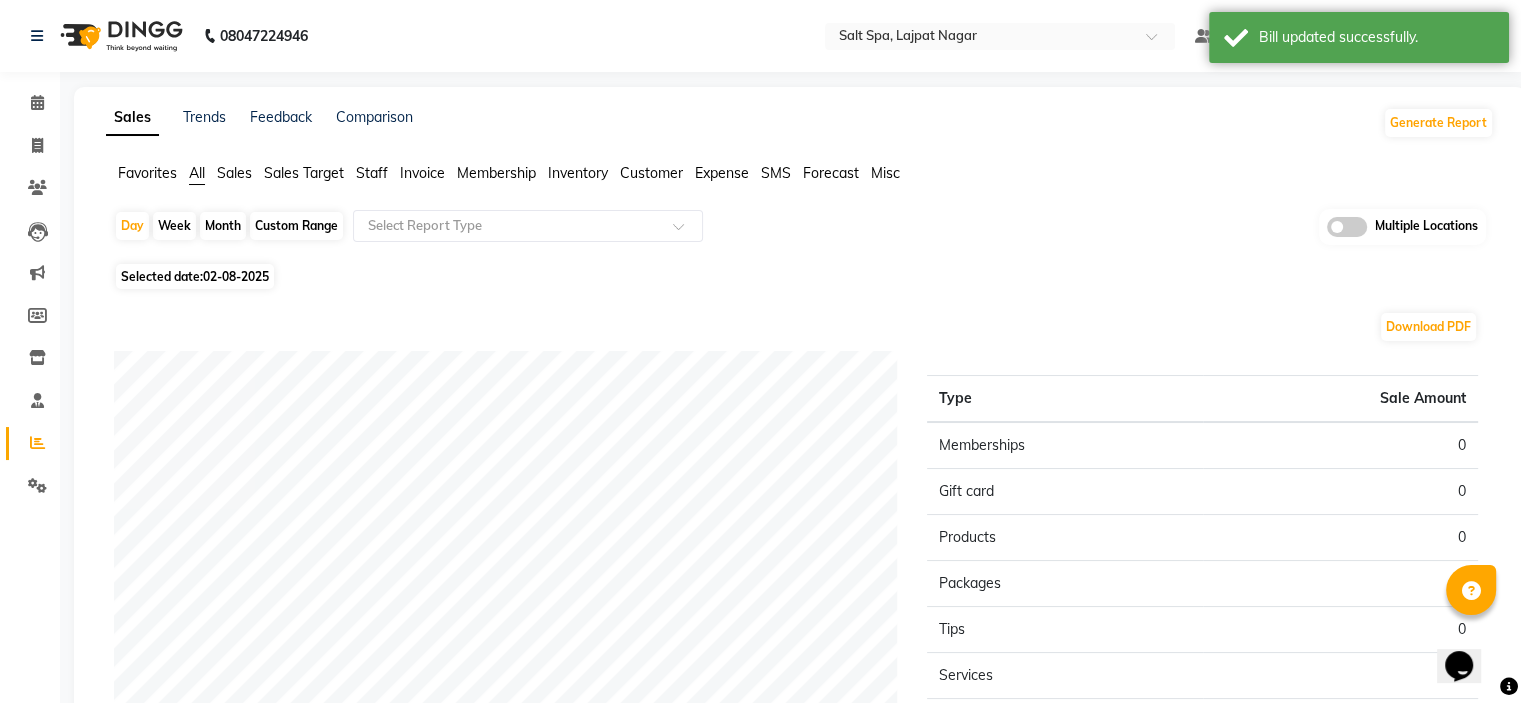 click 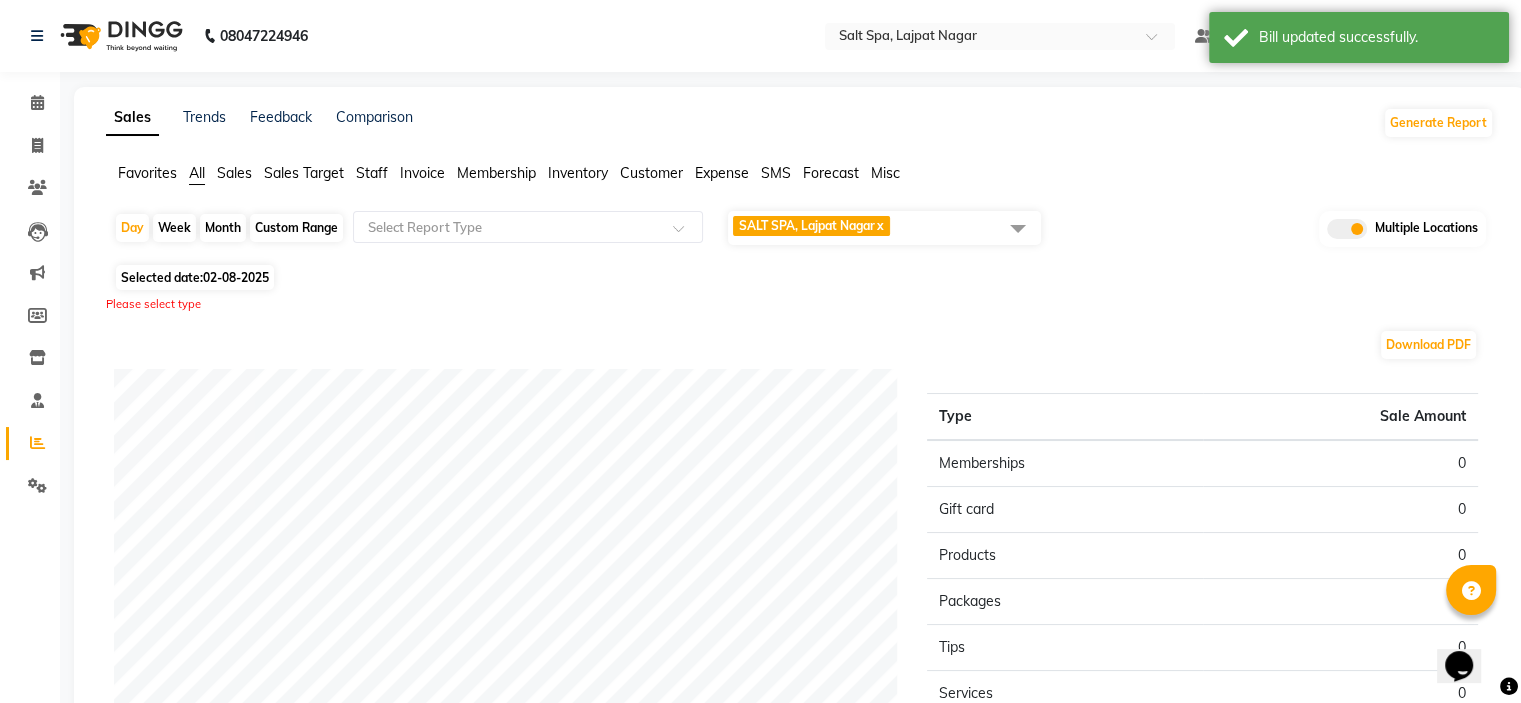 click on "SALT SPA, Lajpat Nagar" 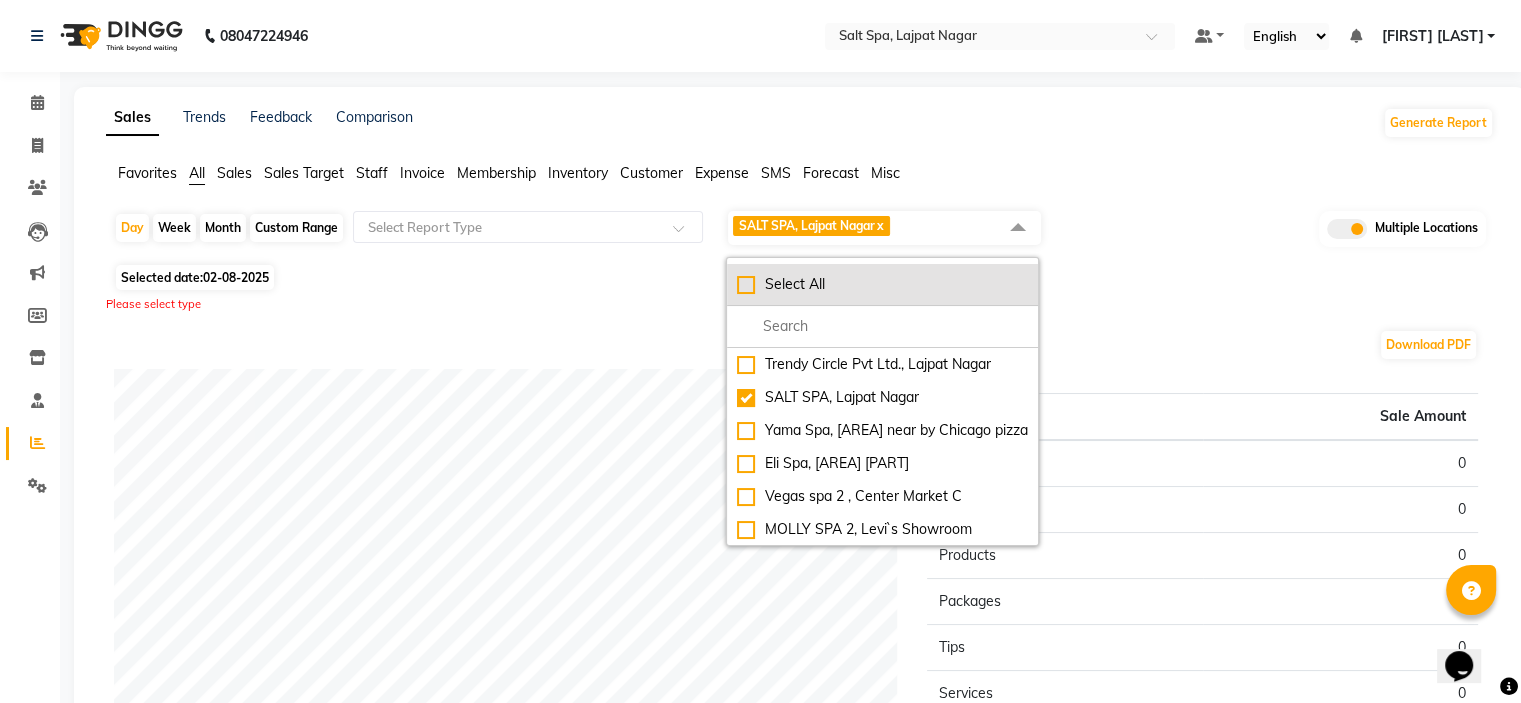 click on "Select All" 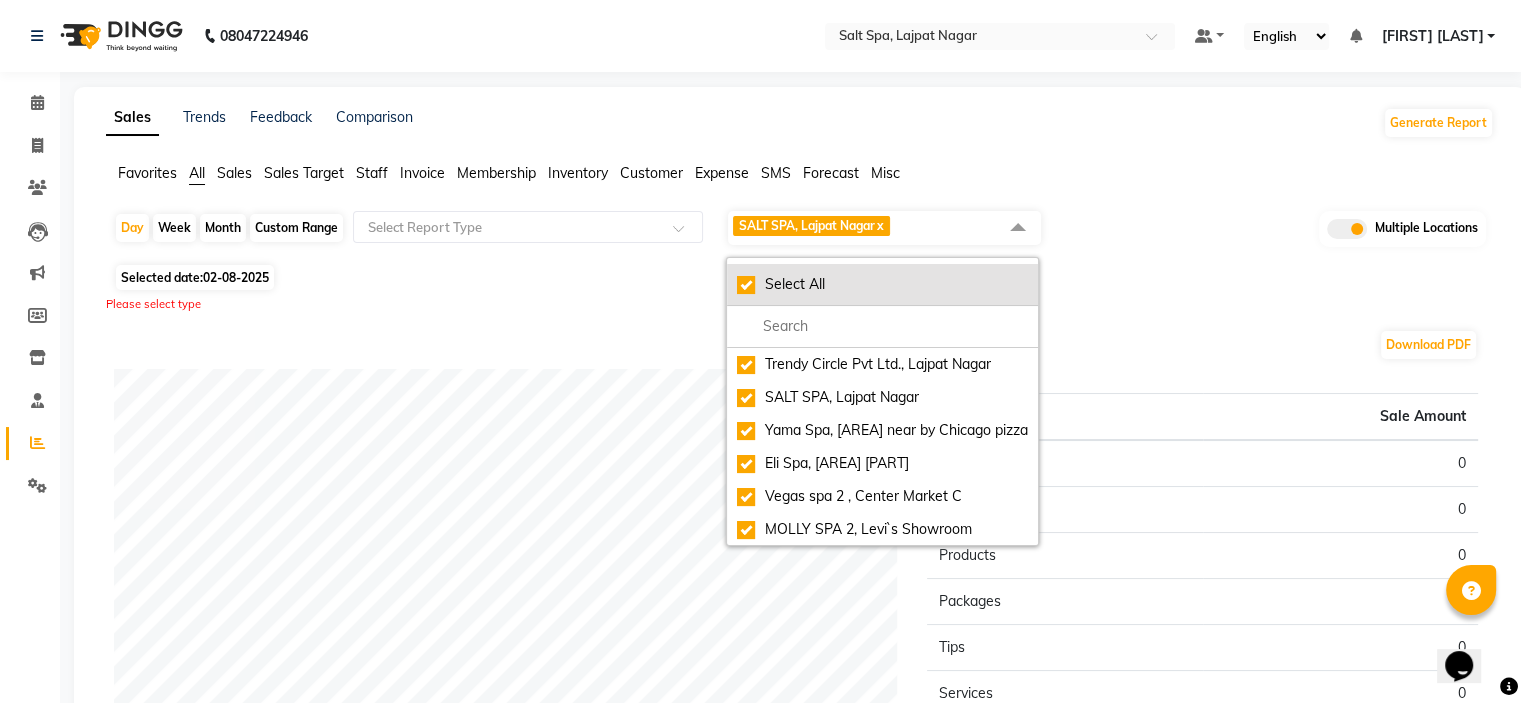 checkbox on "true" 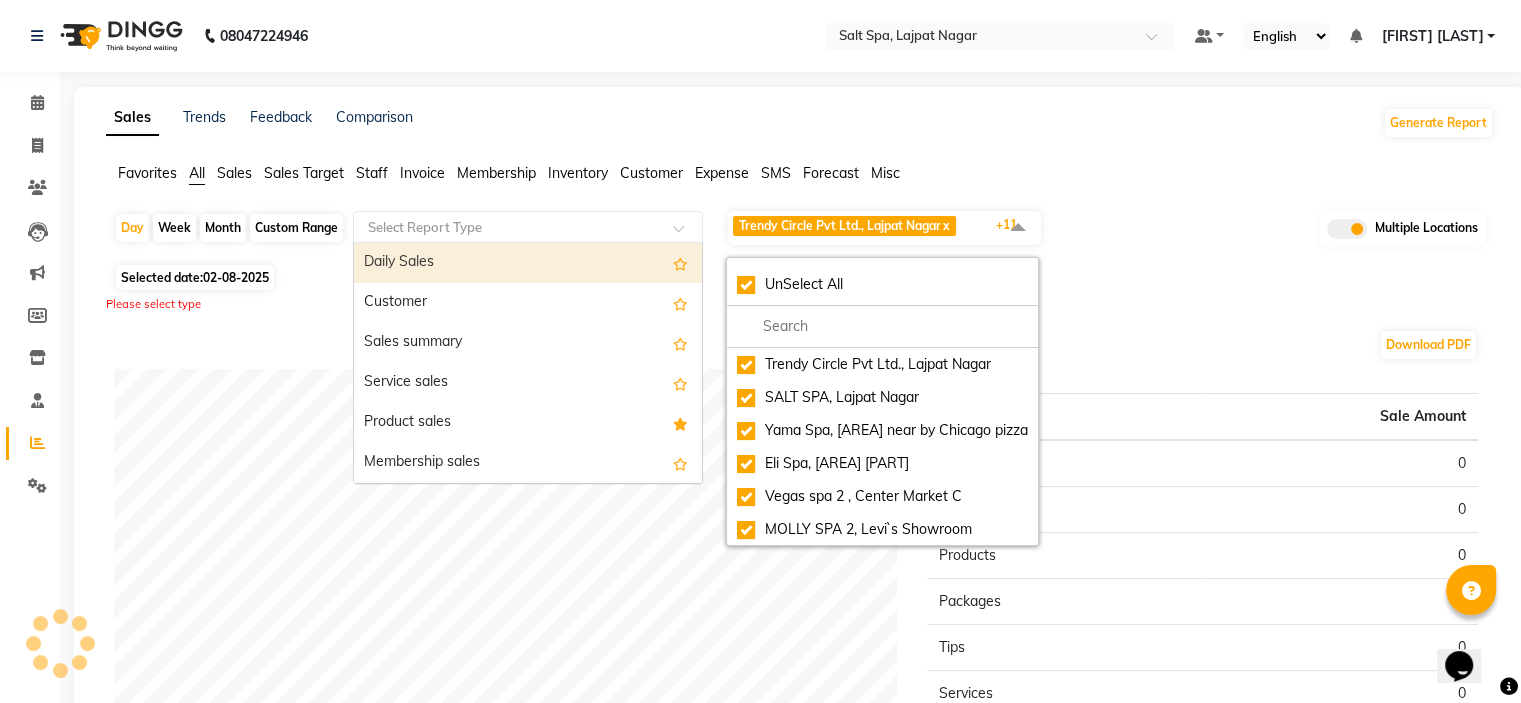 click on "Select Report Type" 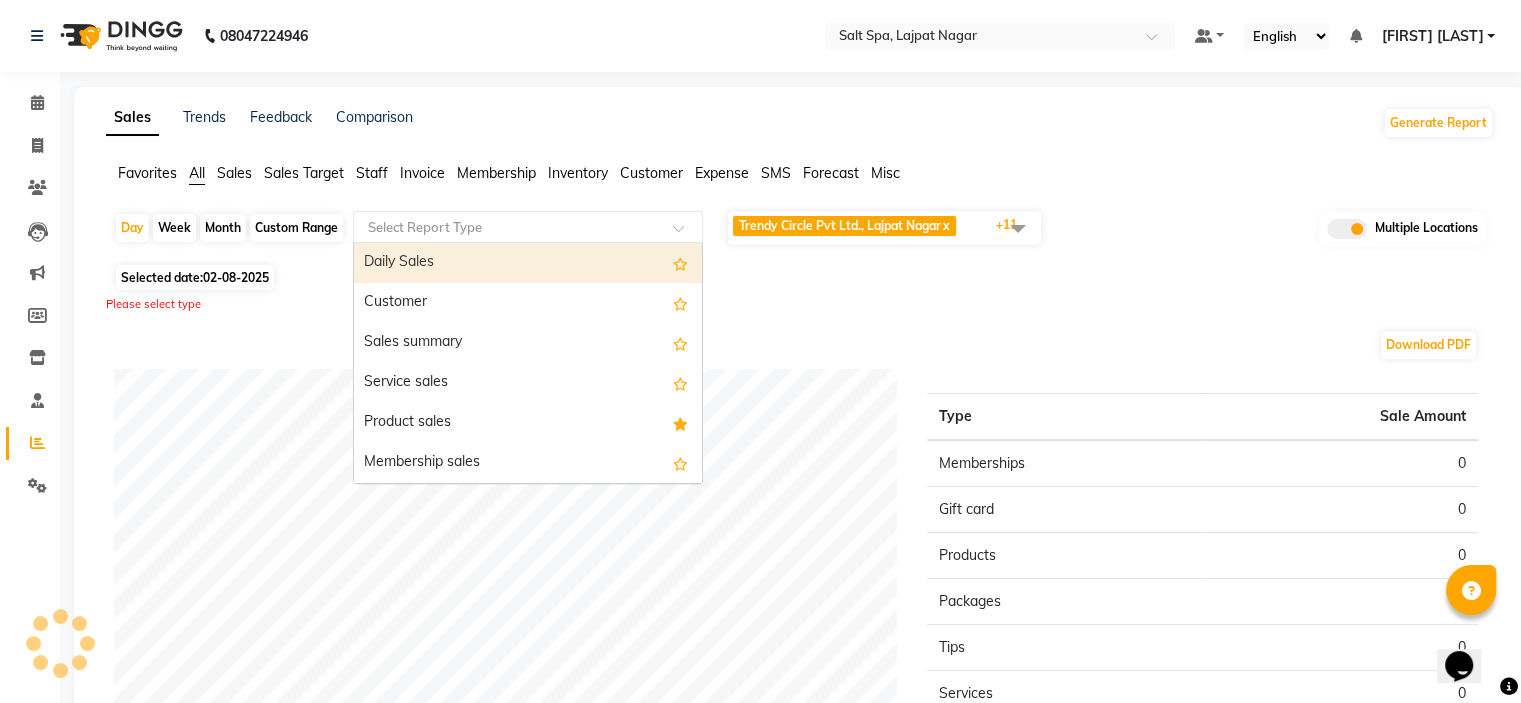 click on "Custom Range" 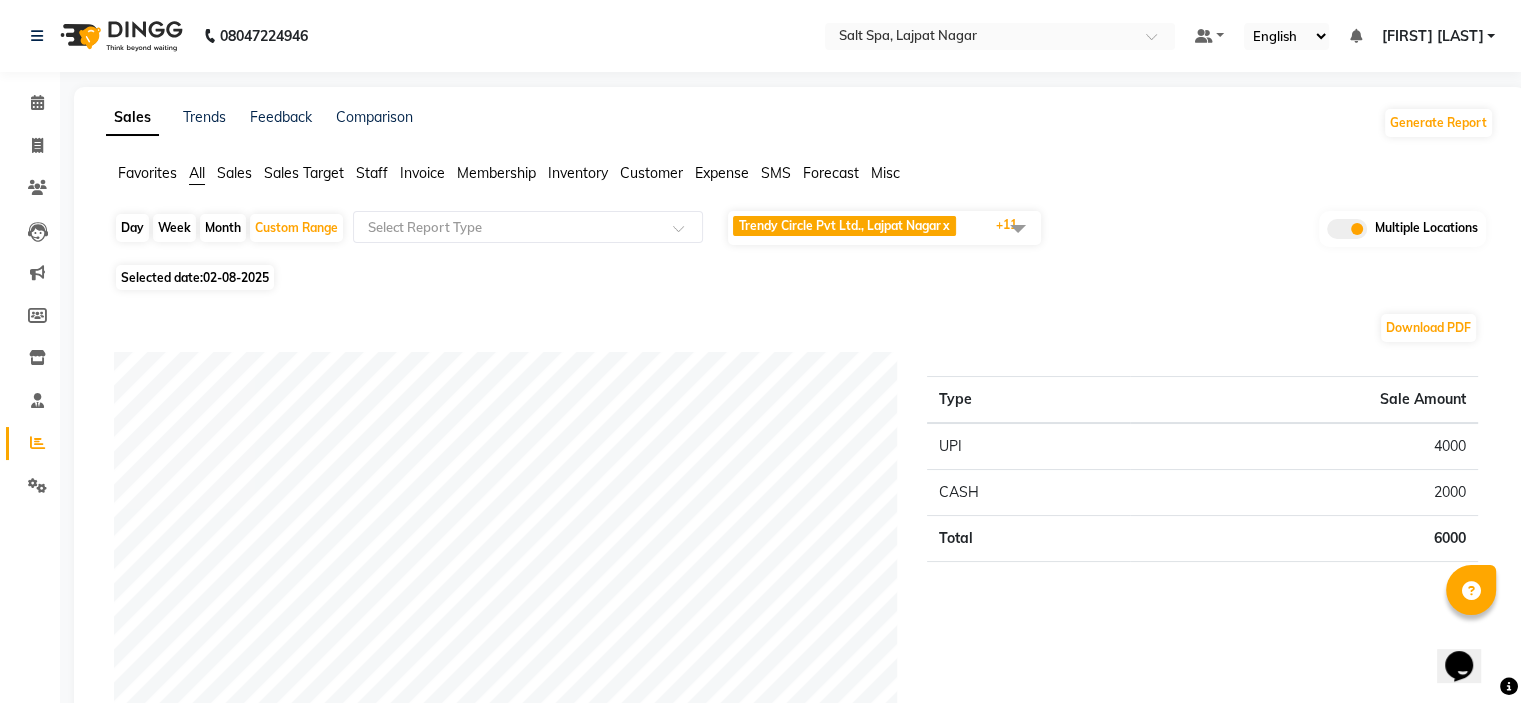 click on "Day" 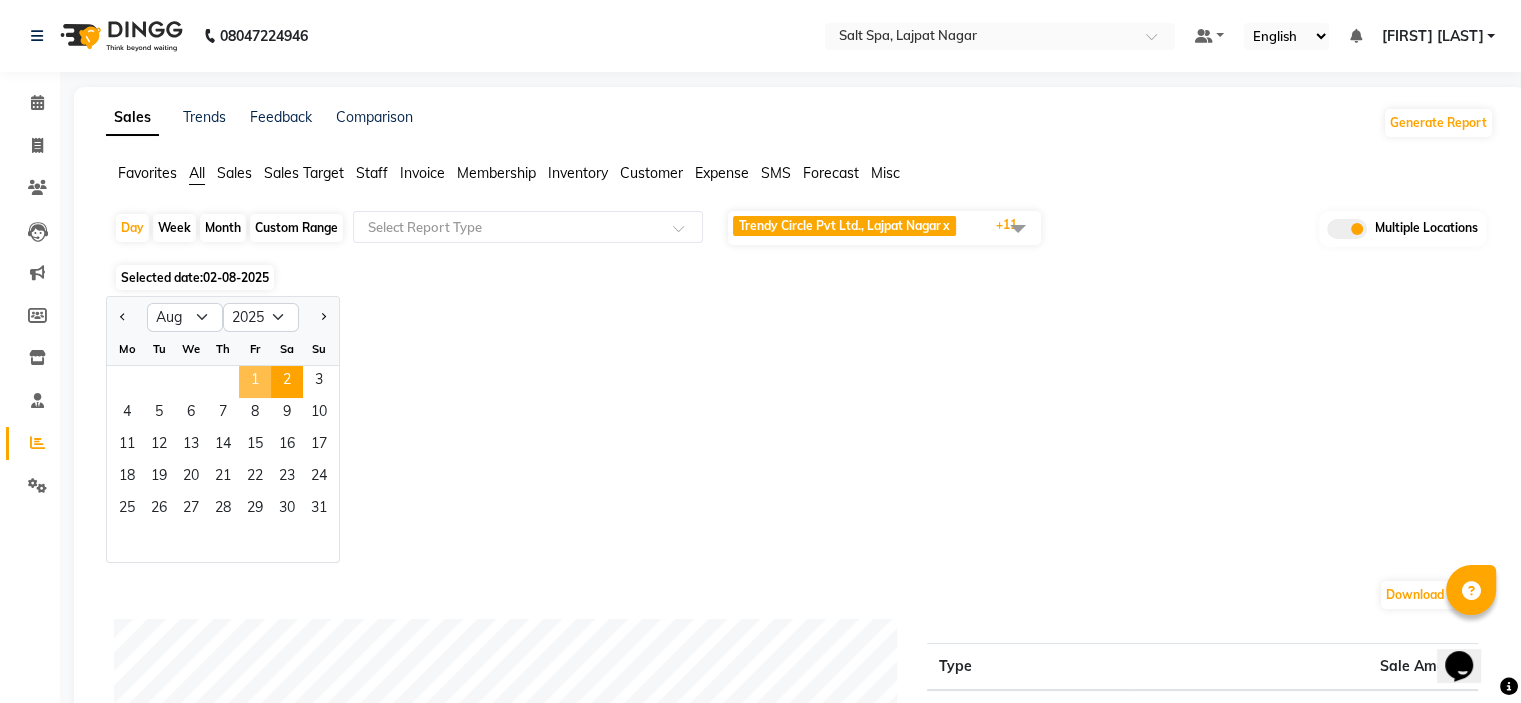 click on "1" 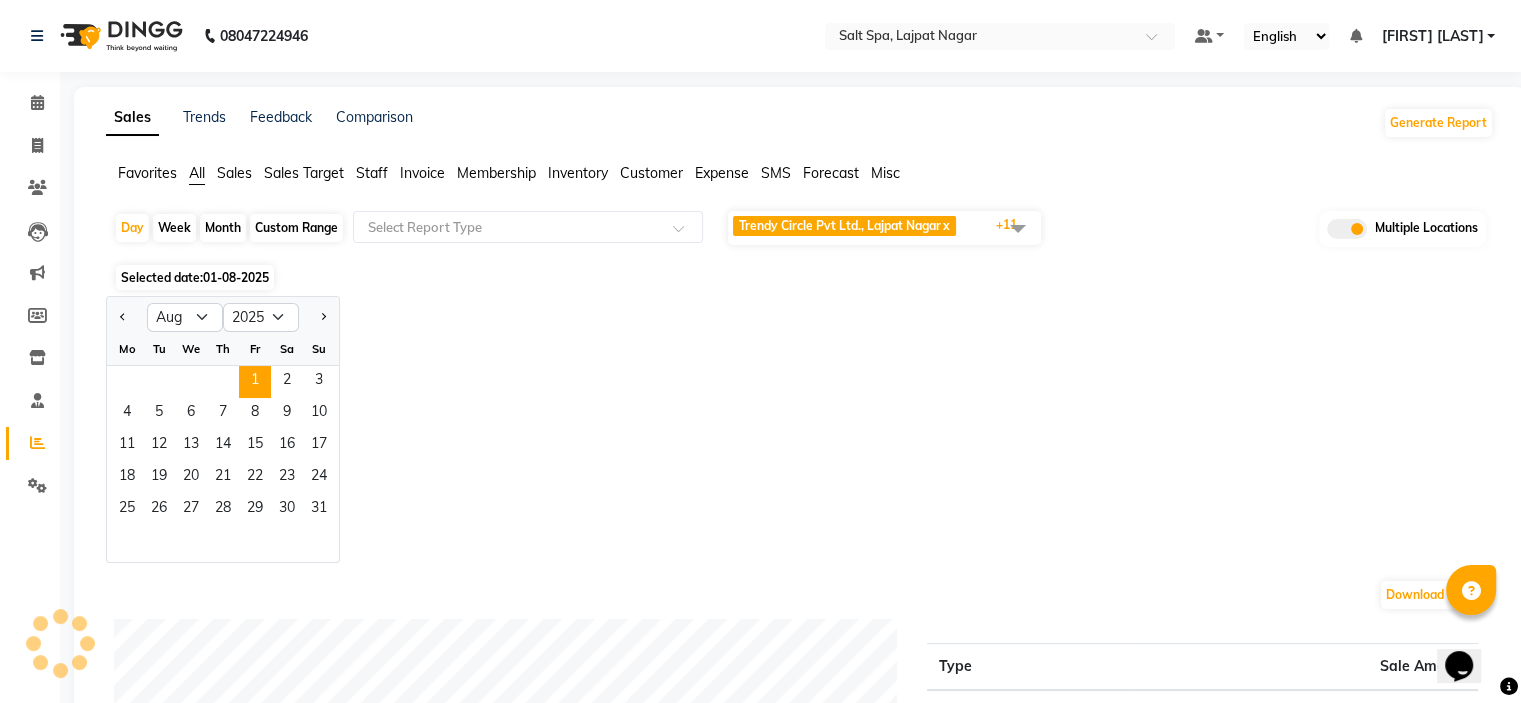click on "Custom Range" 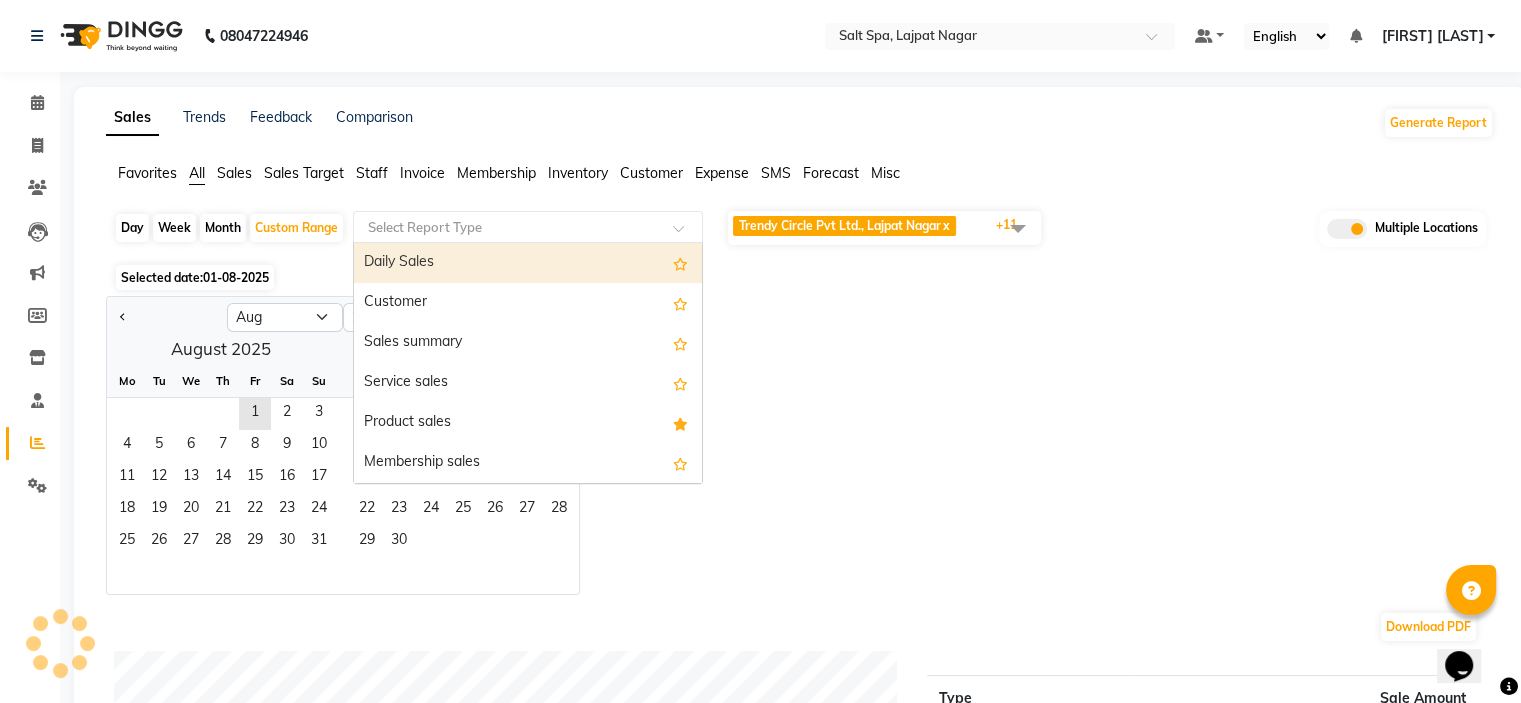 click 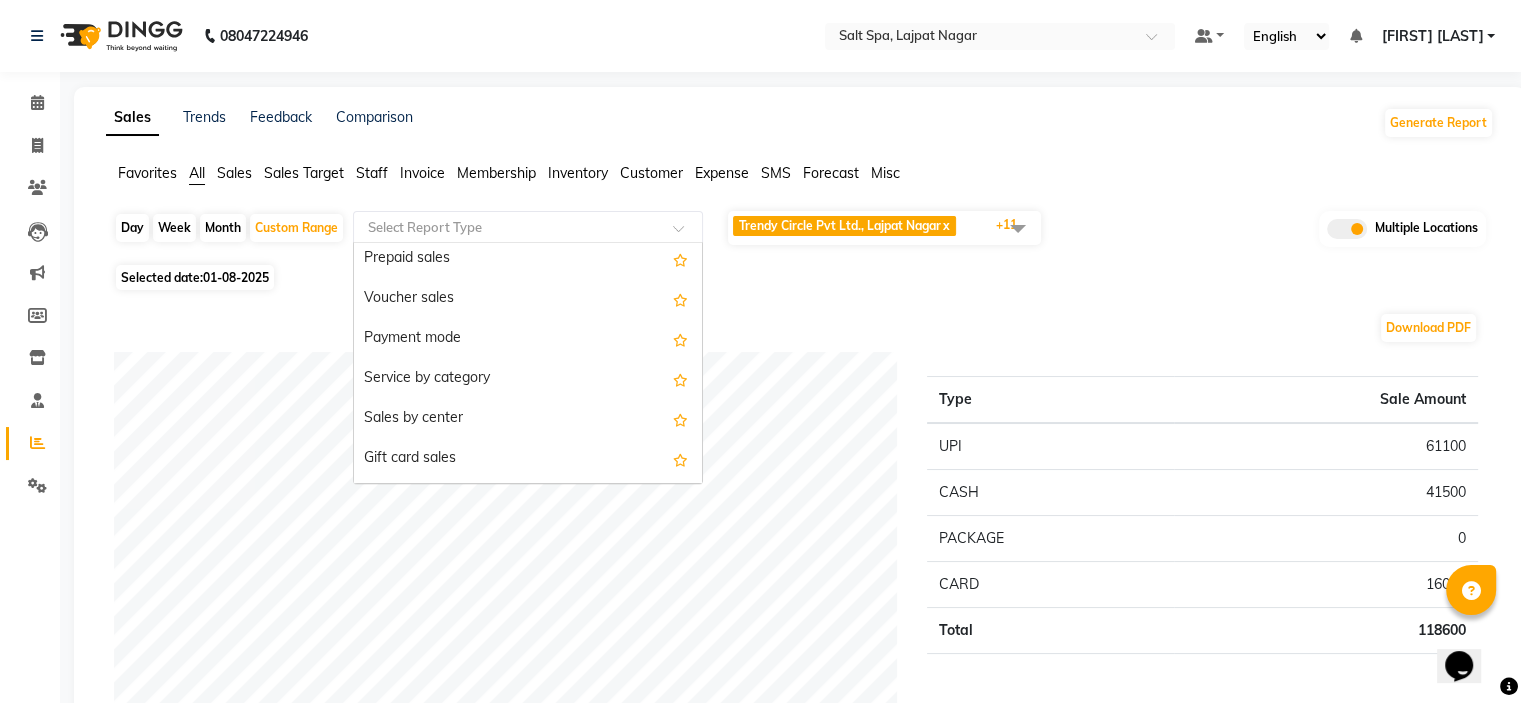 scroll, scrollTop: 300, scrollLeft: 0, axis: vertical 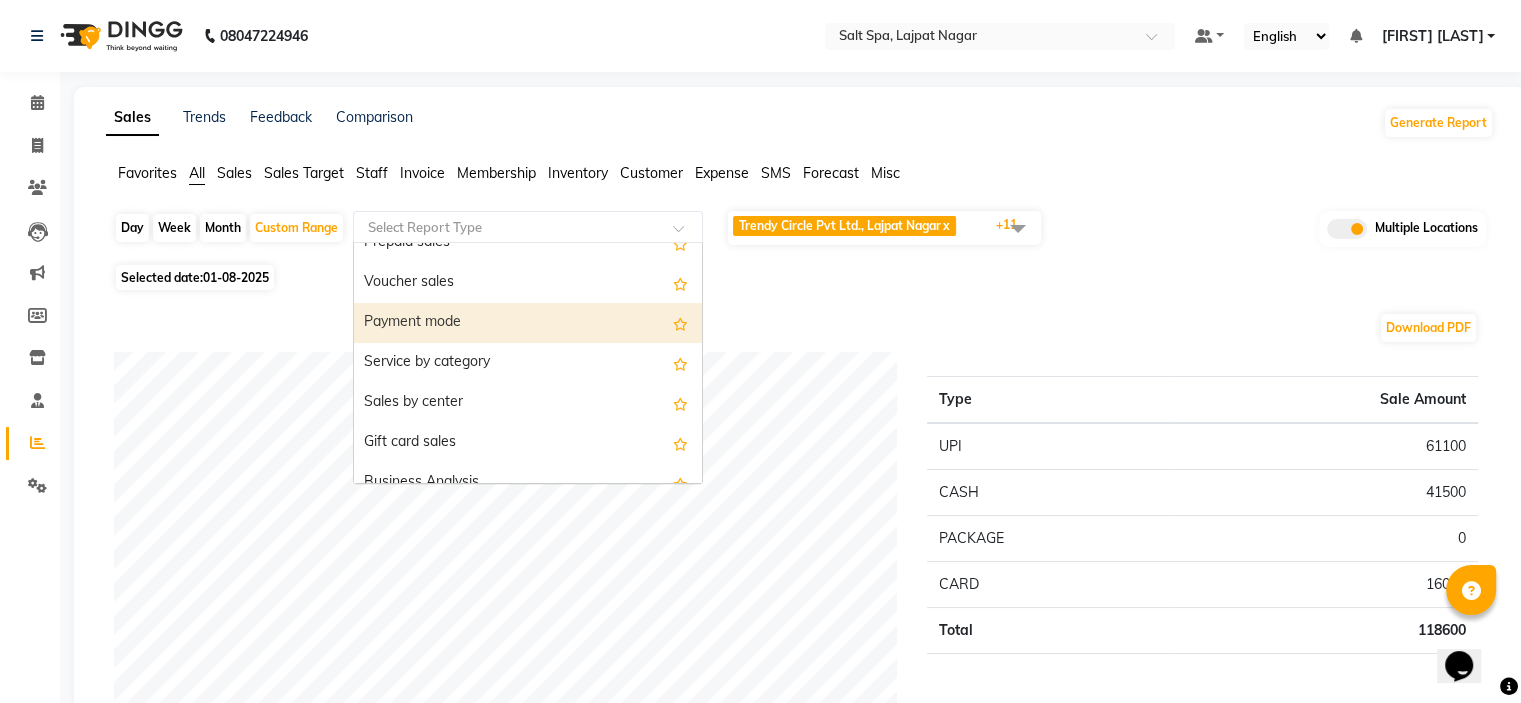 click on "Payment mode" at bounding box center [528, 323] 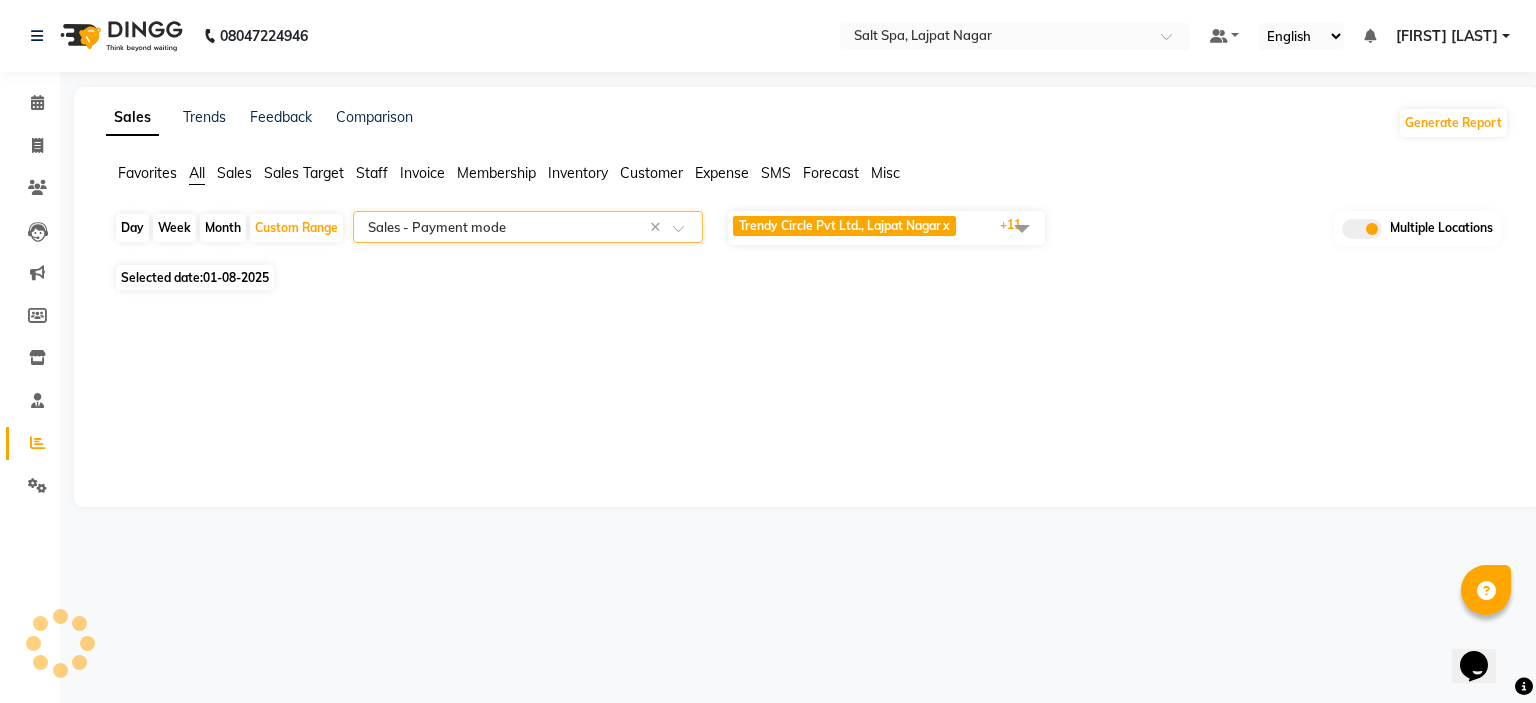 select on "full_report" 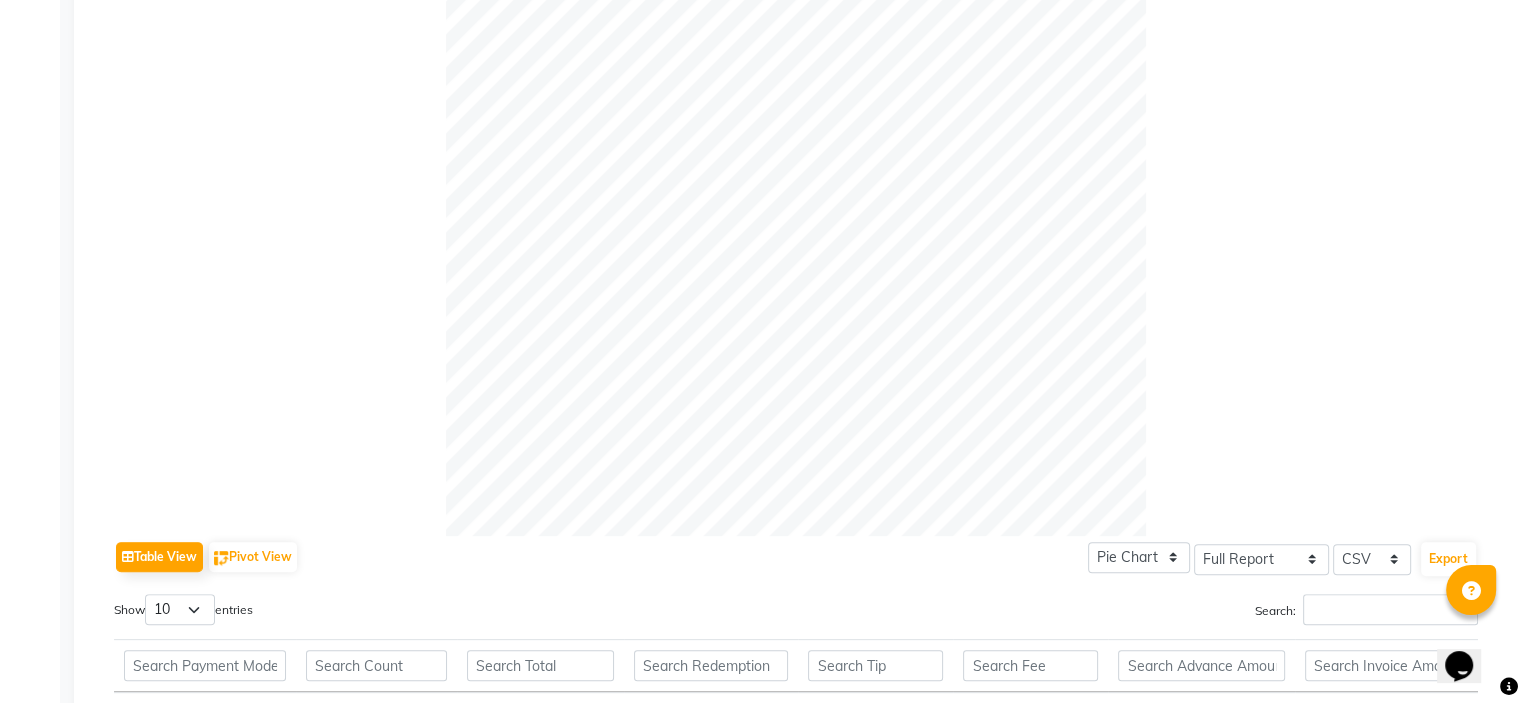 scroll, scrollTop: 844, scrollLeft: 0, axis: vertical 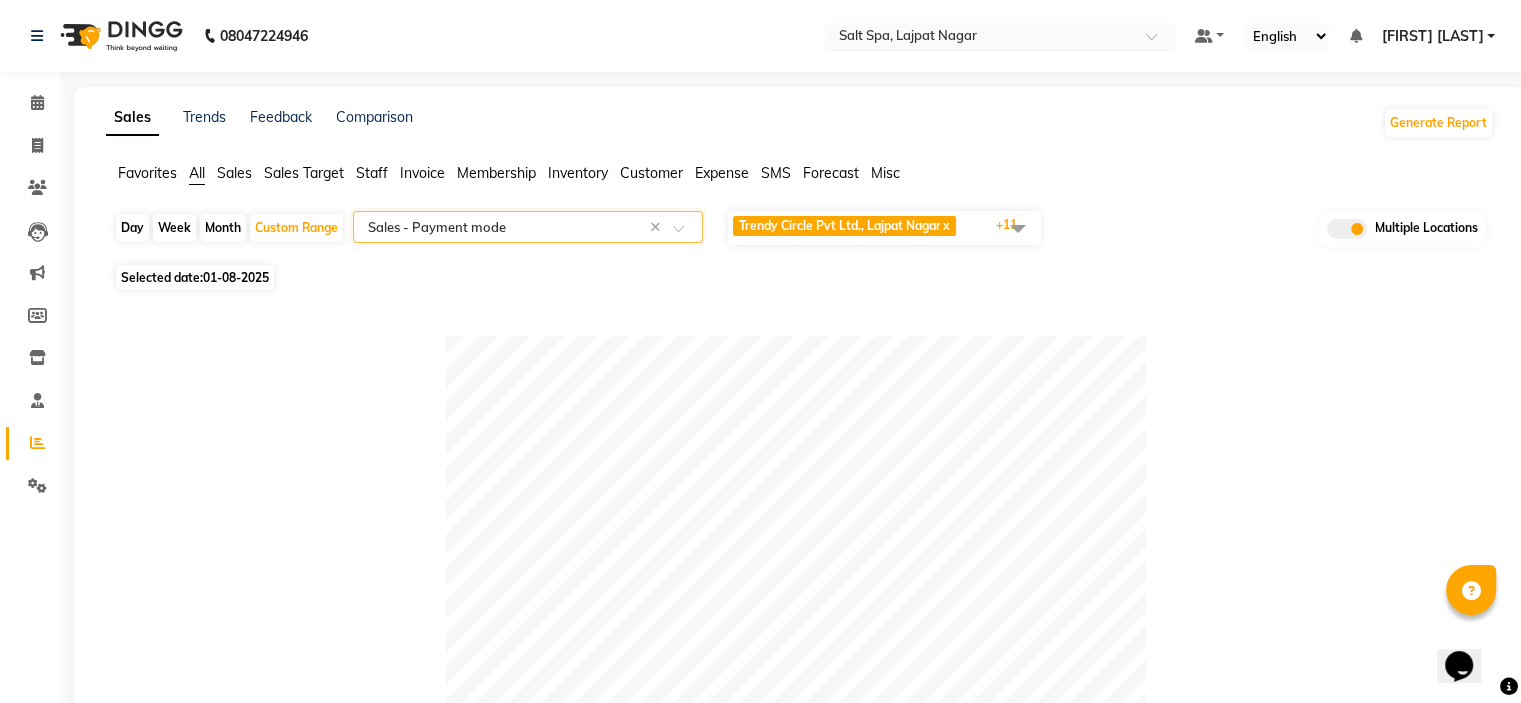 click on "Select Location × Salt Spa, Lajpat Nagar" at bounding box center [984, 36] 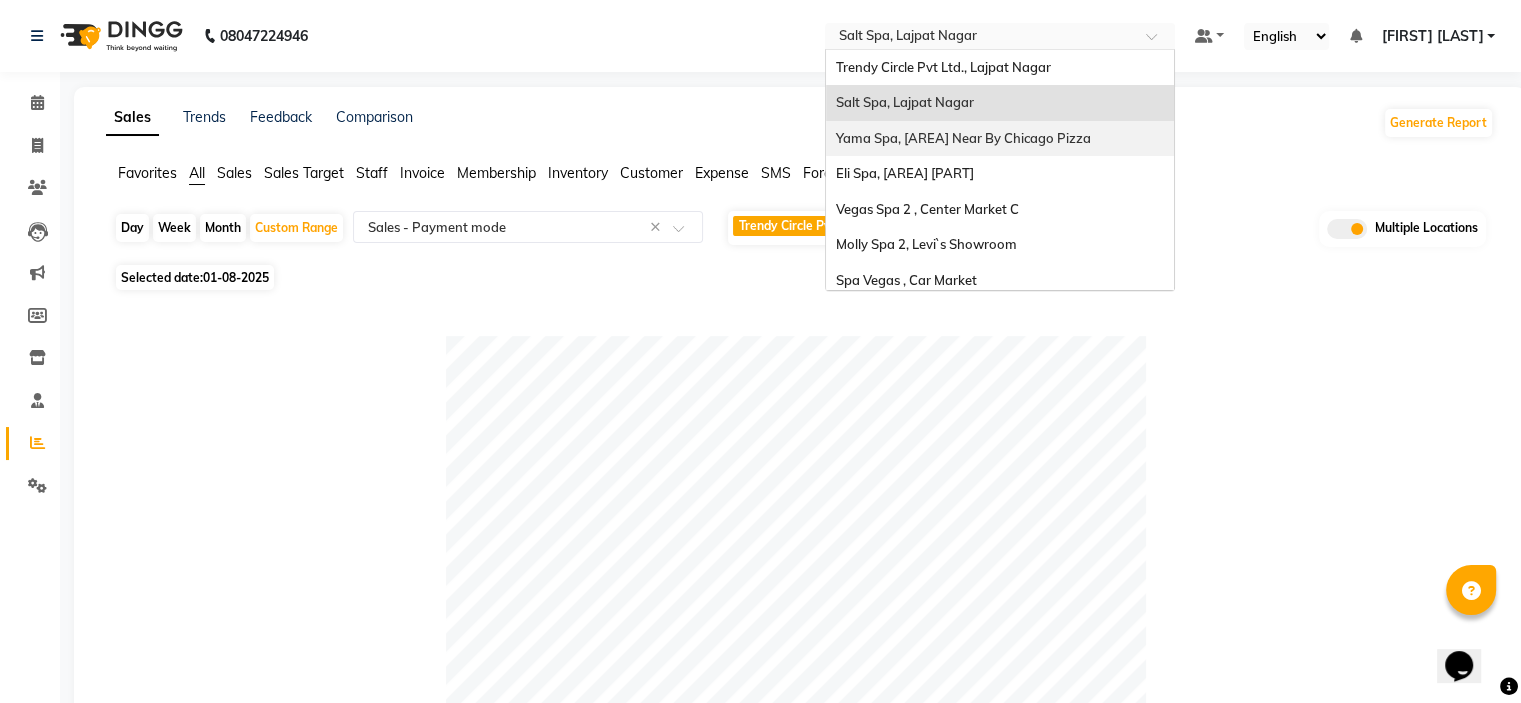 click on "[BRAND] Spa, [NEIGHBORHOOD] Near By [BRAND] Pizza" at bounding box center [963, 138] 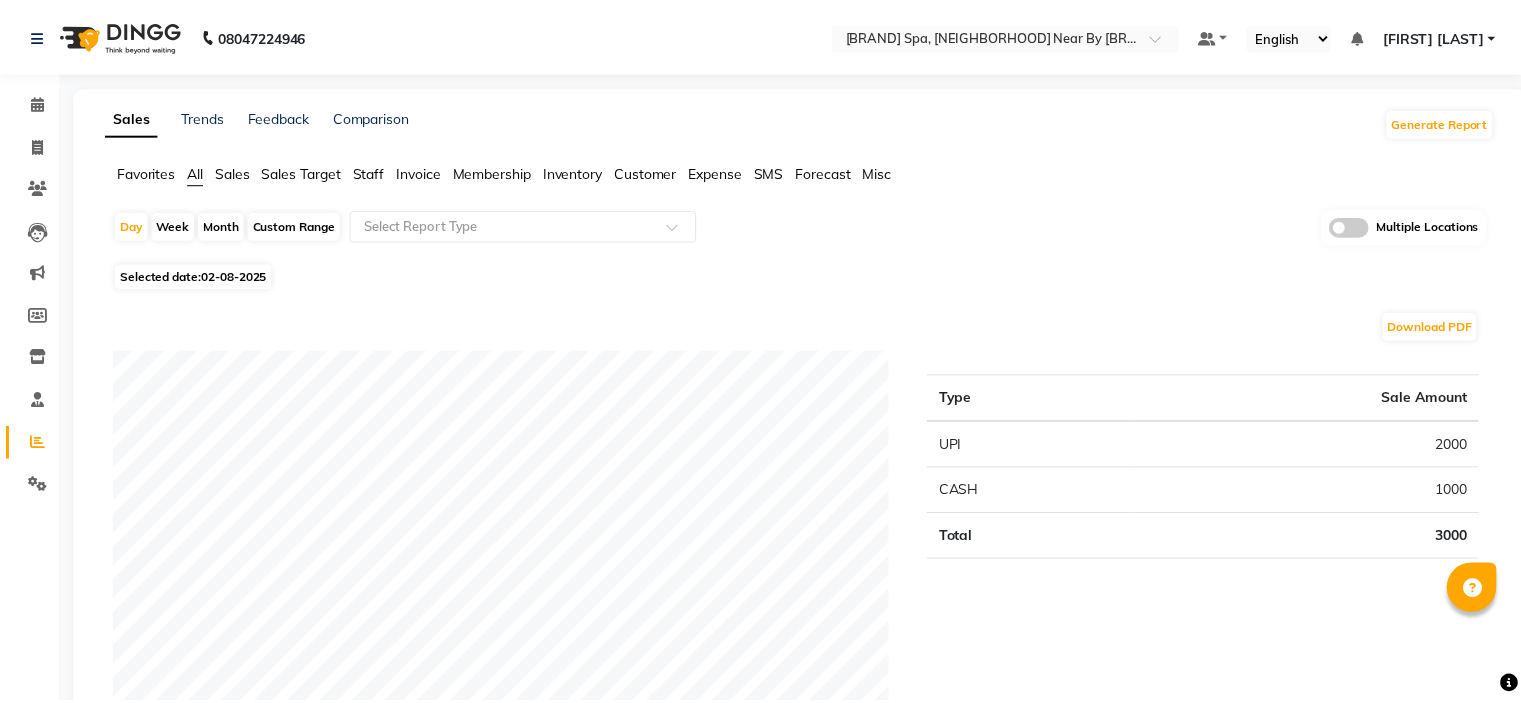 scroll, scrollTop: 0, scrollLeft: 0, axis: both 